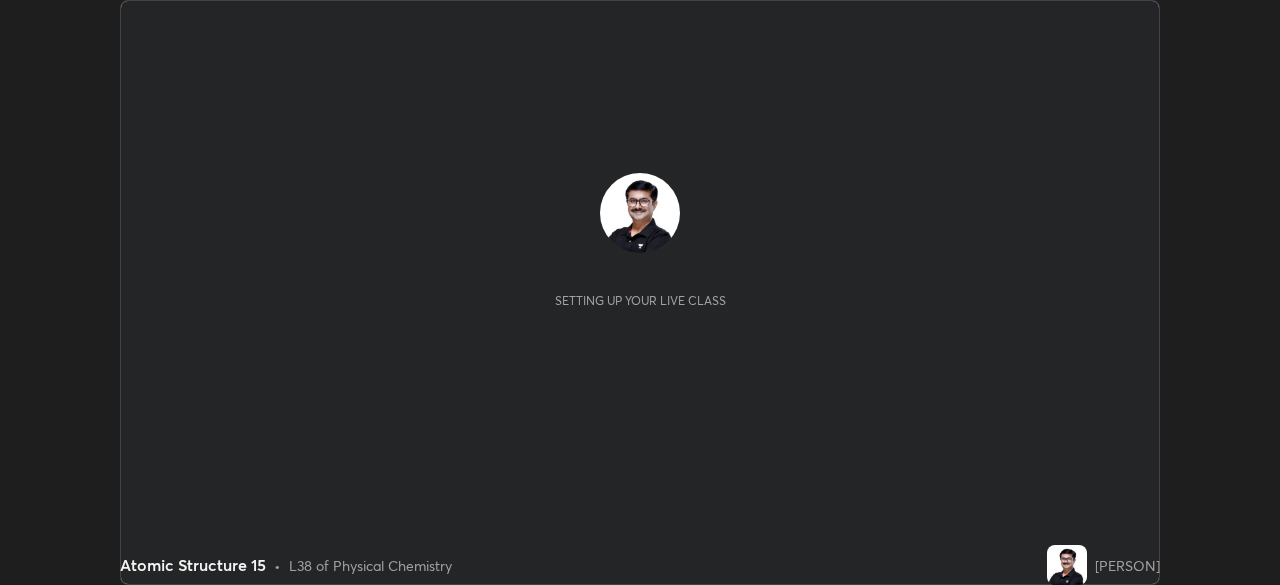scroll, scrollTop: 0, scrollLeft: 0, axis: both 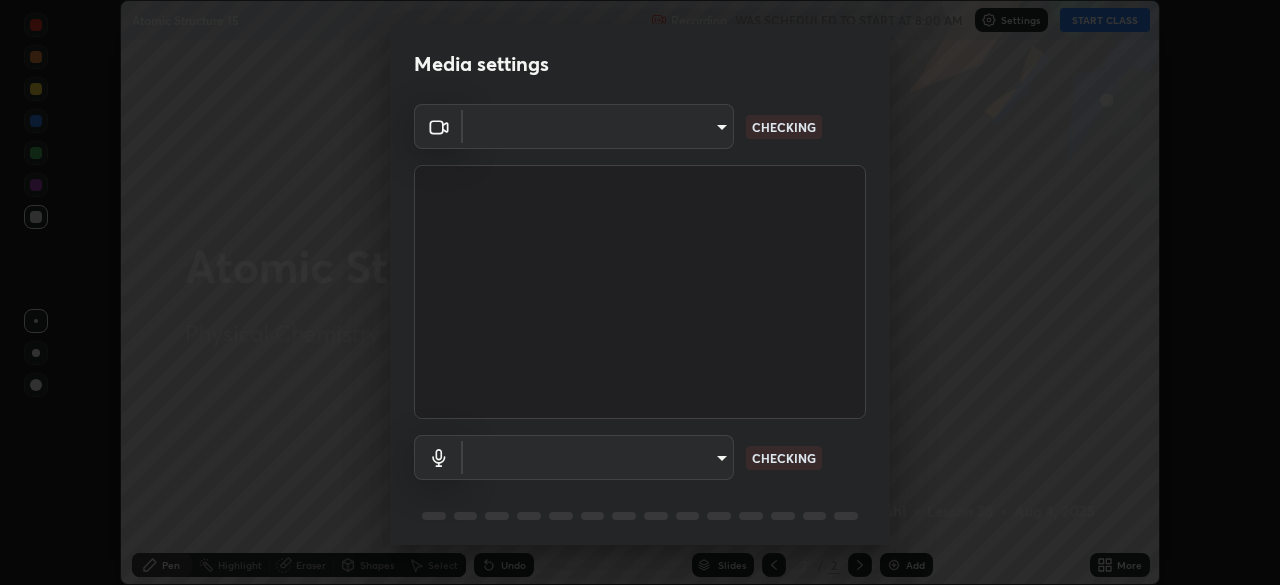 click on "Erase all Atomic Structure 15 Recording WAS SCHEDULED TO START AT  8:00 AM Settings START CLASS Setting up your live class Atomic Structure 15 • L38 of Physical Chemistry [PERSON] Pen Highlight Eraser Shapes Select Undo Slides 2 / 2 Add More No doubts shared Encourage your learners to ask a doubt for better clarity Report an issue Reason for reporting Buffering Chat not working Audio - Video sync issue Educator video quality low ​ Attach an image Report Media settings ​ CHECKING ​ CHECKING 1 / 5 Next" at bounding box center [640, 292] 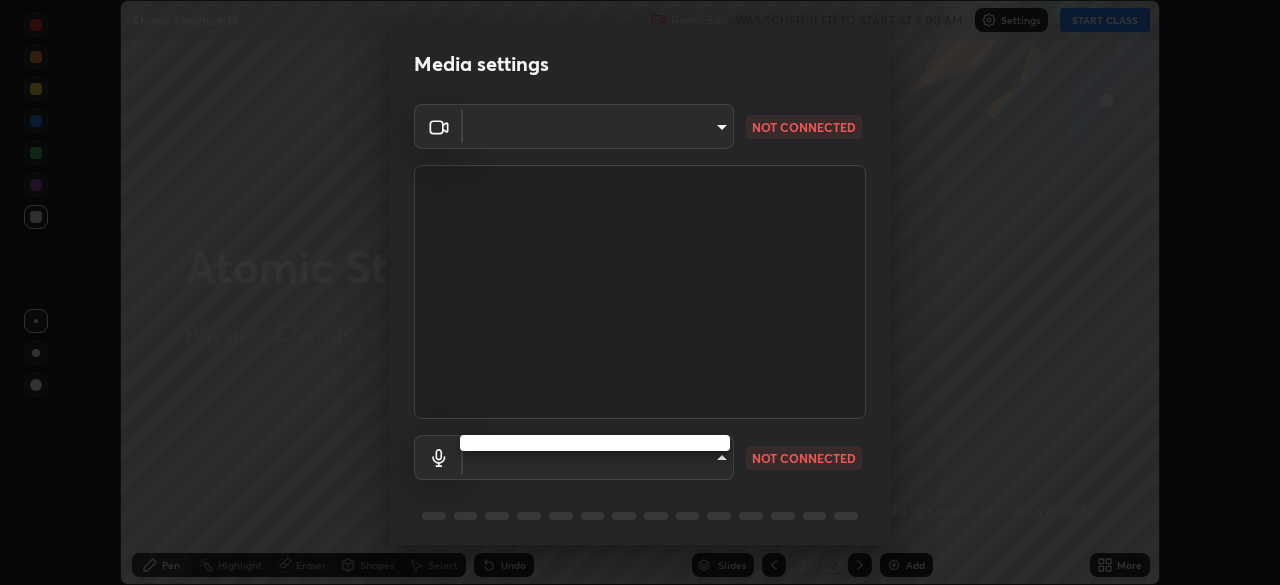 type on "219a49c928e9c0b46faffe4f39ef64d047ff4b9bef24b59344cfd42c927ef79e" 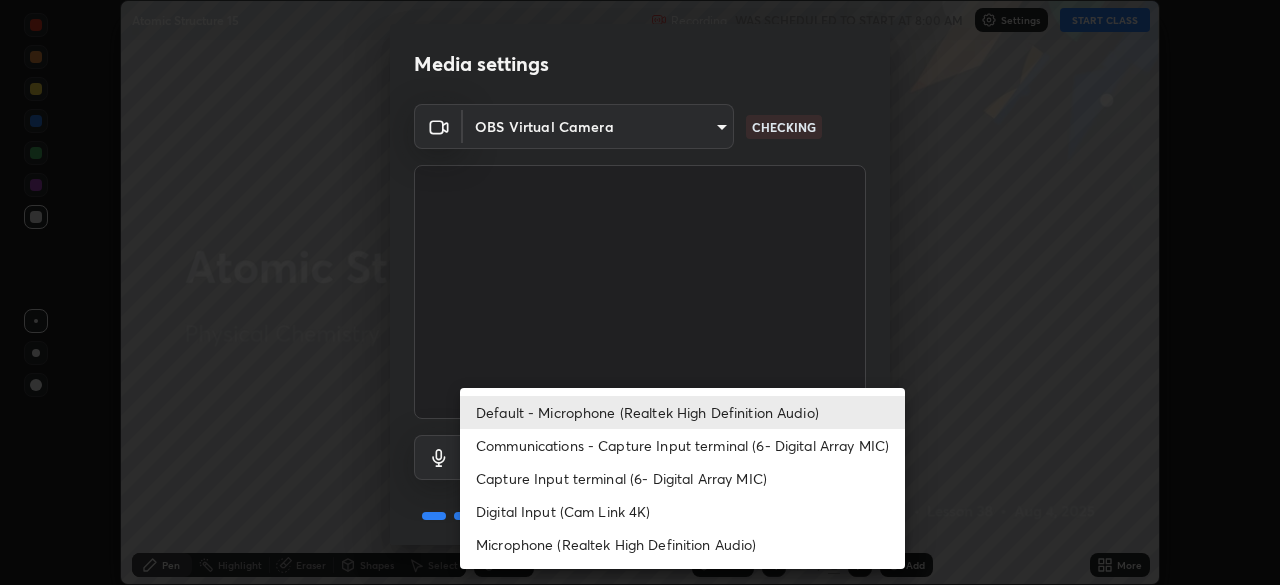 click on "Default - Microphone (Realtek High Definition Audio)" at bounding box center (682, 412) 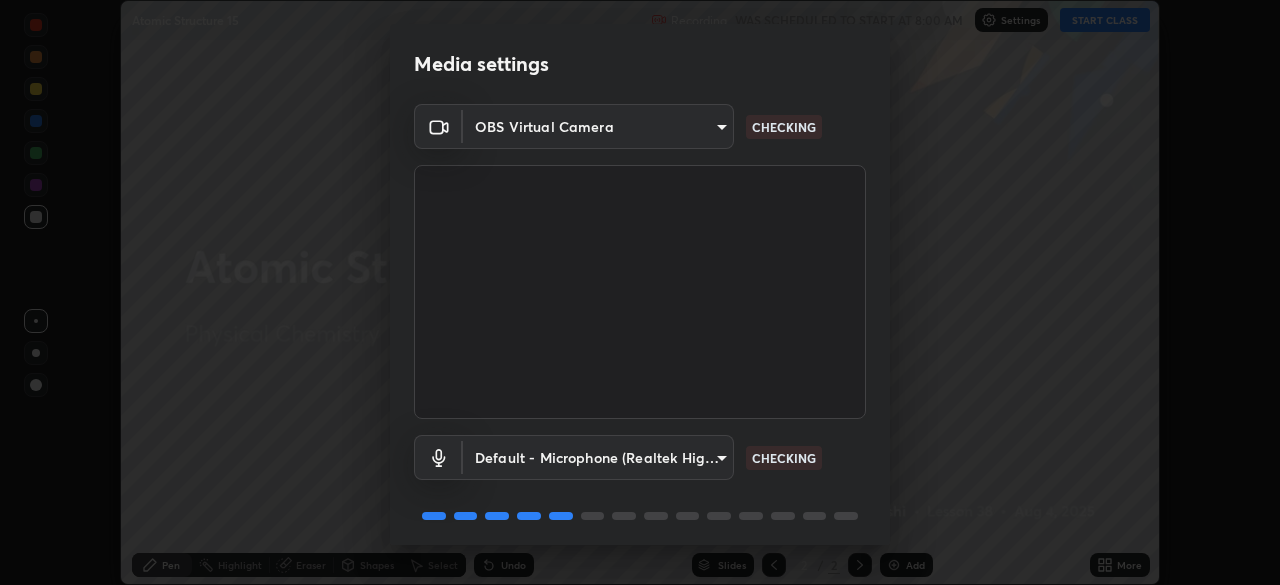 scroll, scrollTop: 71, scrollLeft: 0, axis: vertical 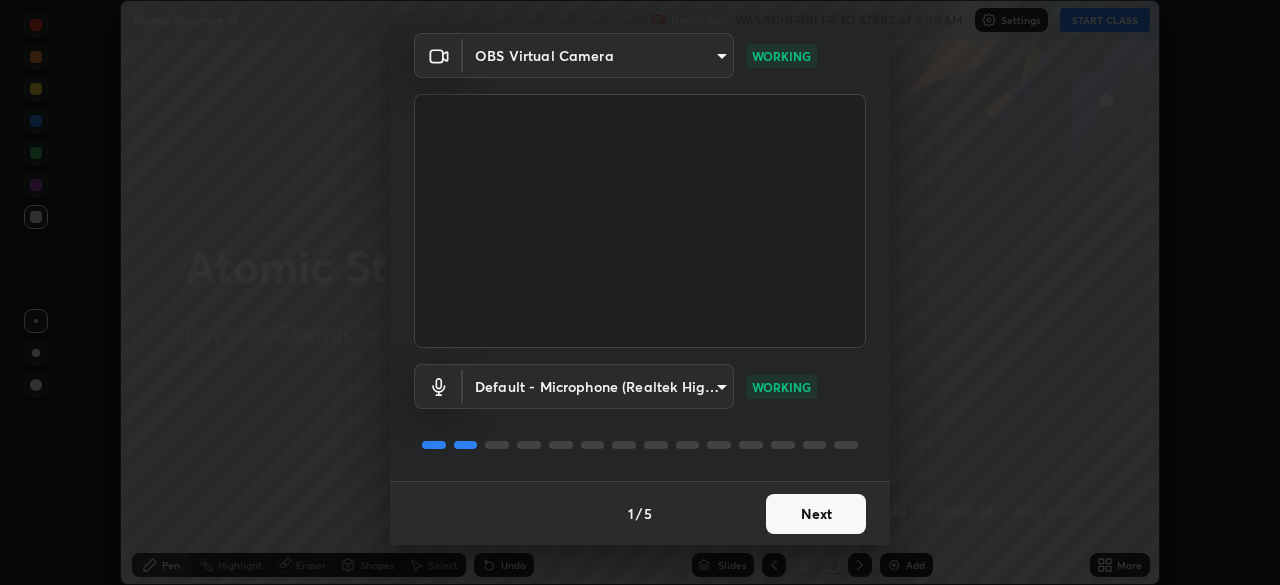click on "Next" at bounding box center [816, 514] 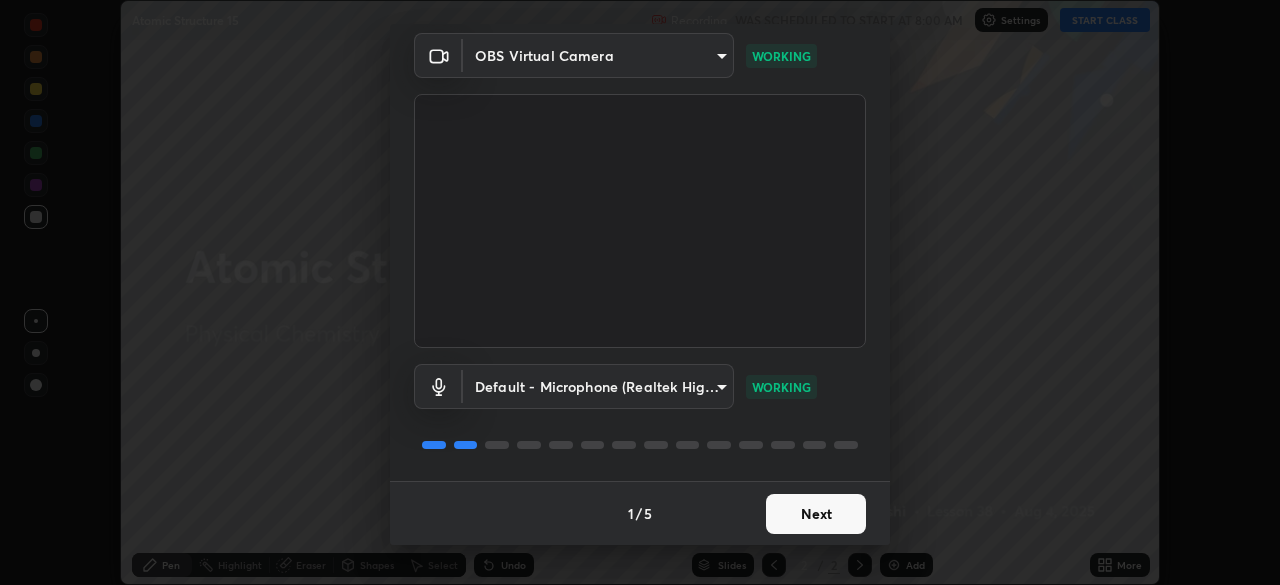 scroll, scrollTop: 0, scrollLeft: 0, axis: both 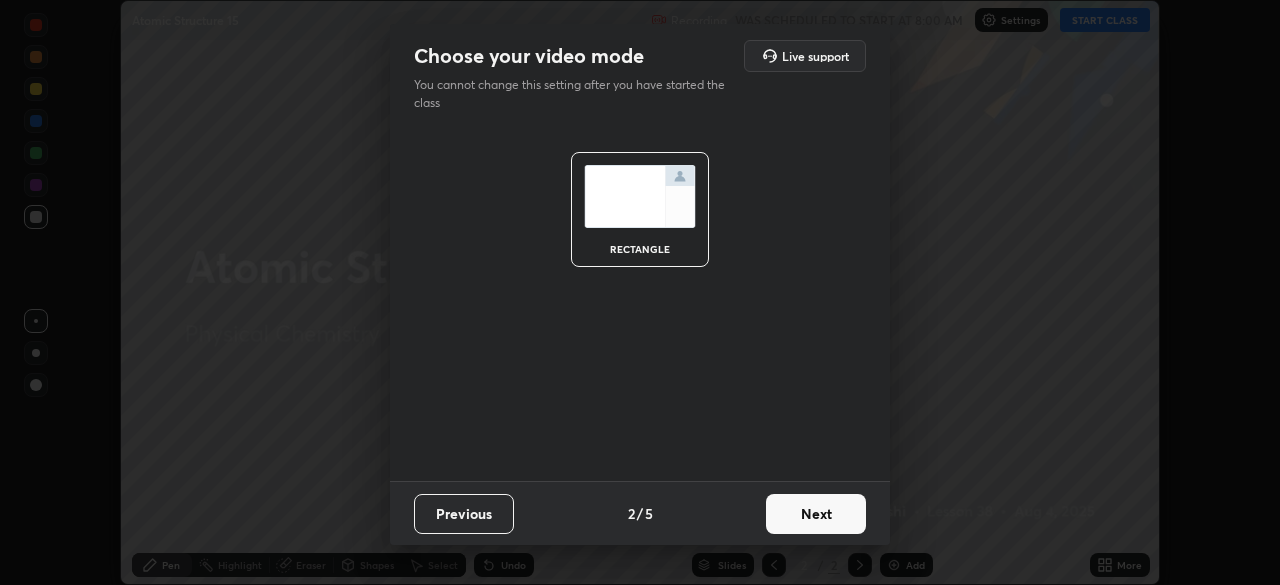 click on "Next" at bounding box center (816, 514) 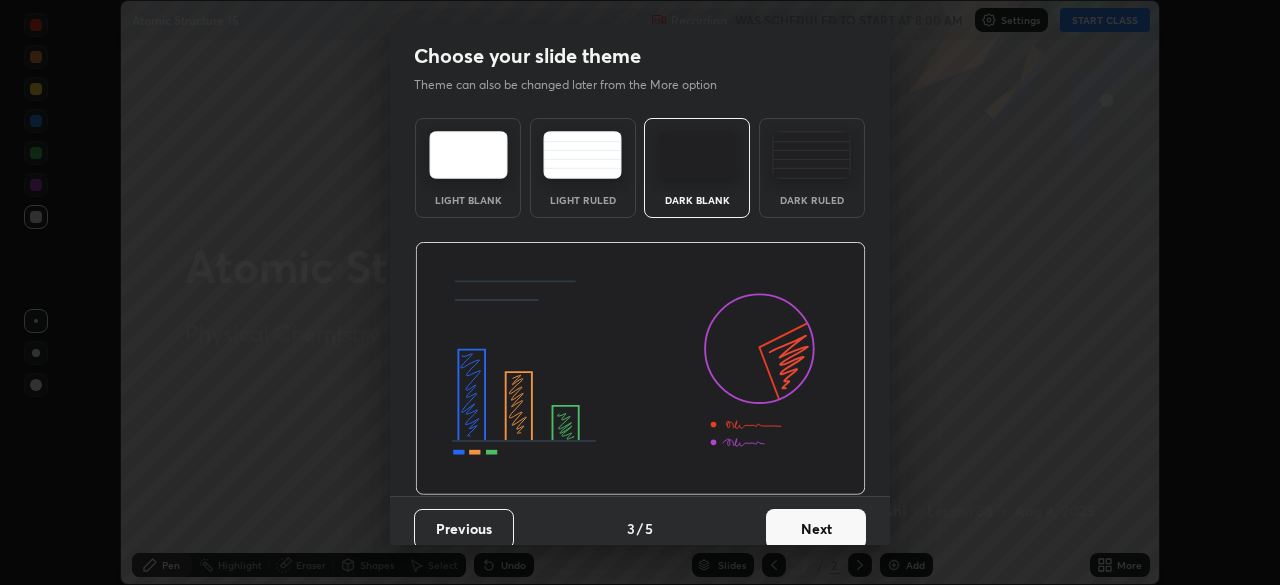 click on "Next" at bounding box center [816, 529] 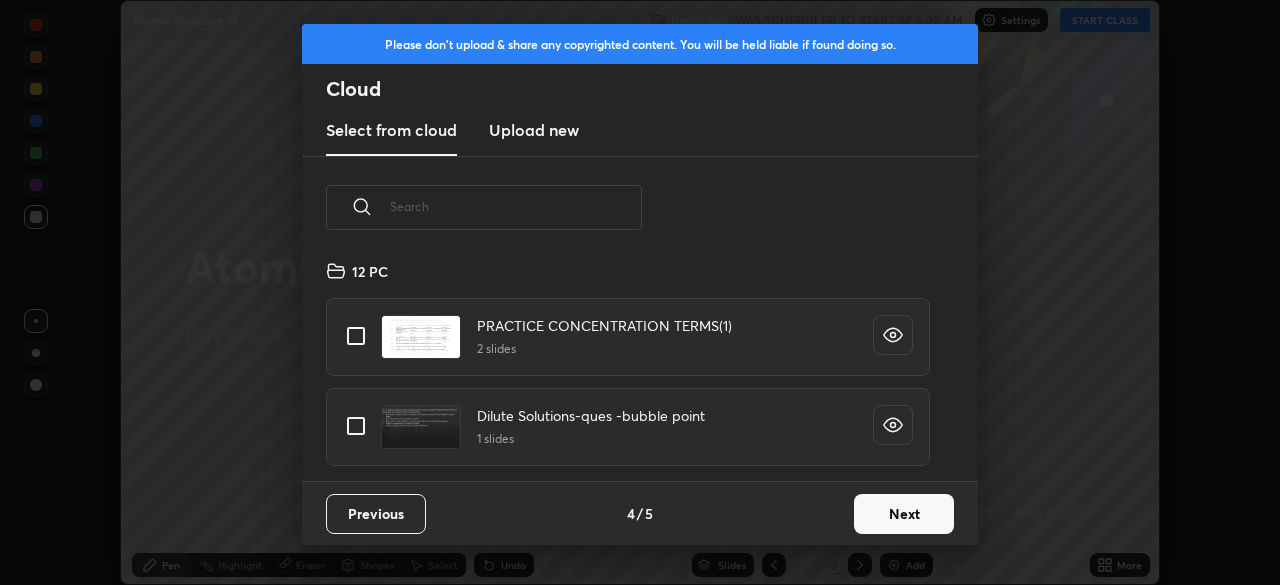 scroll, scrollTop: 7, scrollLeft: 11, axis: both 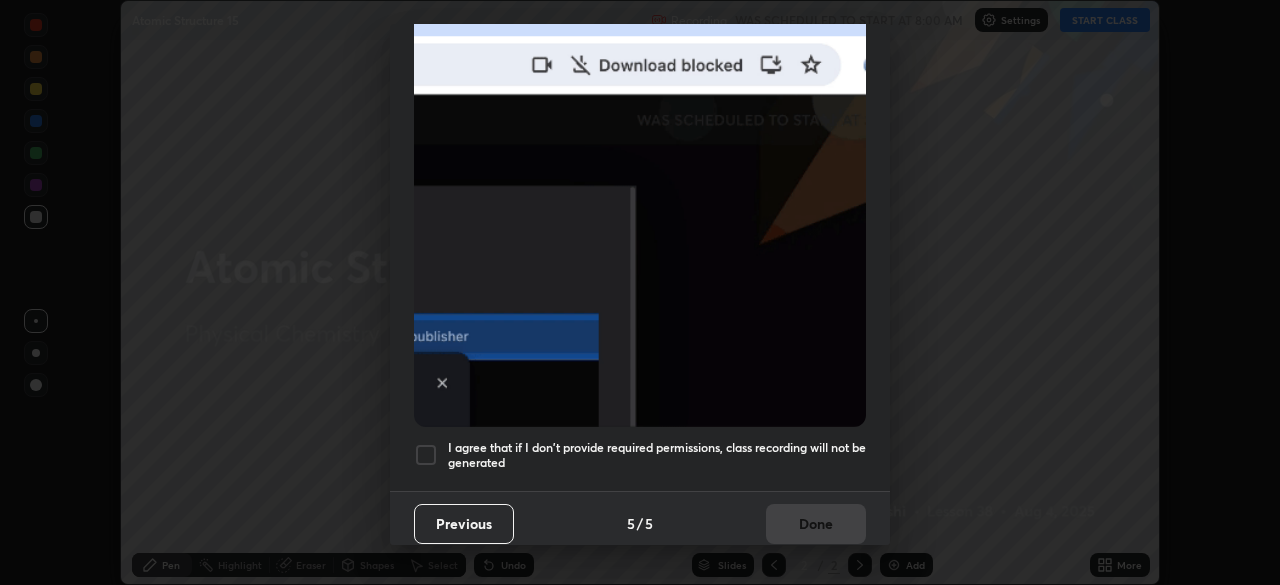 click at bounding box center [426, 455] 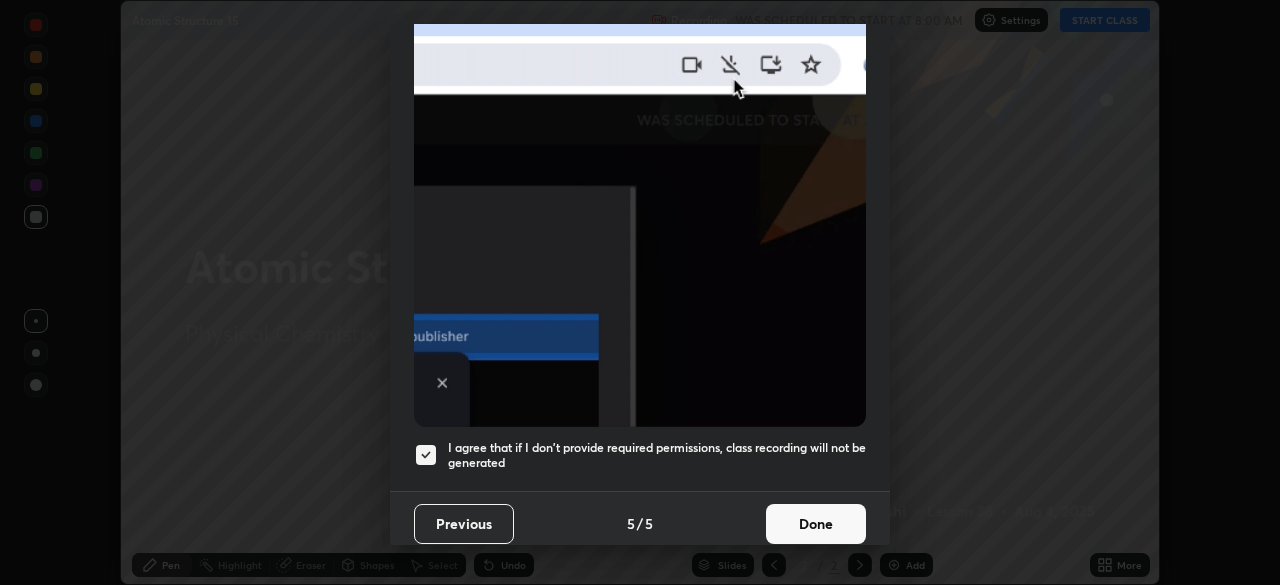 click on "Done" at bounding box center [816, 524] 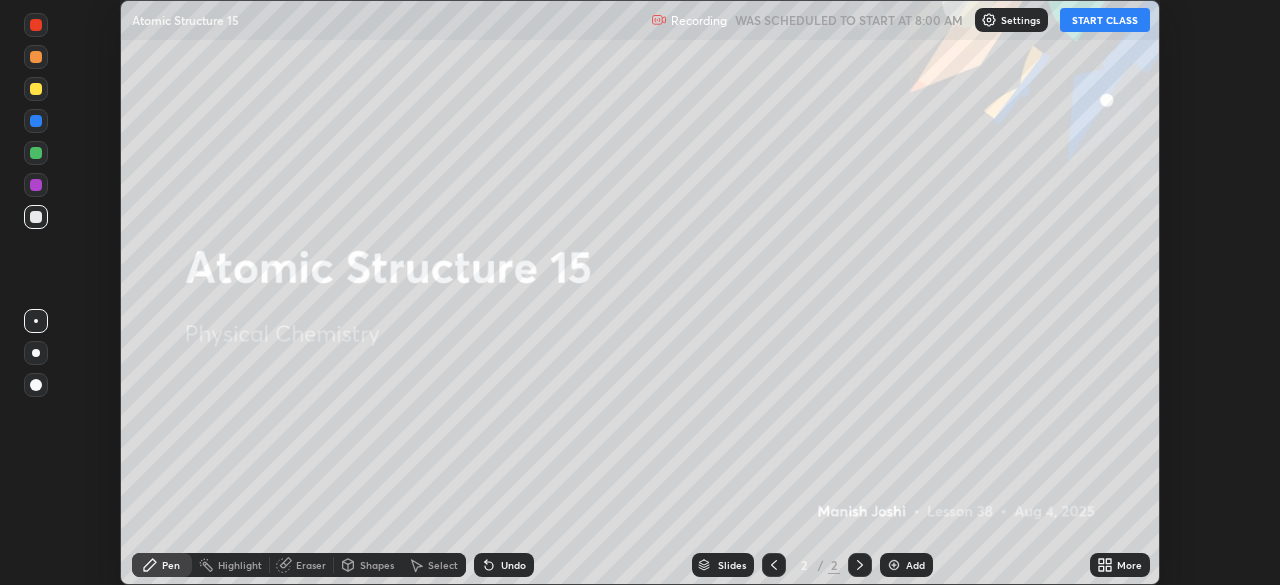 click 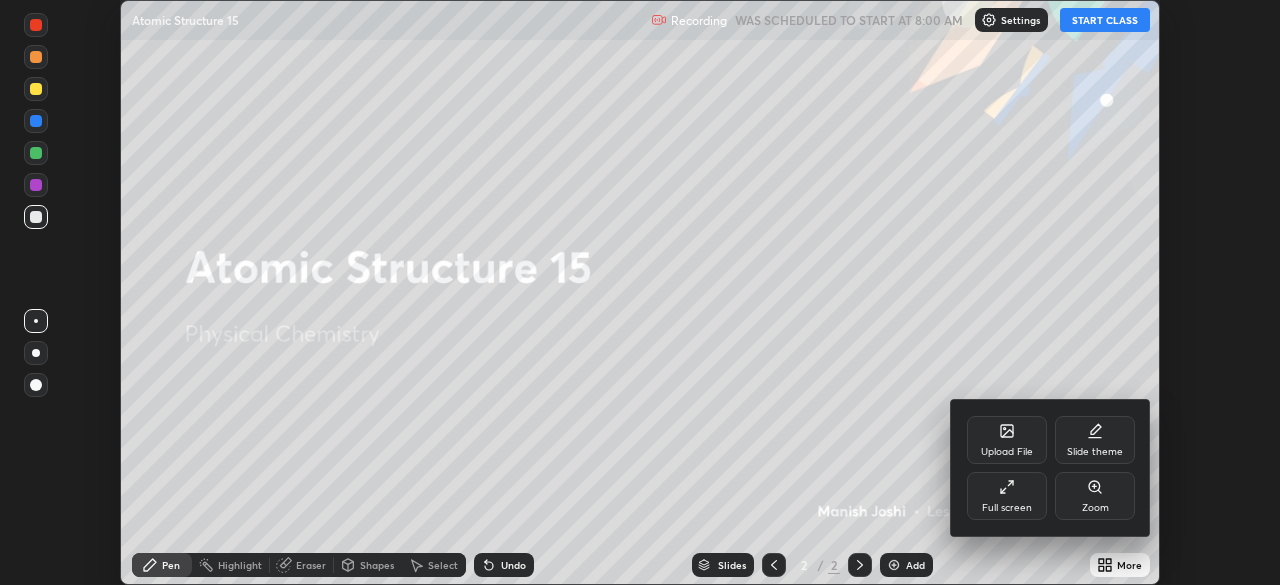 click on "Full screen" at bounding box center (1007, 496) 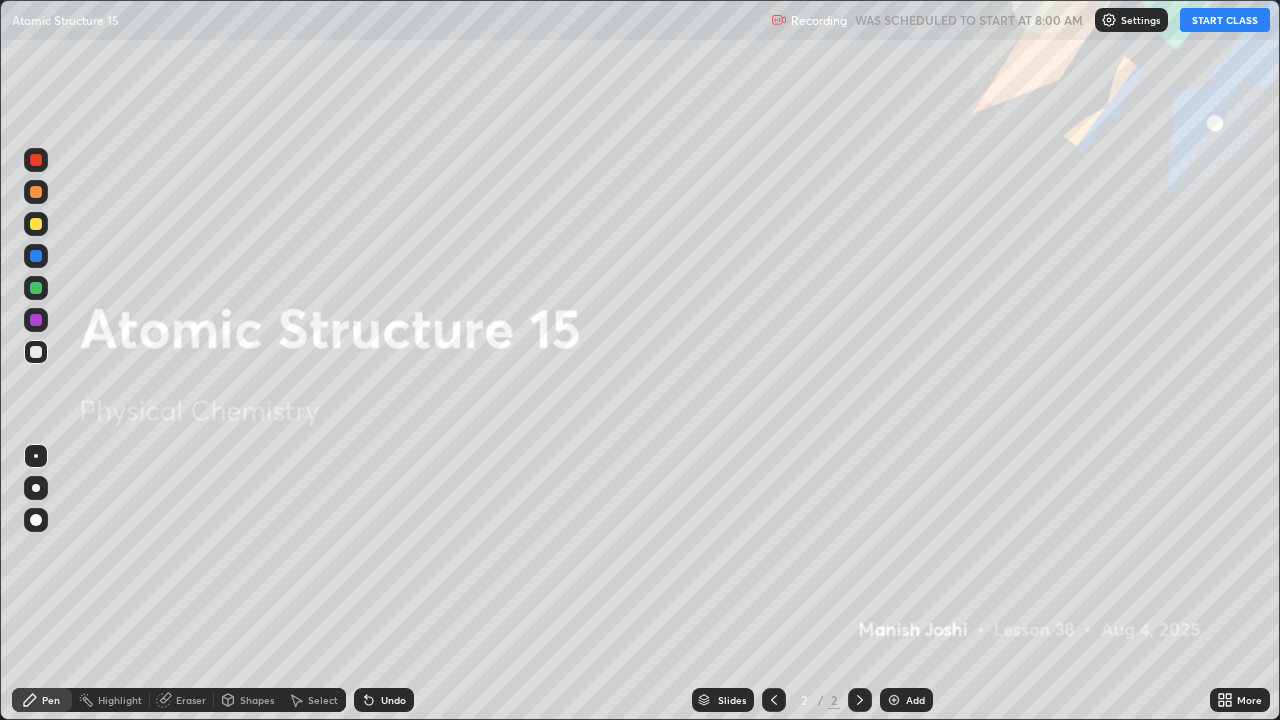 scroll, scrollTop: 99280, scrollLeft: 98720, axis: both 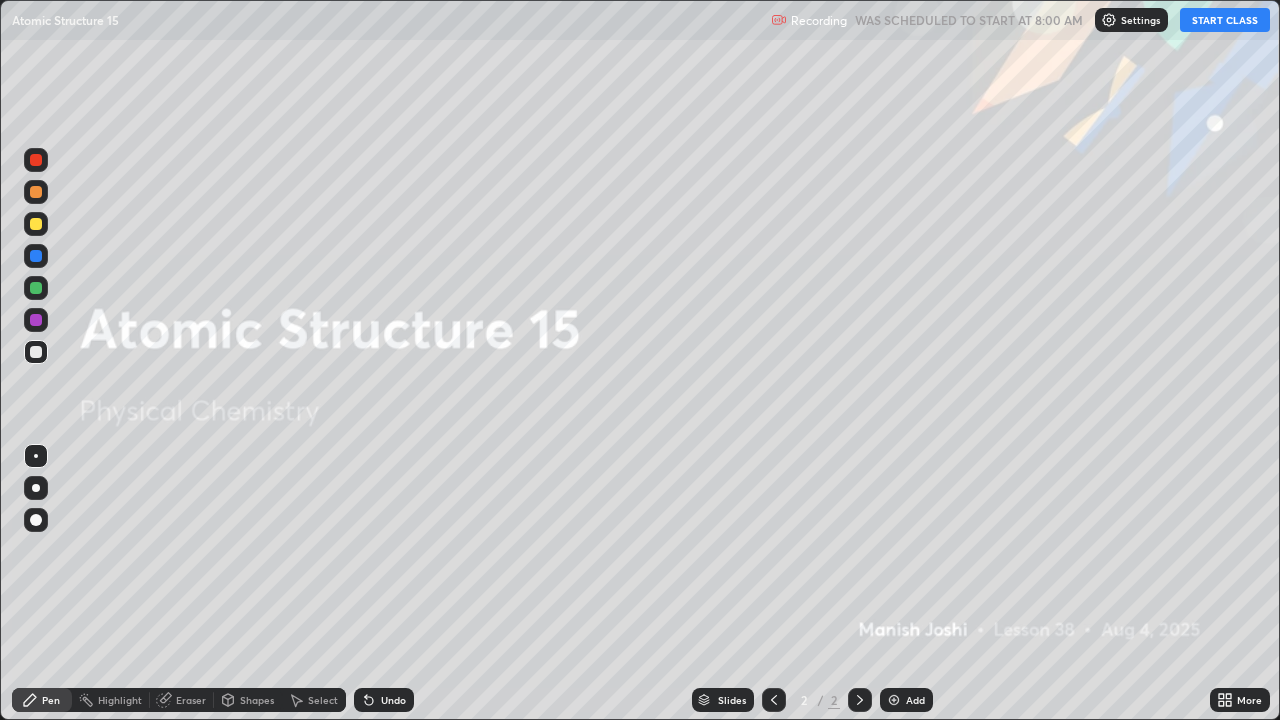 click on "START CLASS" at bounding box center [1225, 20] 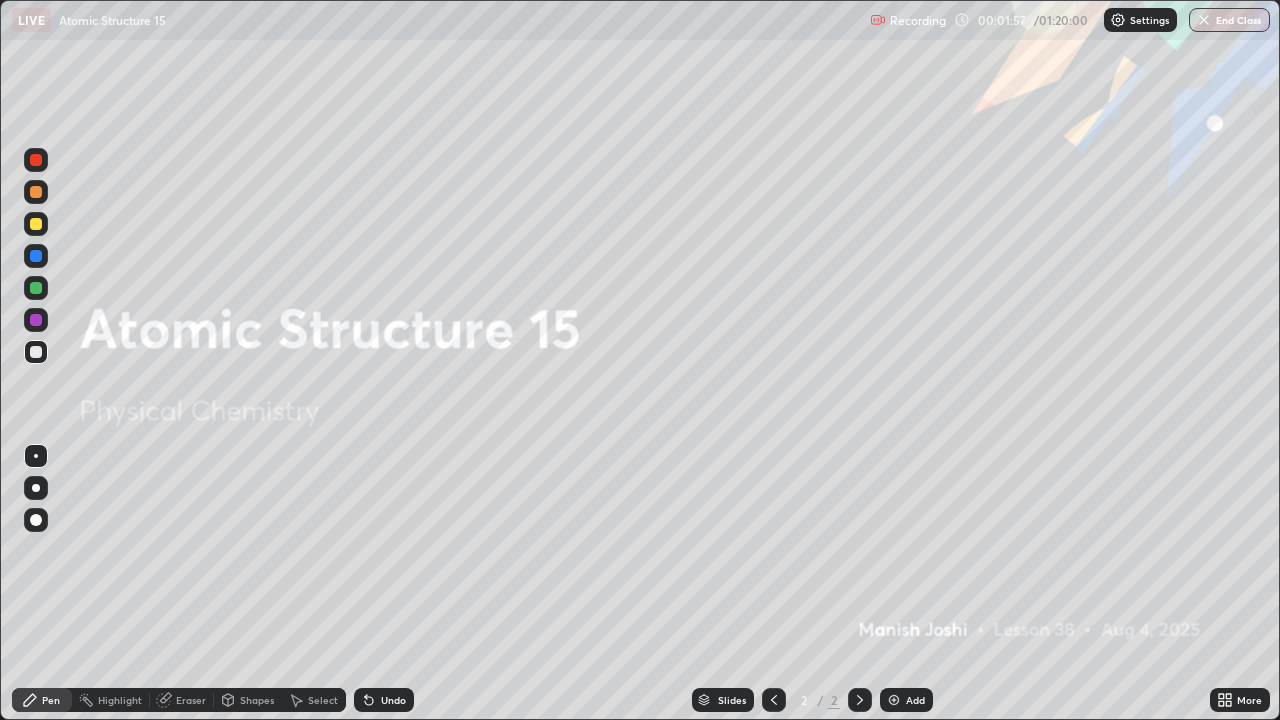 click at bounding box center [894, 700] 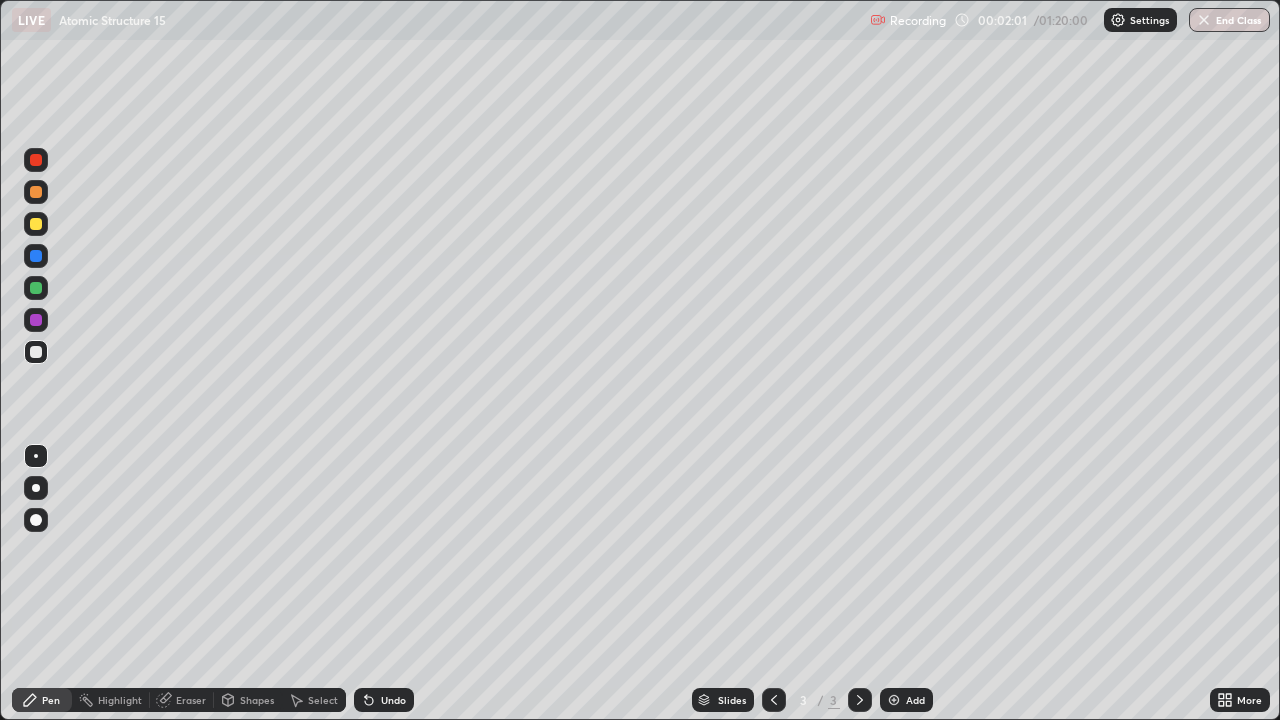 click at bounding box center [36, 224] 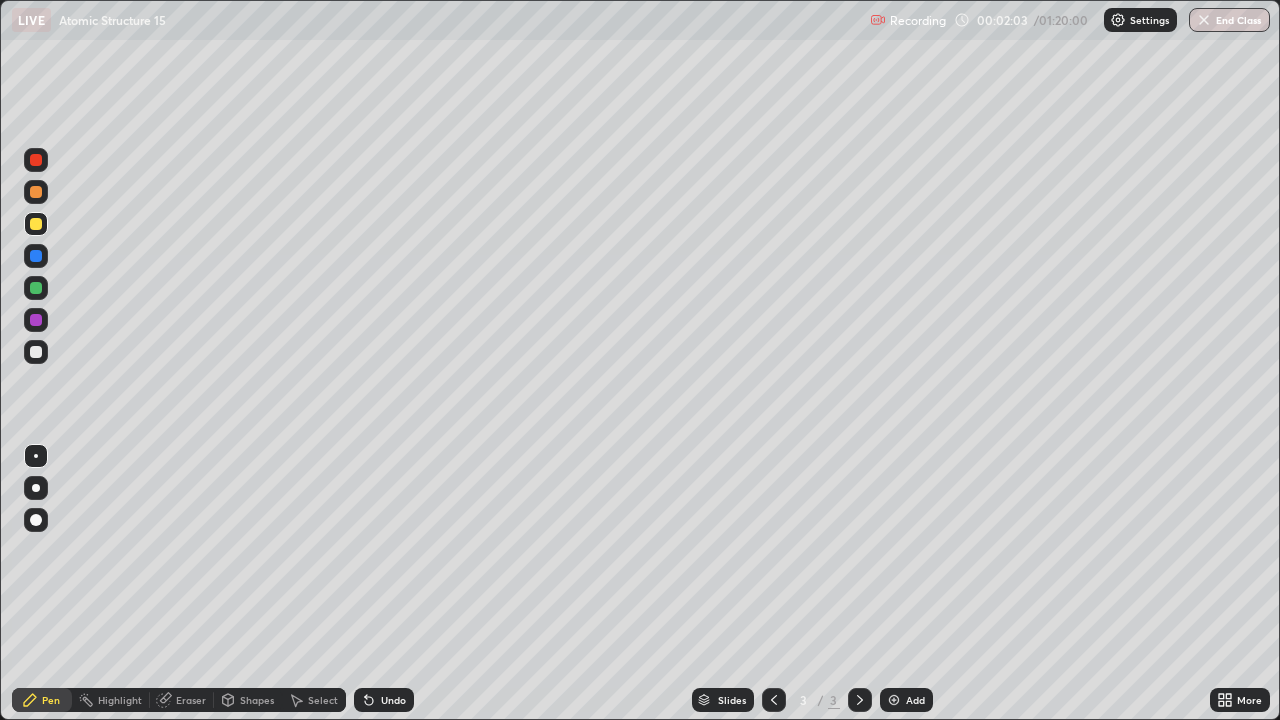 click on "Shapes" at bounding box center [257, 700] 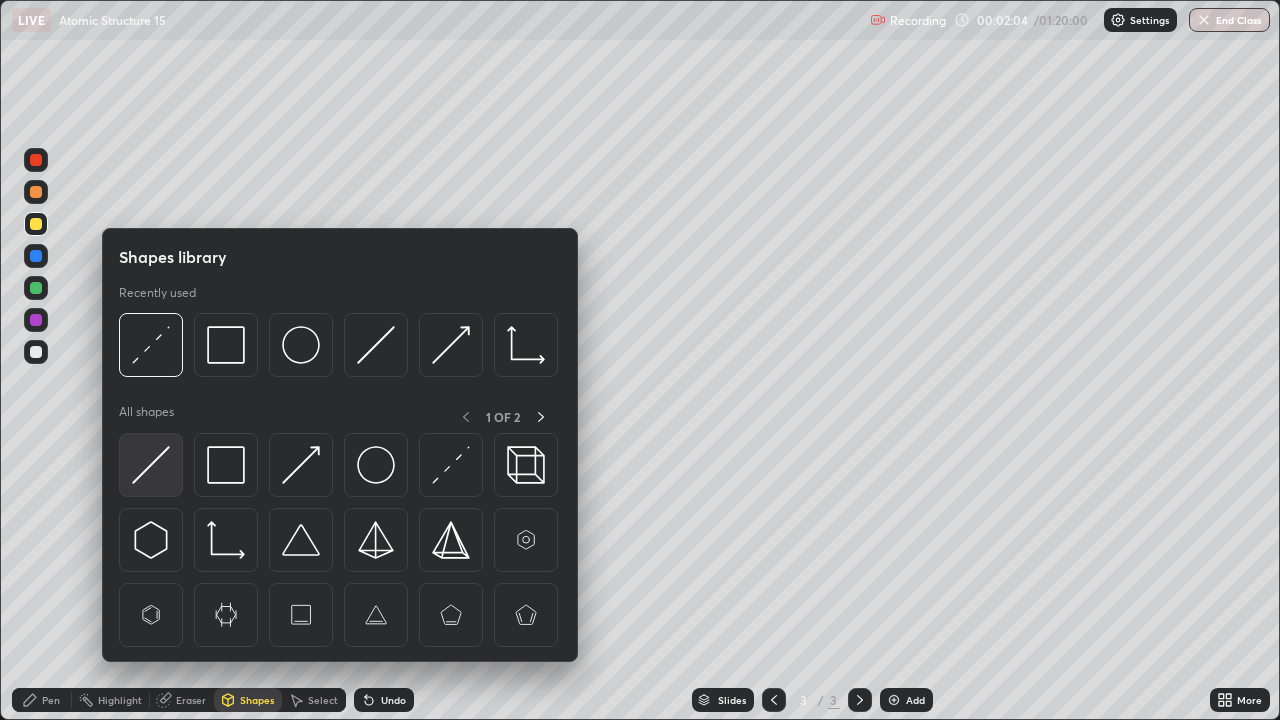 click at bounding box center [151, 465] 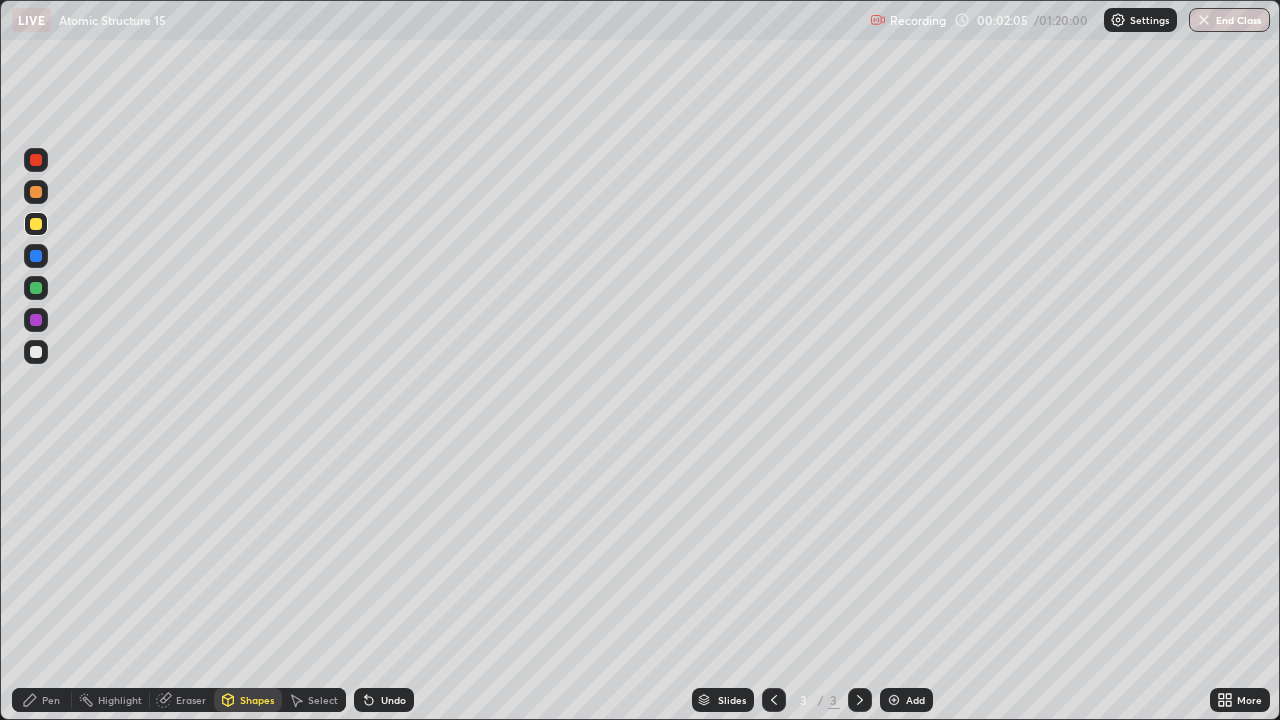 click at bounding box center (36, 192) 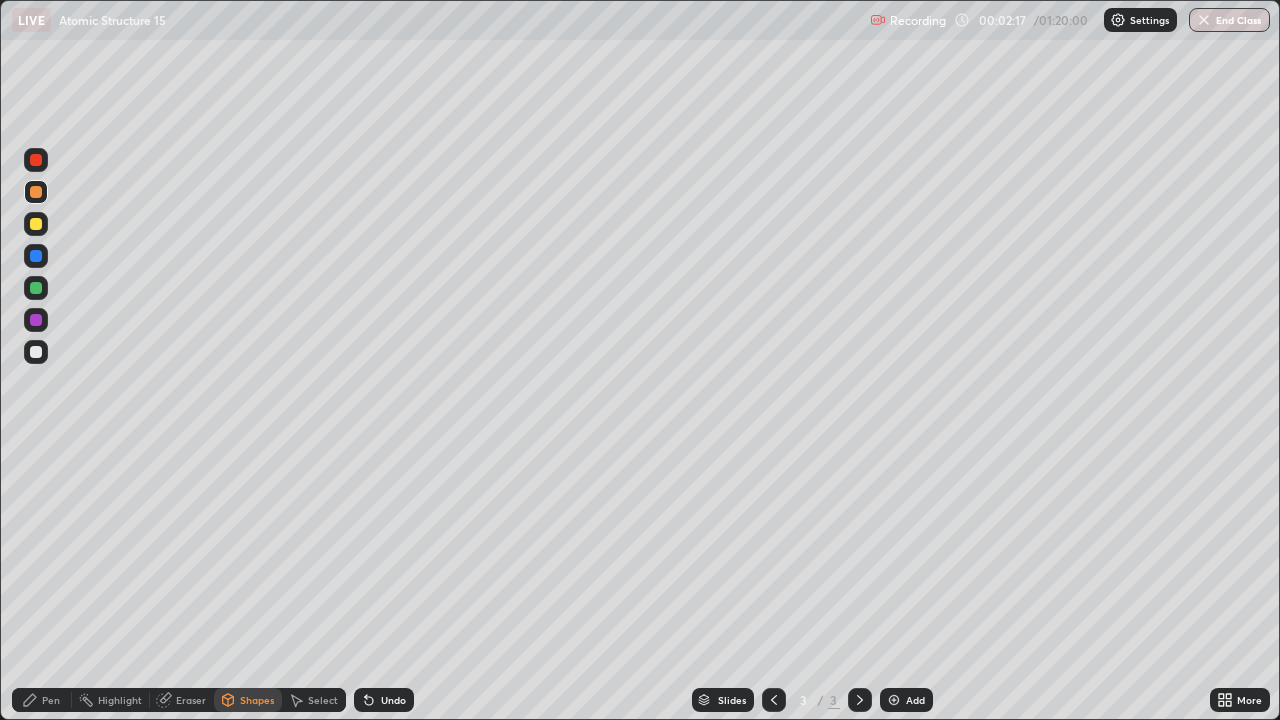 click at bounding box center [36, 160] 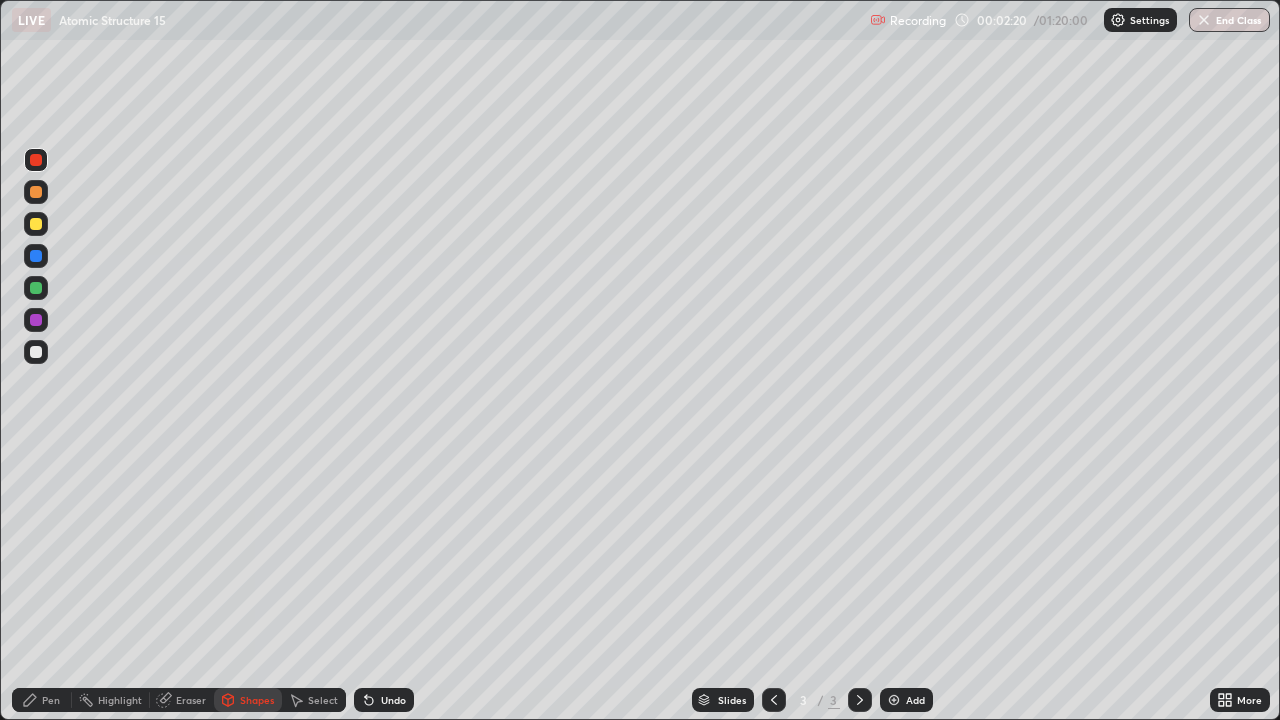 click at bounding box center (36, 192) 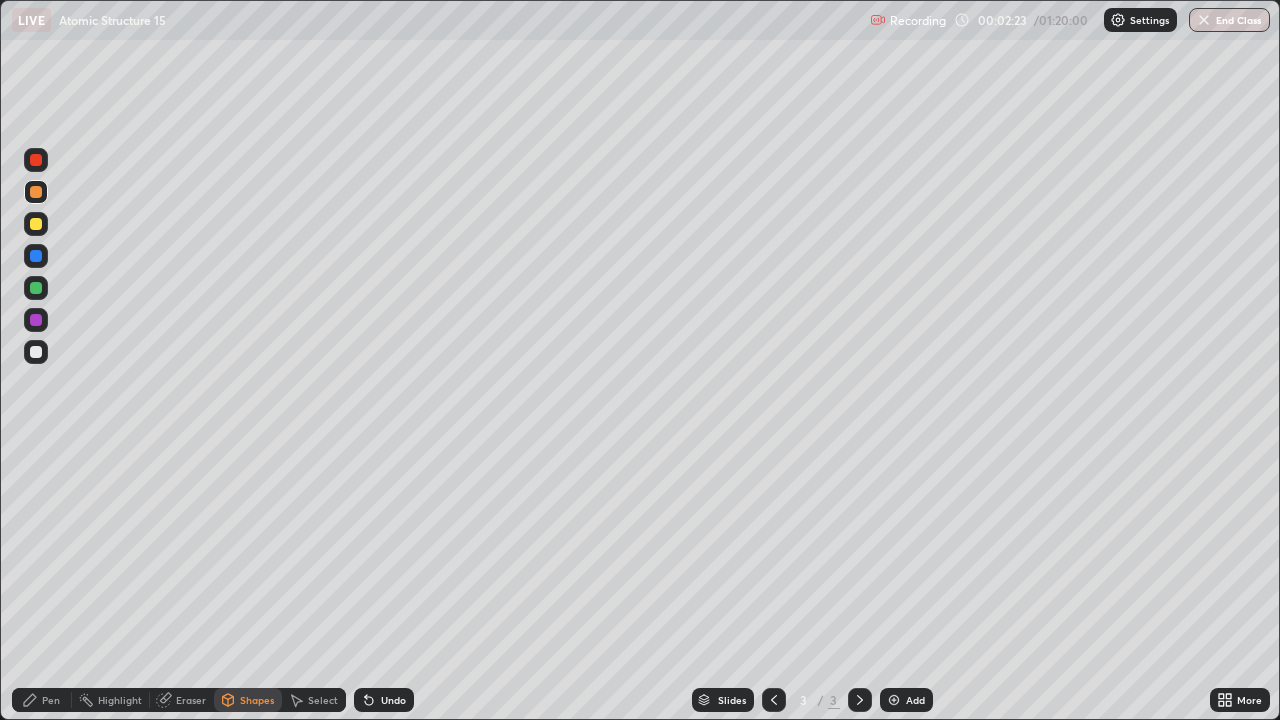 click at bounding box center (36, 224) 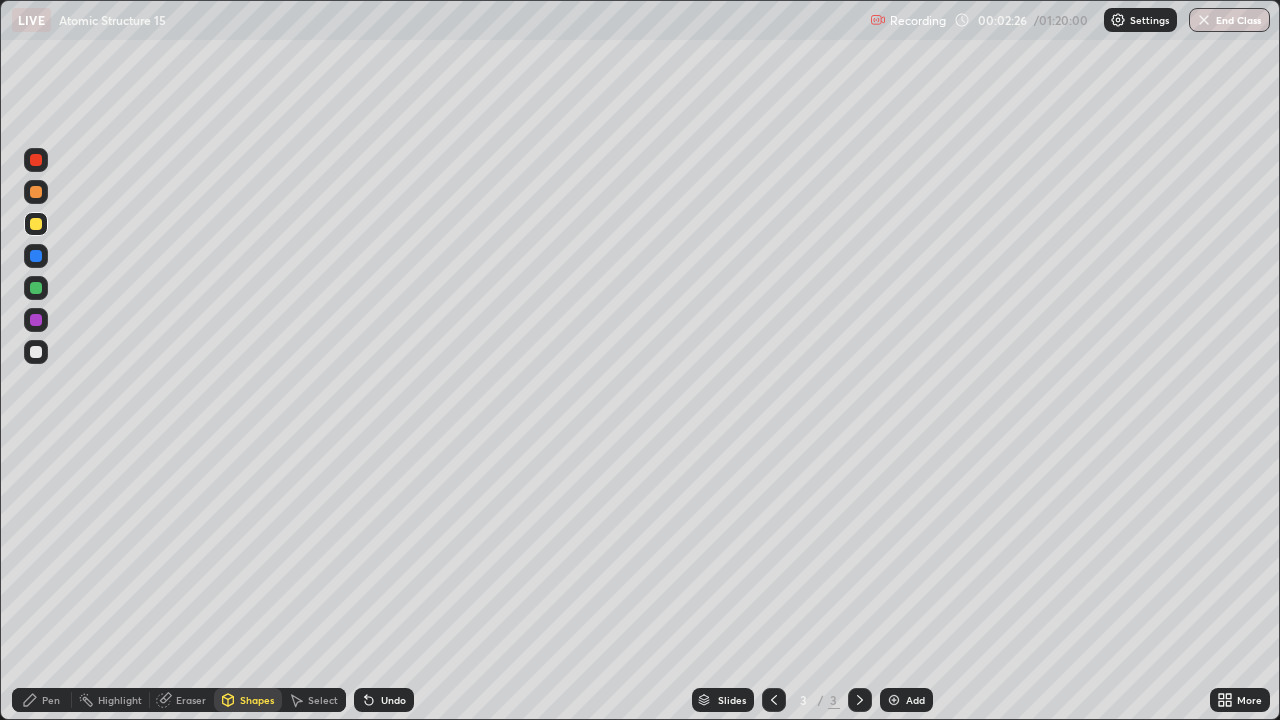 click at bounding box center (36, 256) 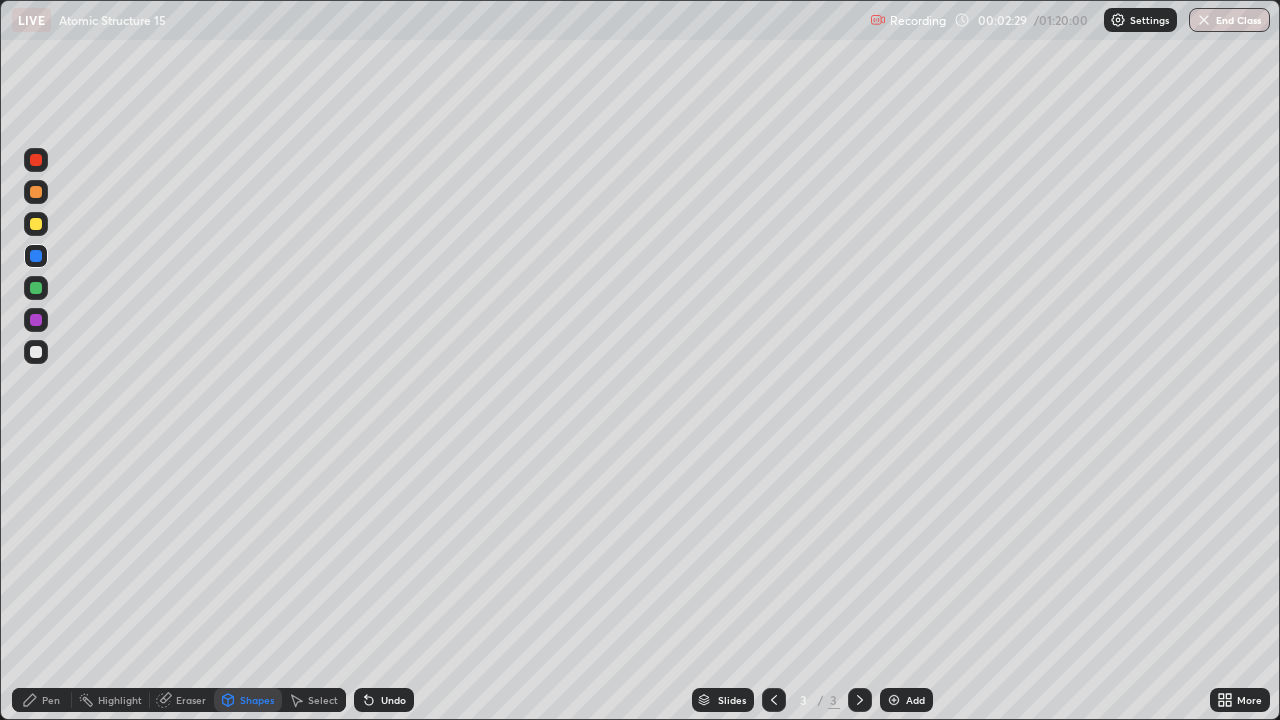 click at bounding box center (36, 288) 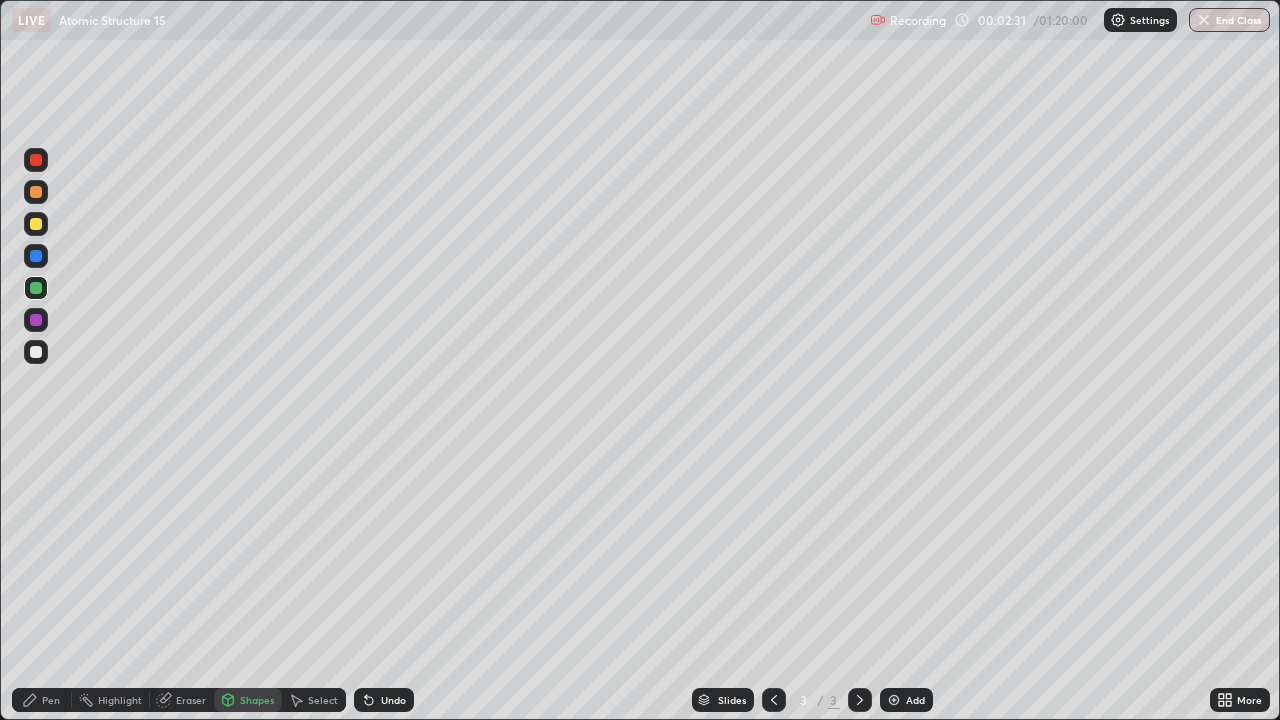 click at bounding box center [36, 320] 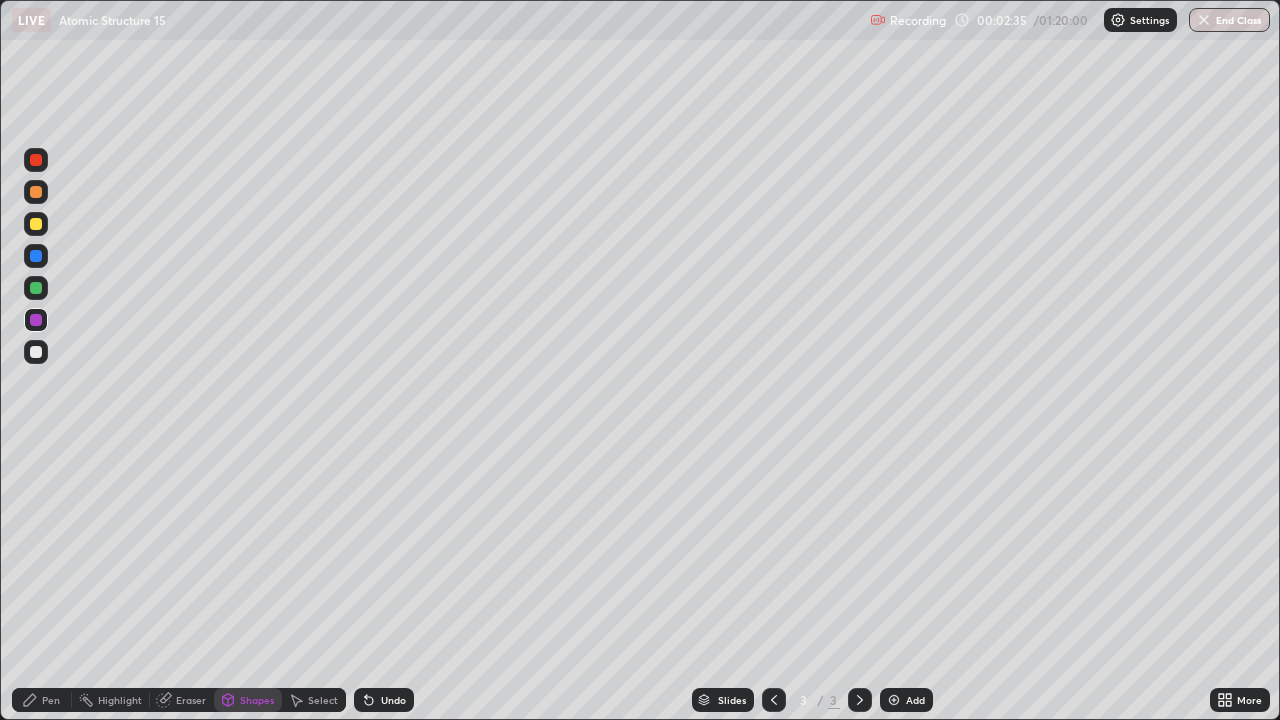 click on "Eraser" at bounding box center [191, 700] 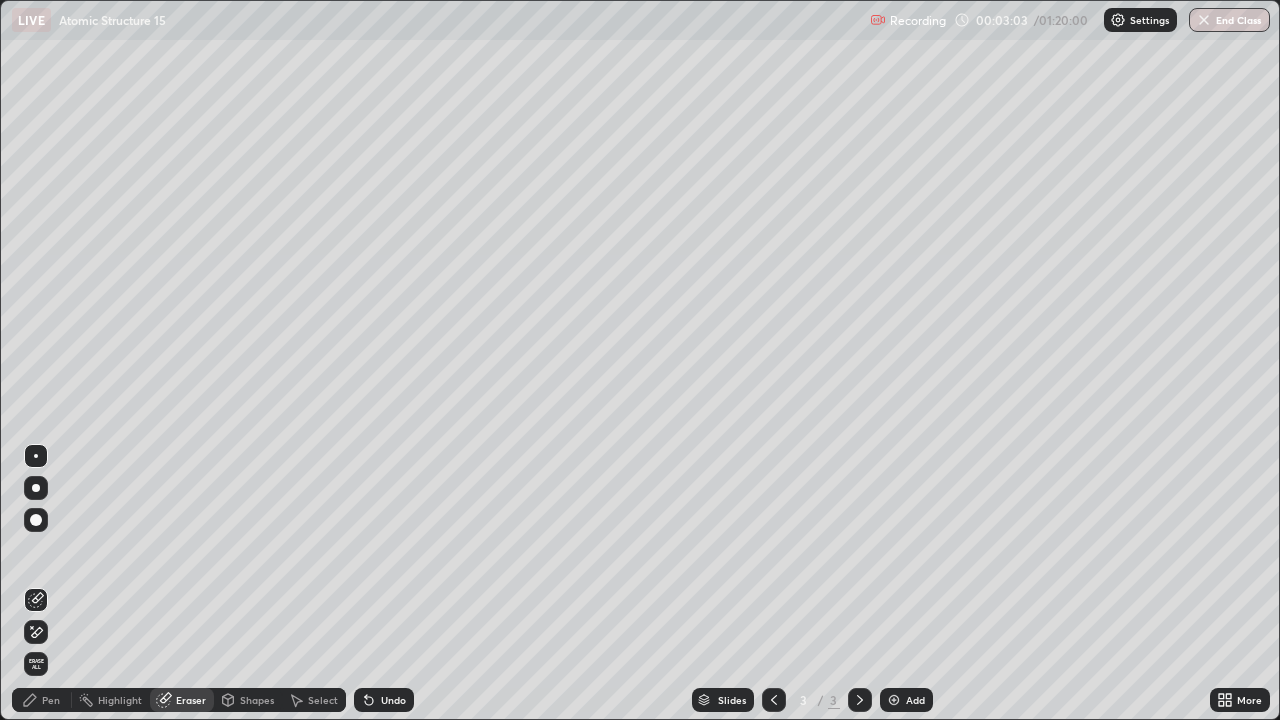 click on "Pen" at bounding box center [51, 700] 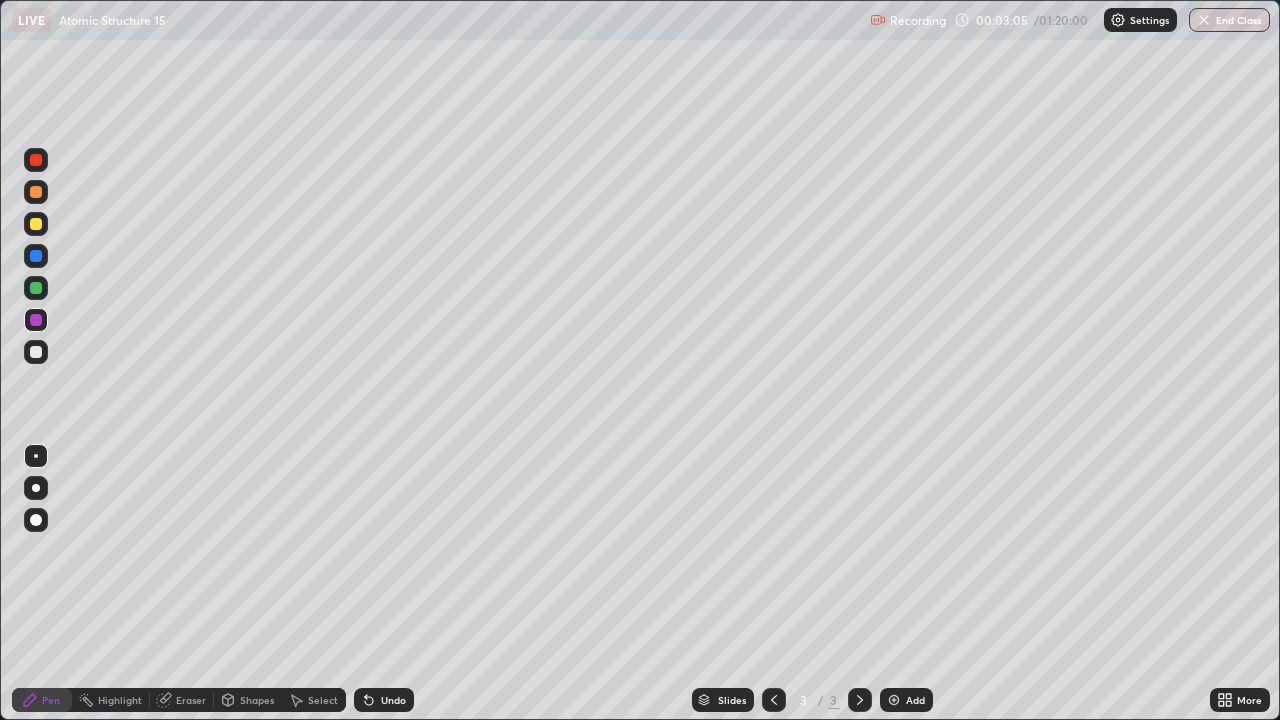 click at bounding box center [36, 224] 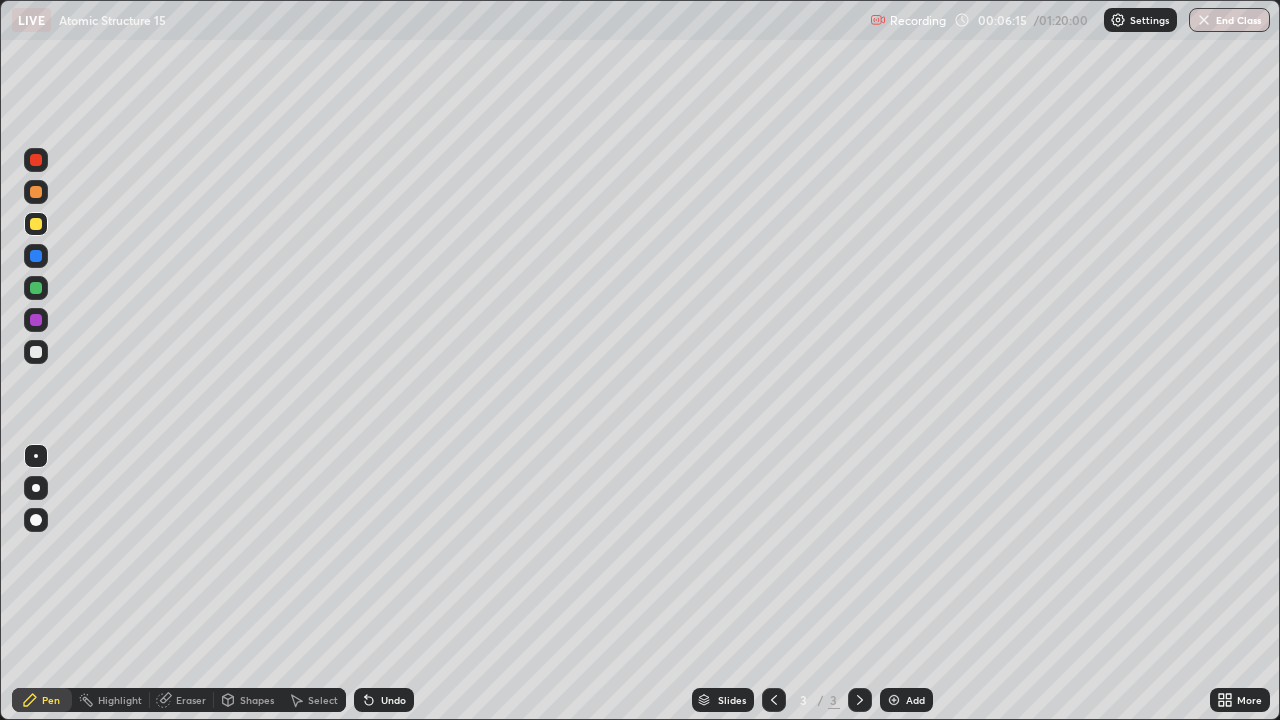 click 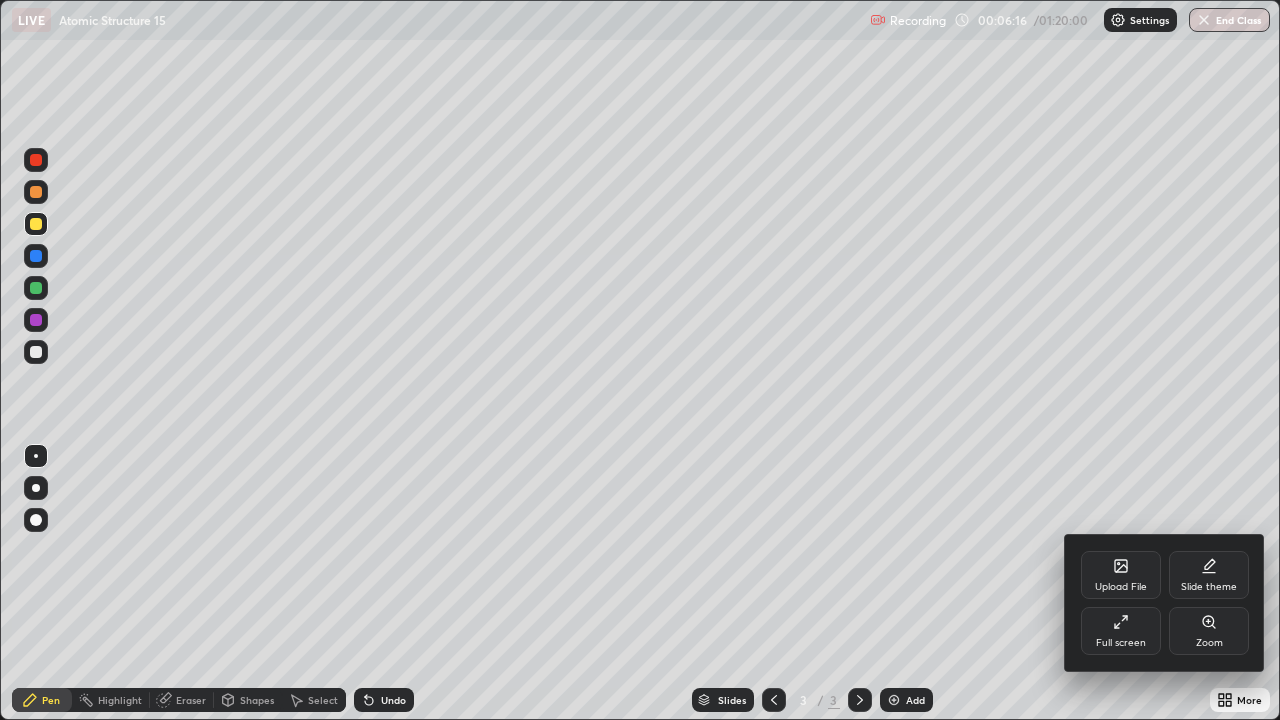click on "Upload File" at bounding box center (1121, 575) 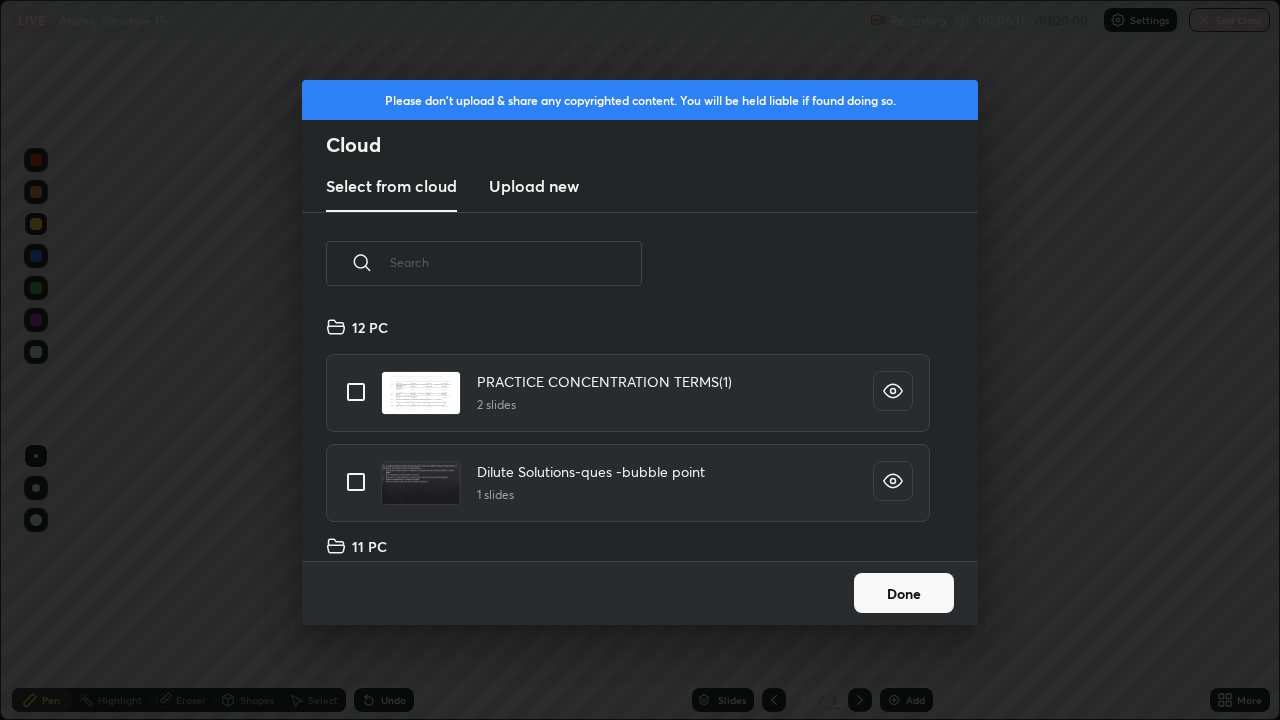 scroll, scrollTop: 7, scrollLeft: 11, axis: both 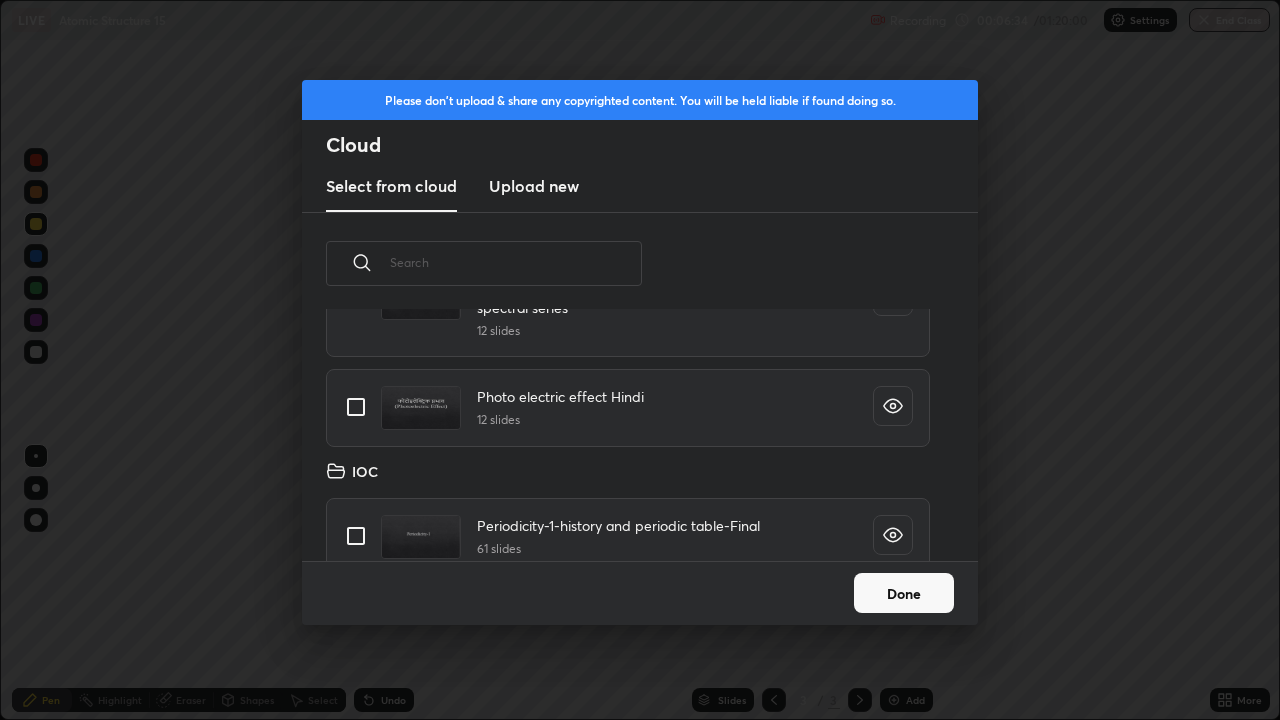 click at bounding box center (356, 407) 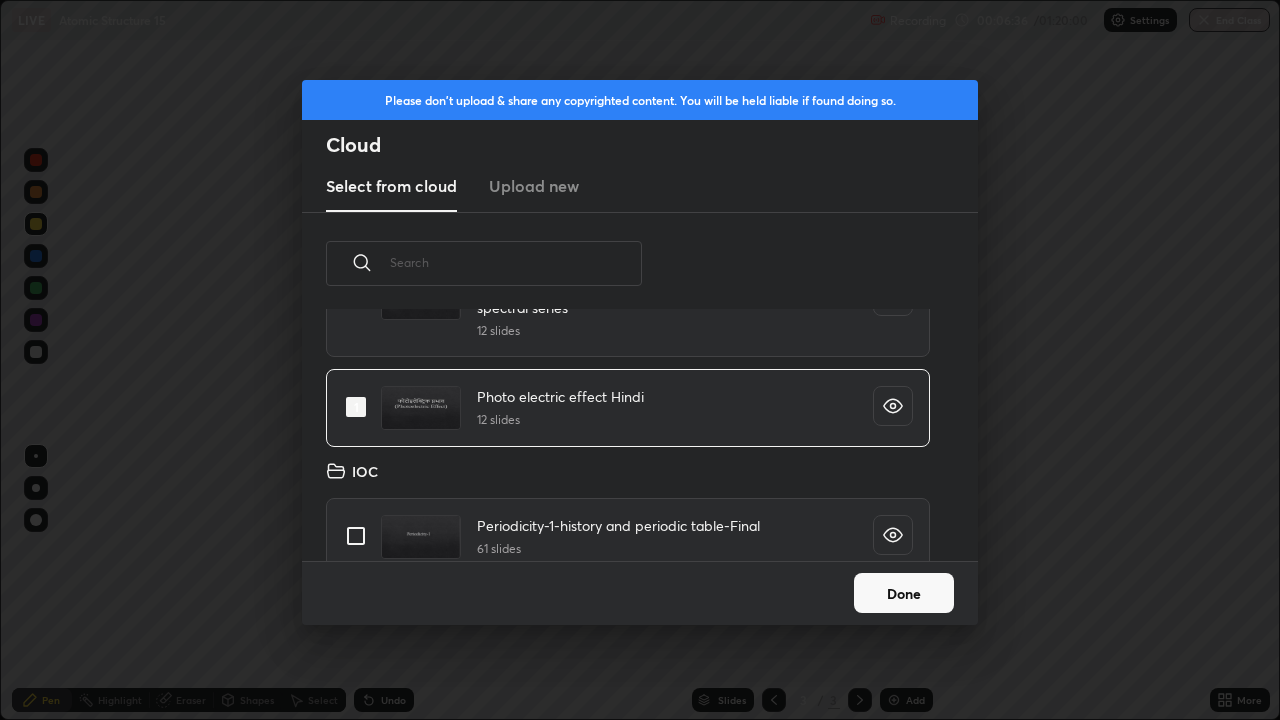 click on "Done" at bounding box center [904, 593] 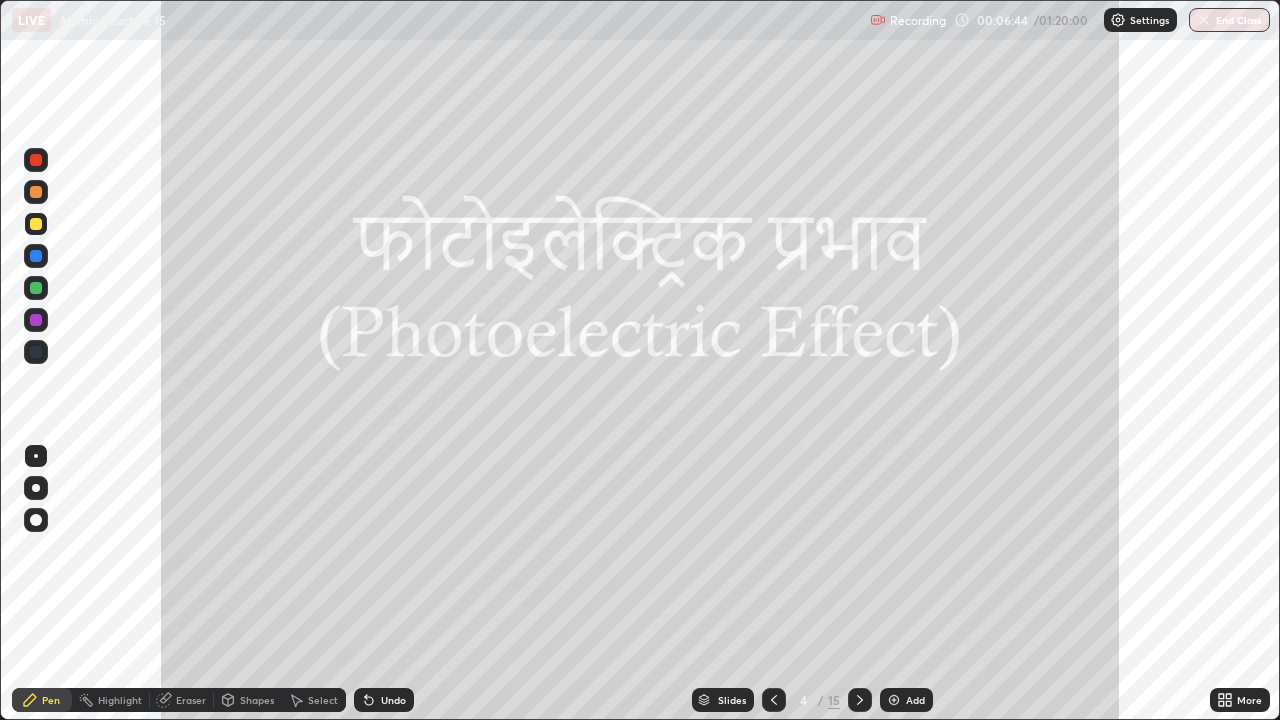 click 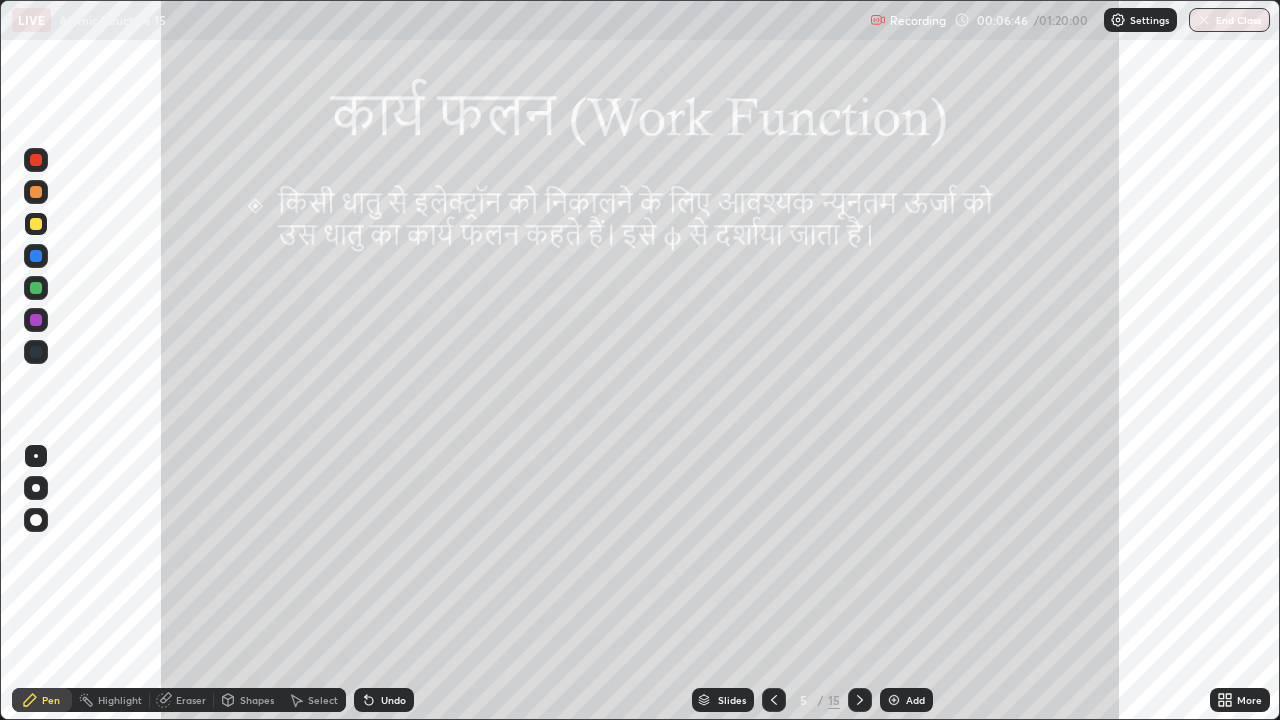 click 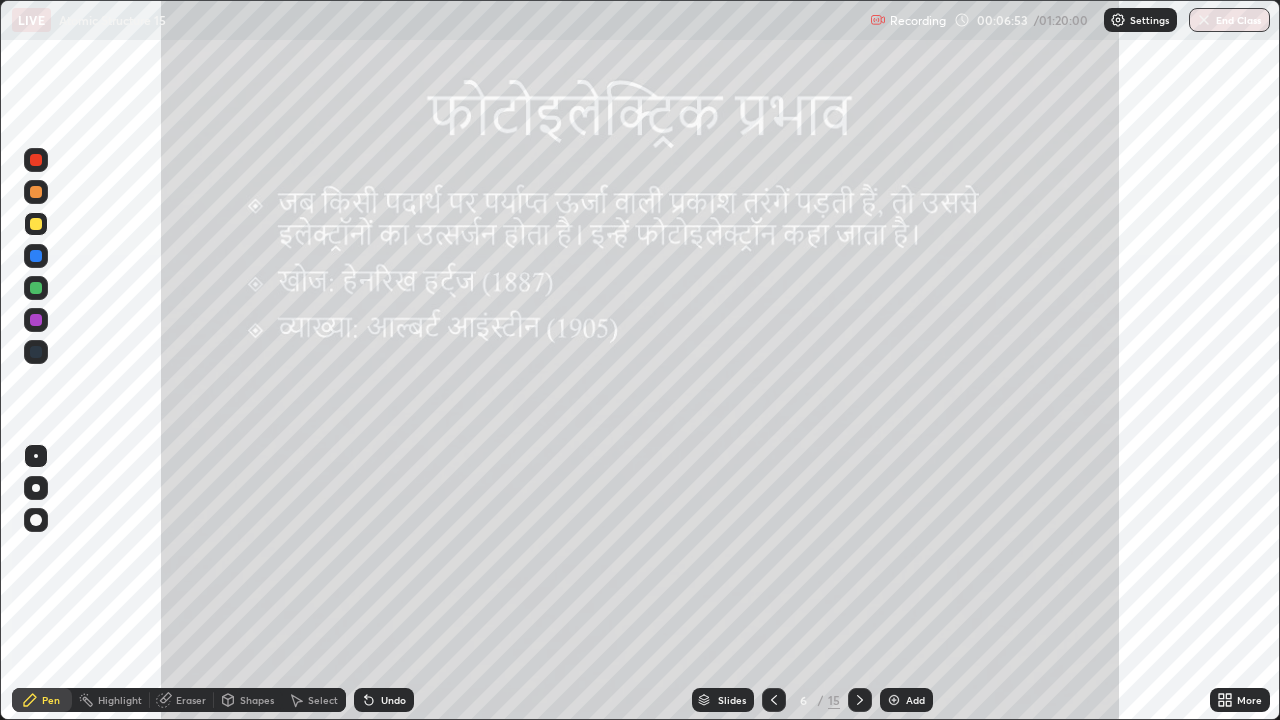 click 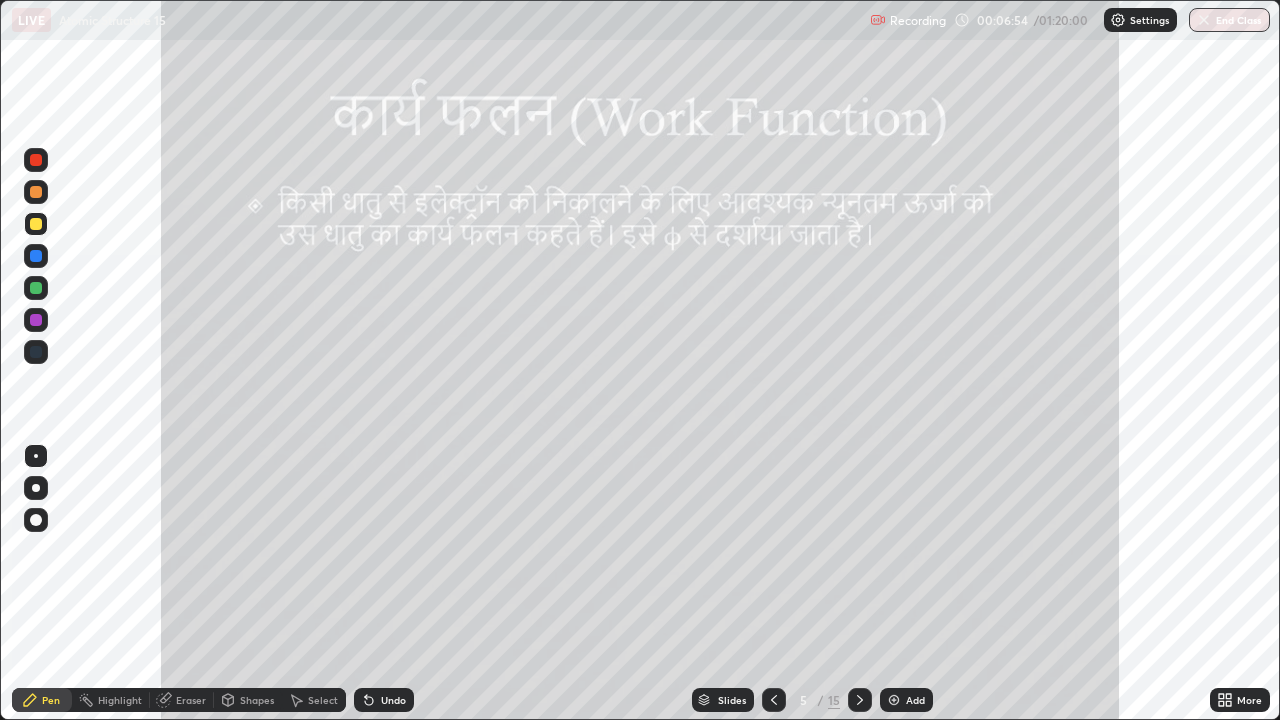 click 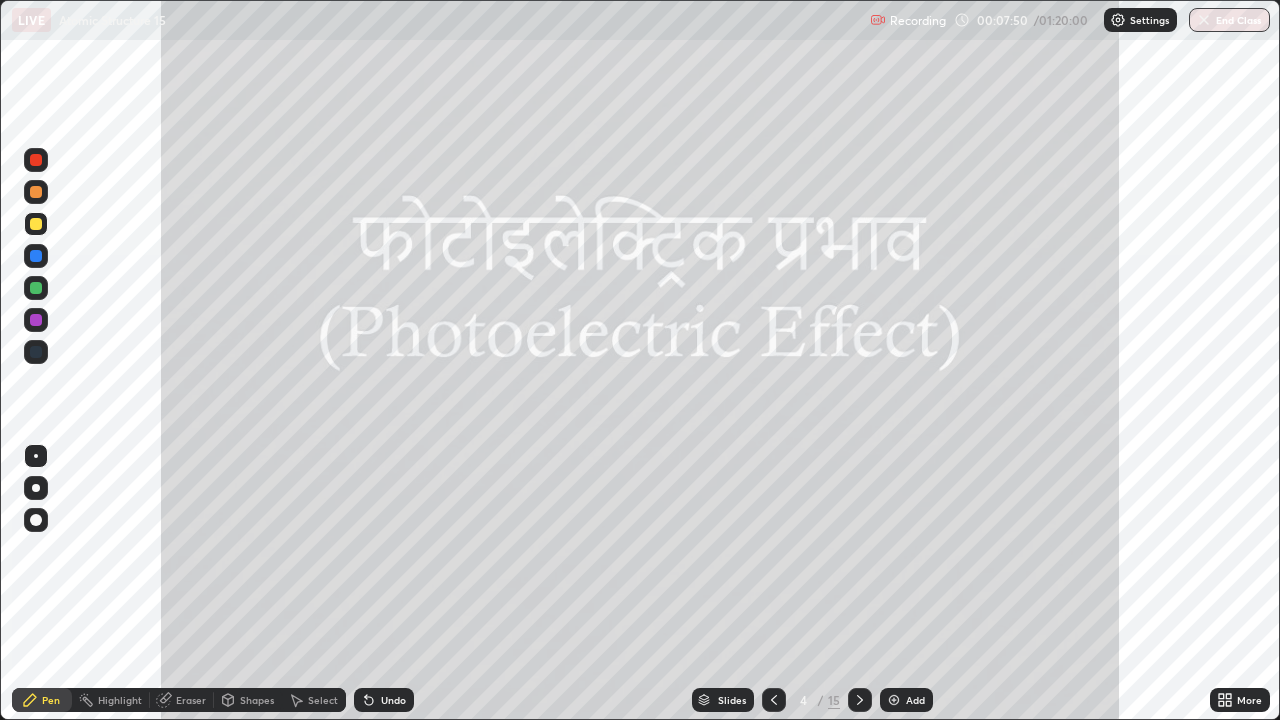 click at bounding box center (894, 700) 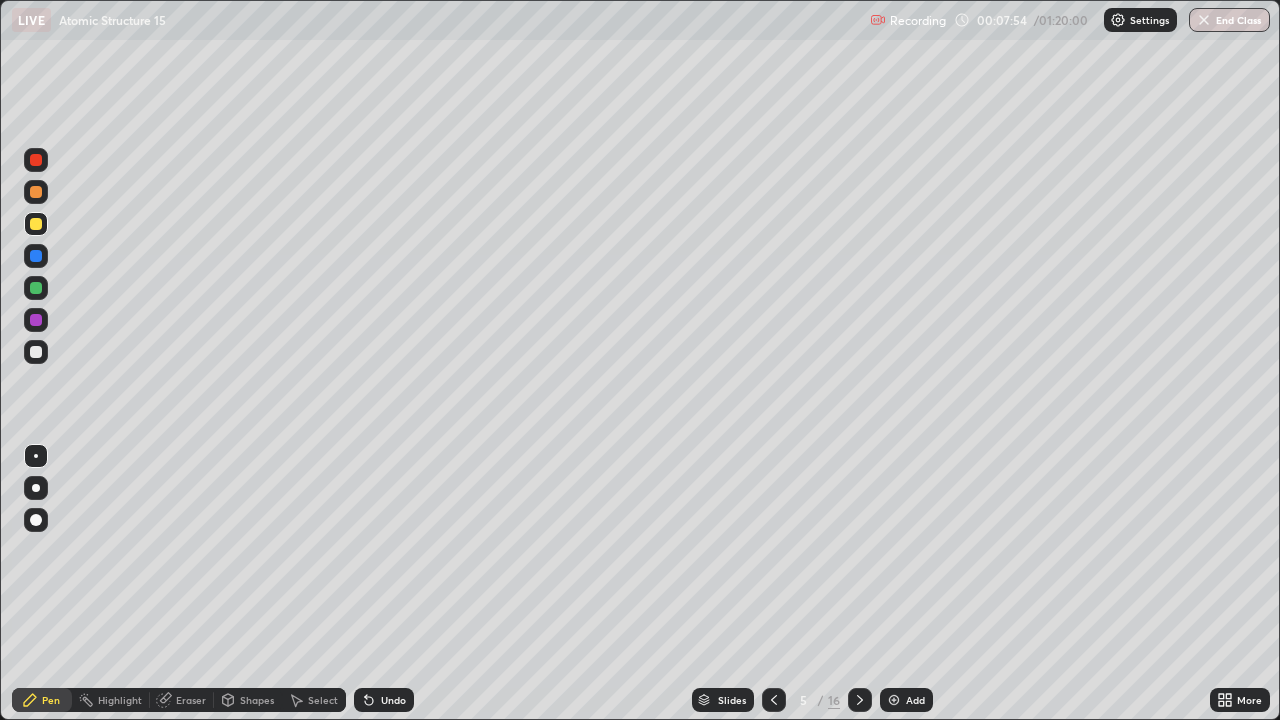 click on "Shapes" at bounding box center (257, 700) 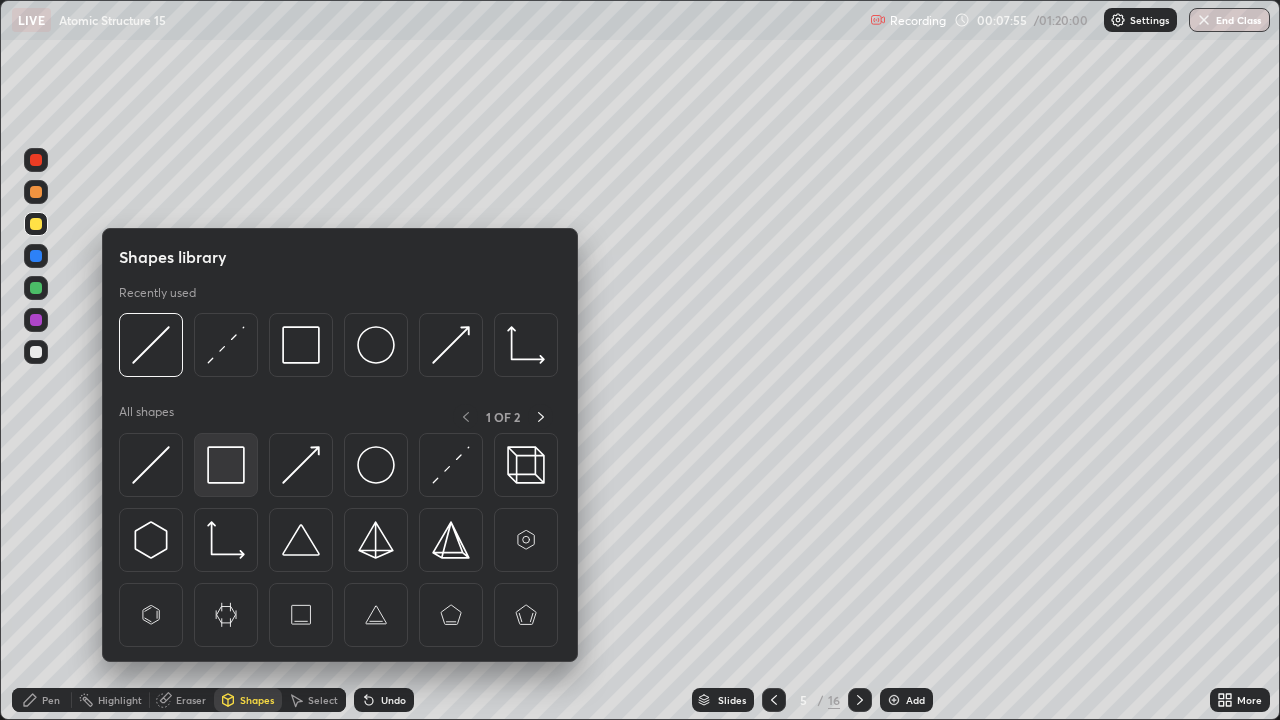 click at bounding box center (226, 465) 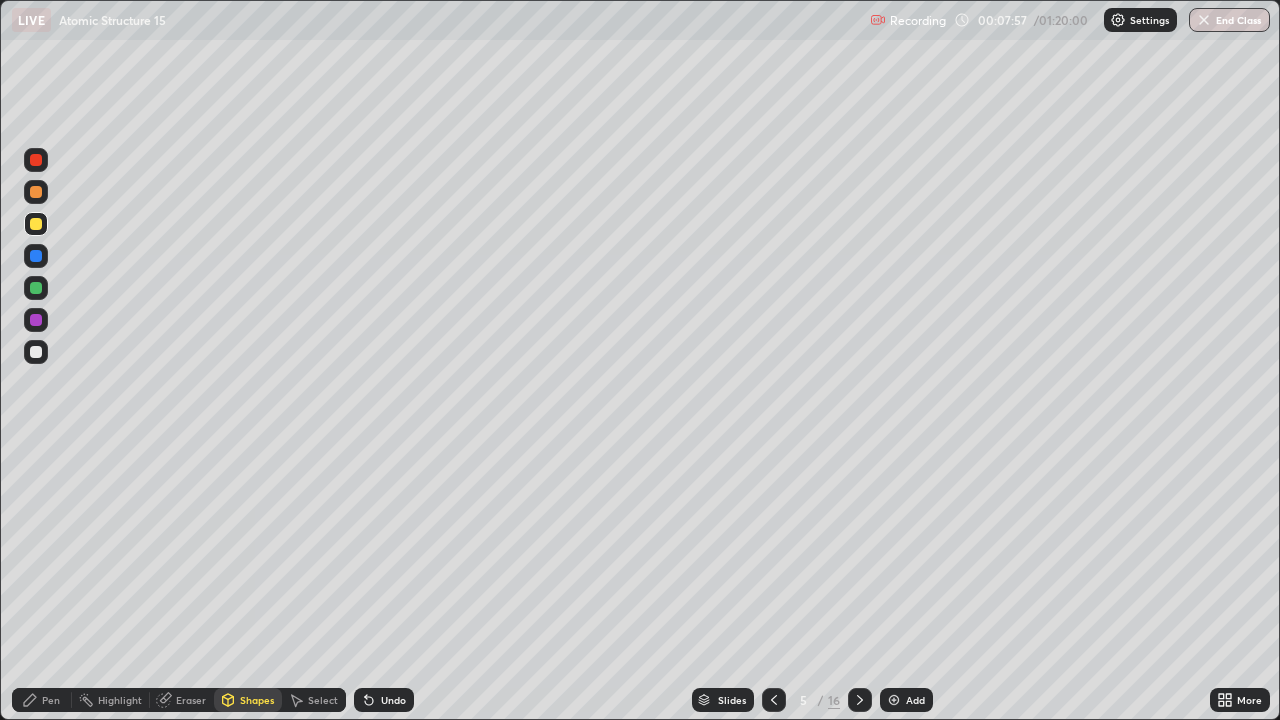 click on "Shapes" at bounding box center (248, 700) 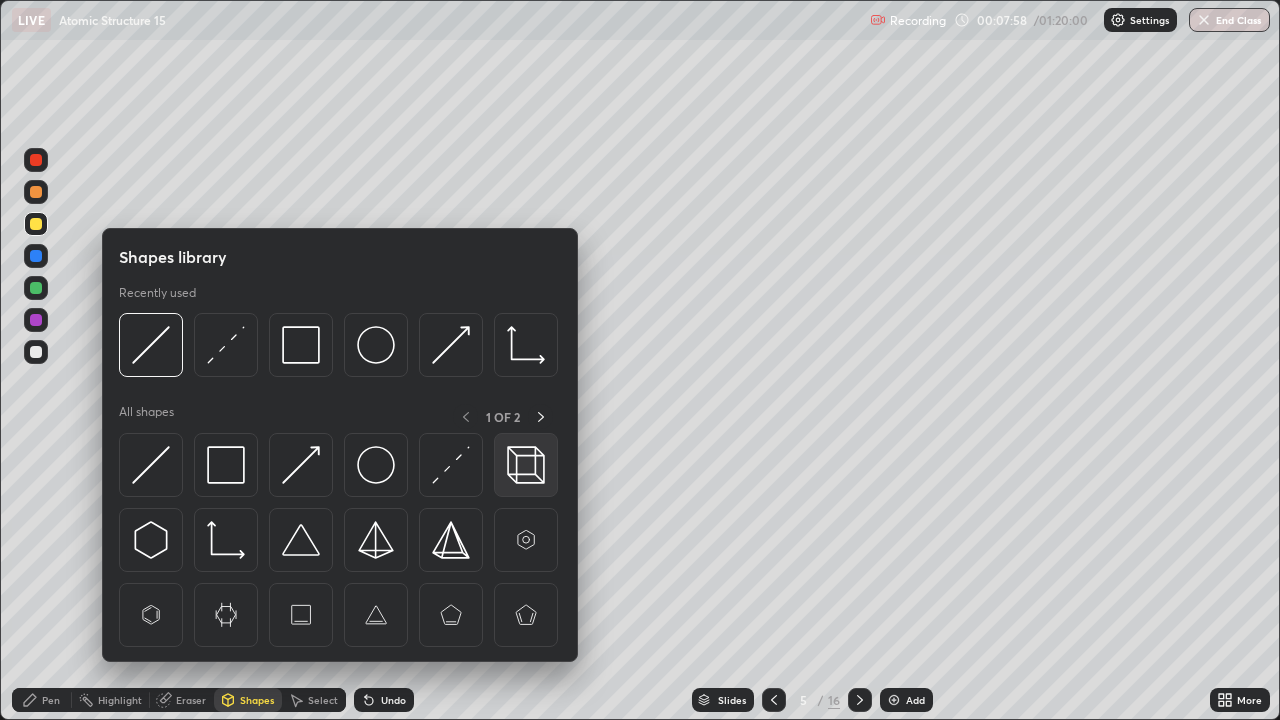 click at bounding box center (526, 465) 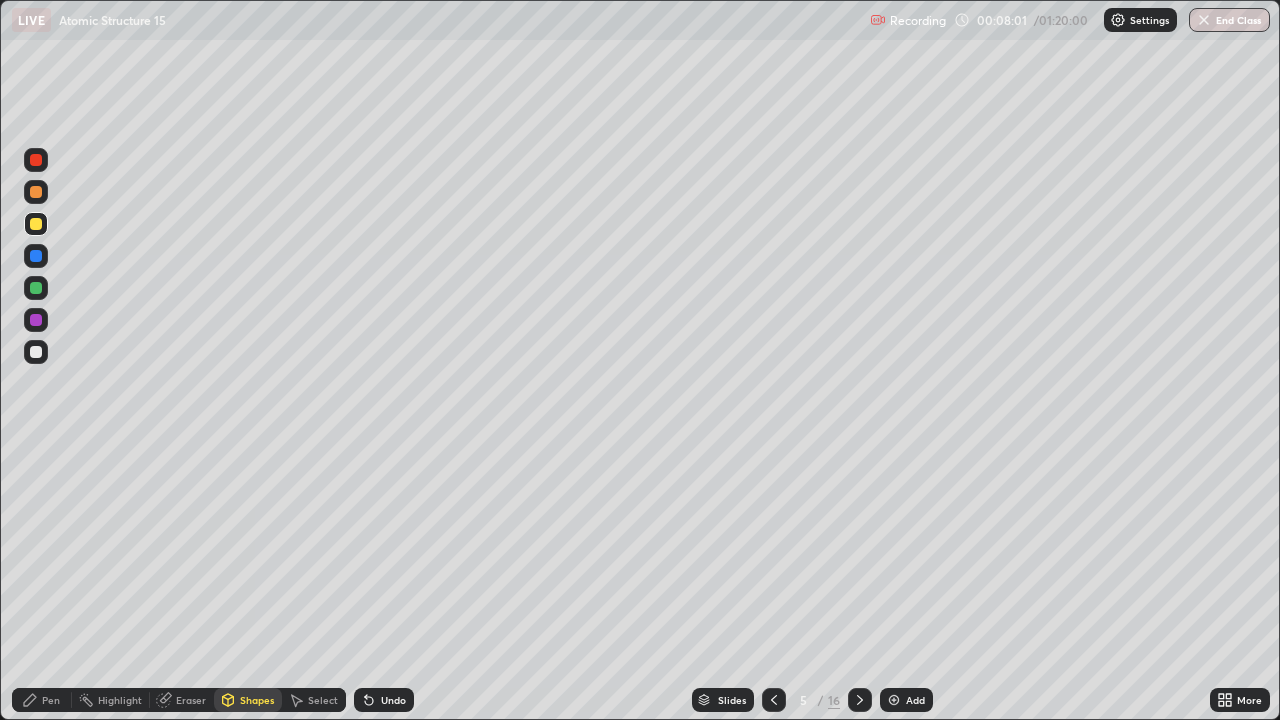 click on "Undo" at bounding box center [393, 700] 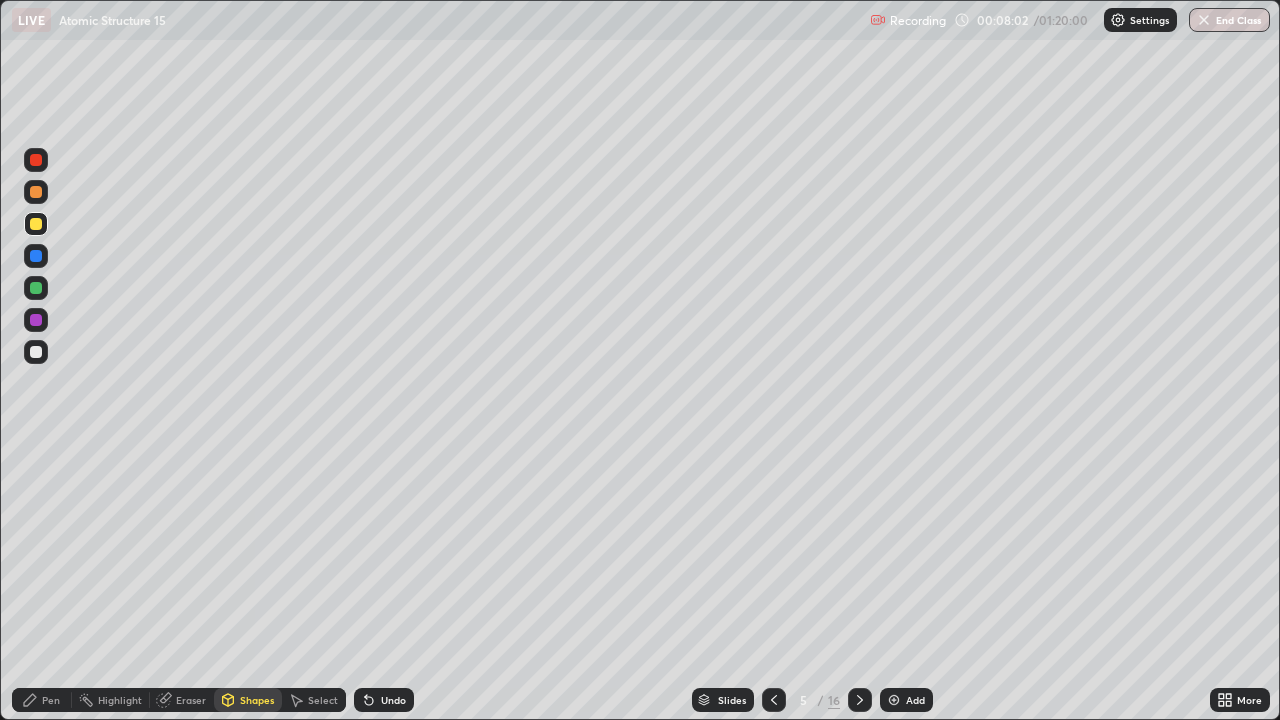 click at bounding box center (36, 256) 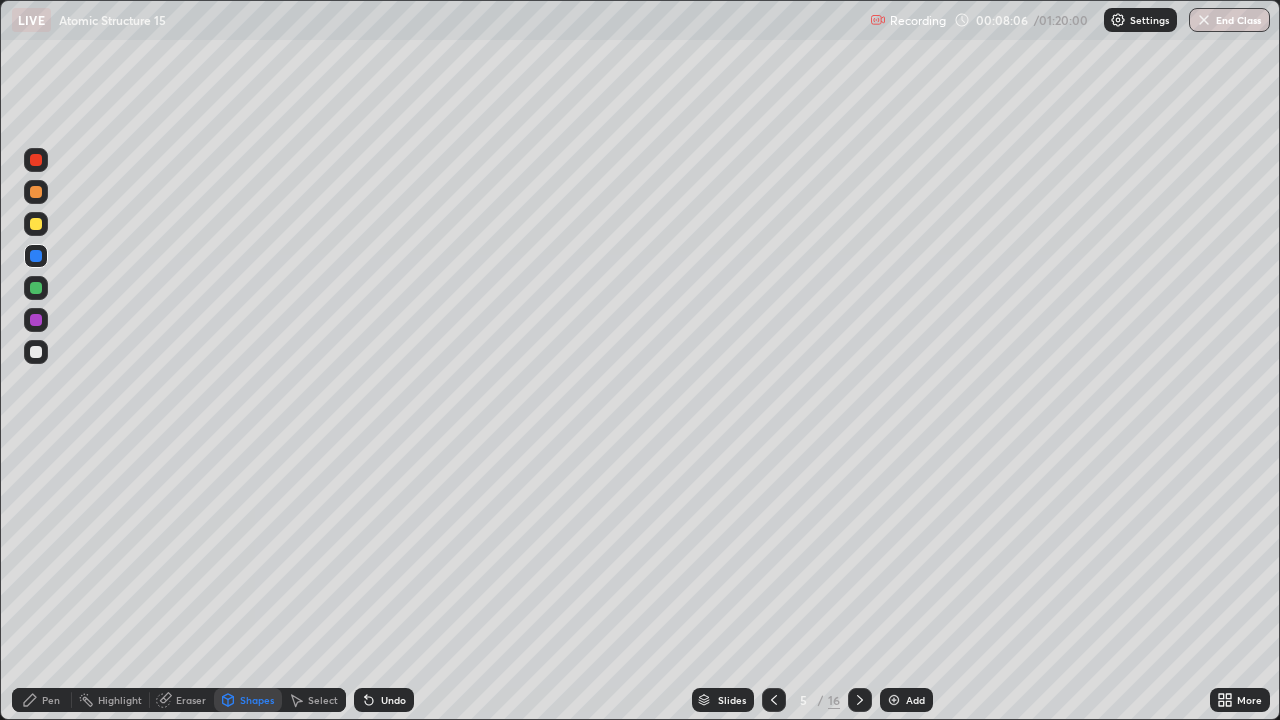 click on "Pen" at bounding box center (51, 700) 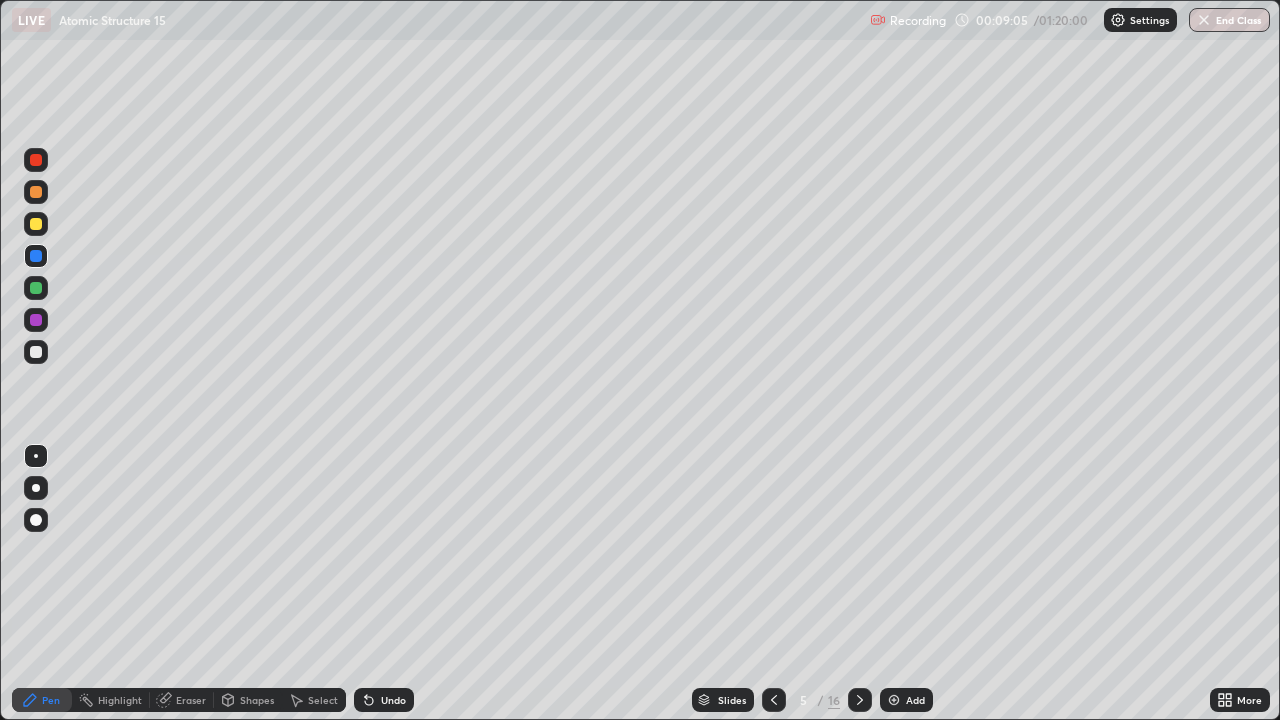 click at bounding box center [36, 192] 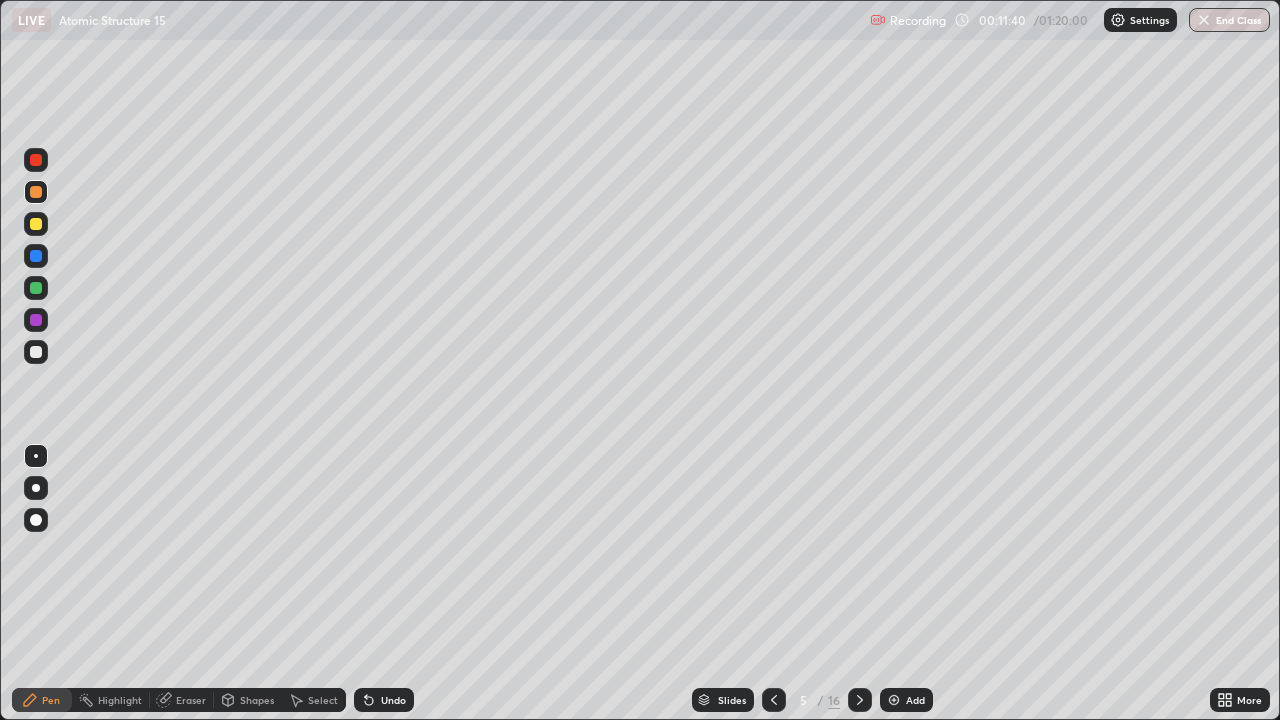 click at bounding box center (860, 700) 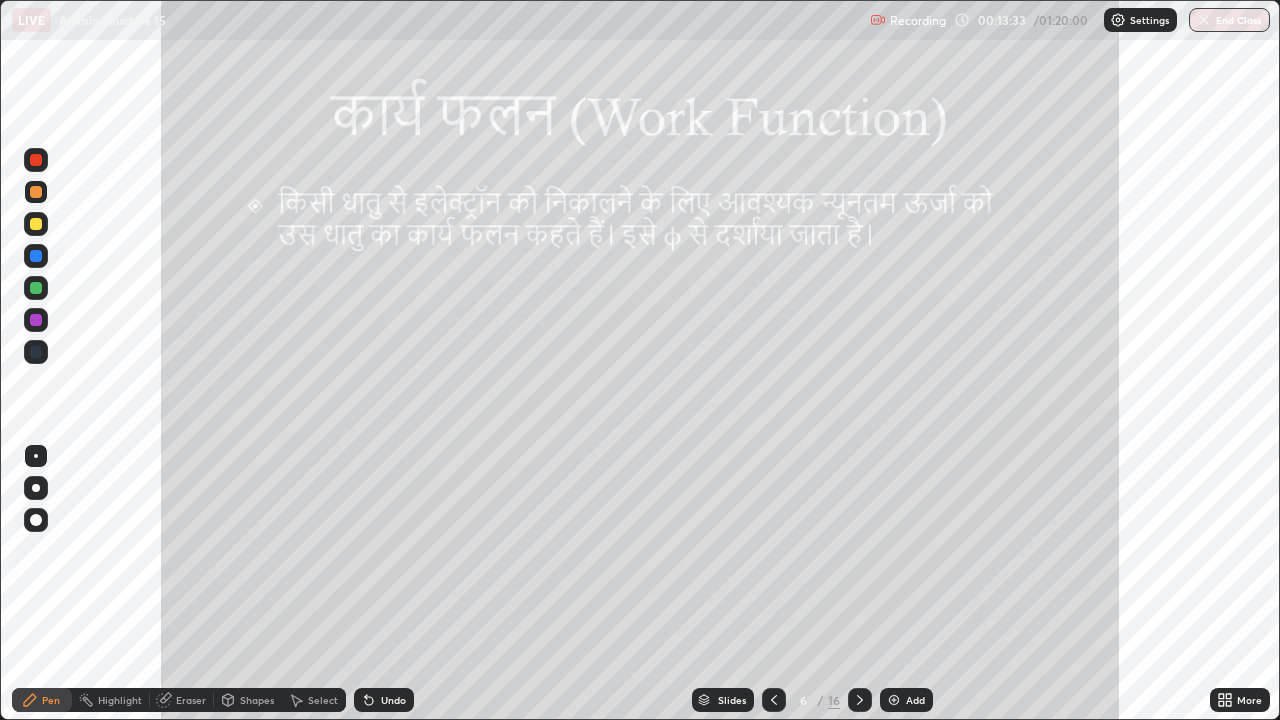 click 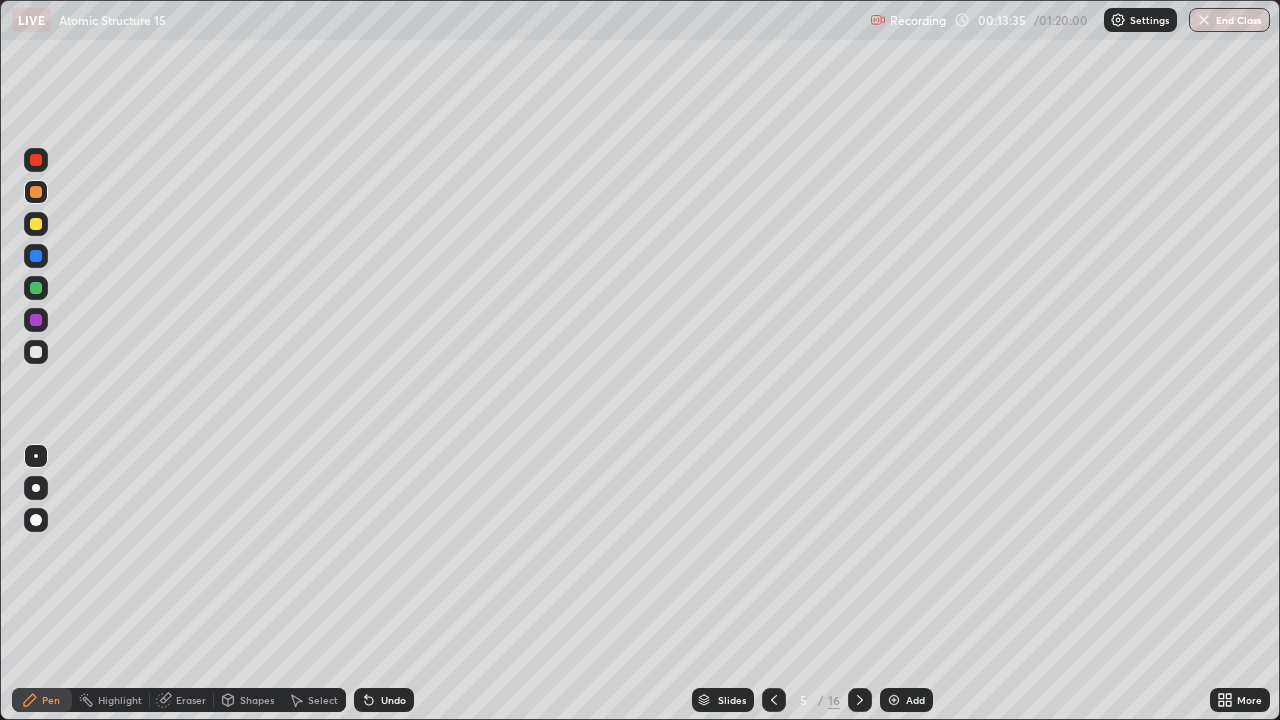 click 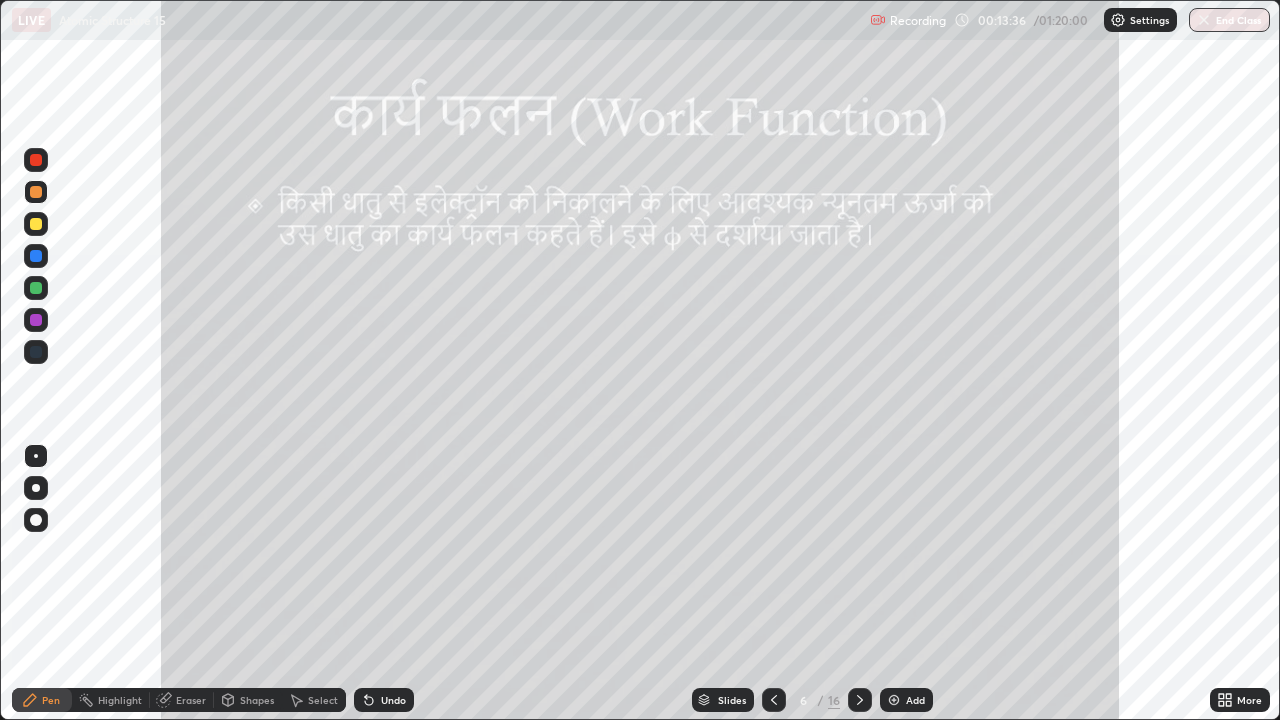 click at bounding box center (894, 700) 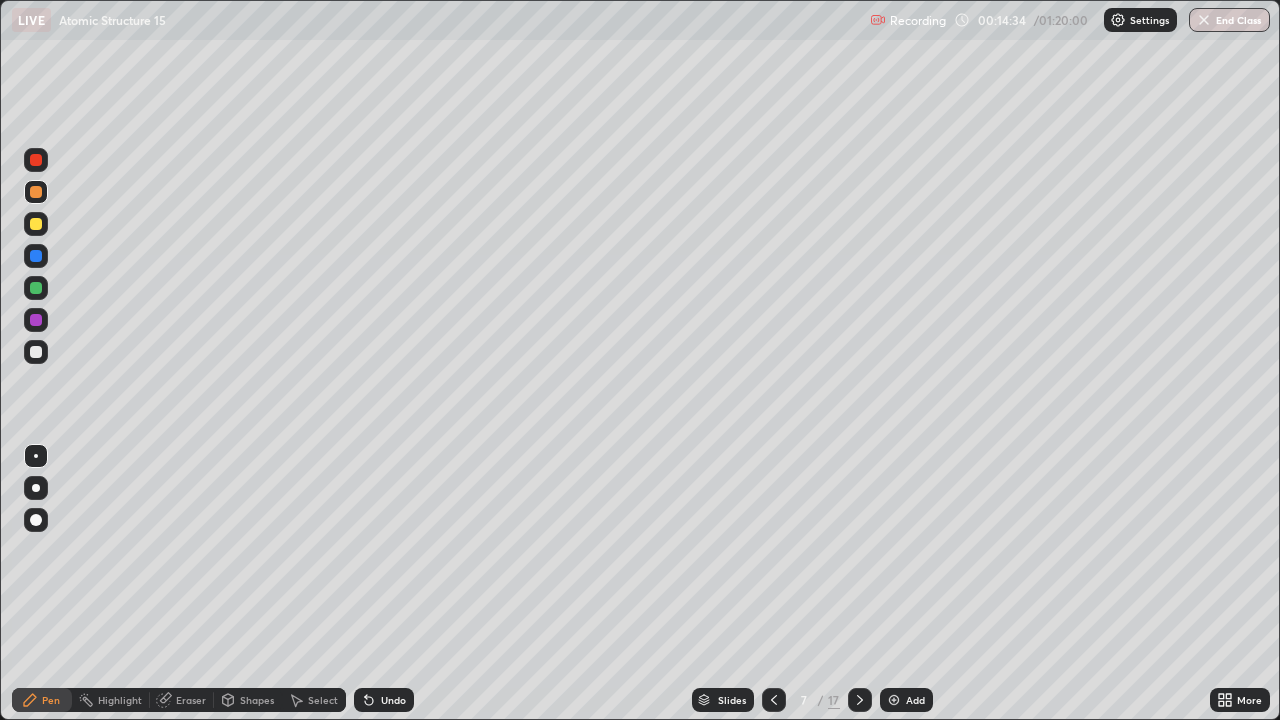 click on "Shapes" at bounding box center [257, 700] 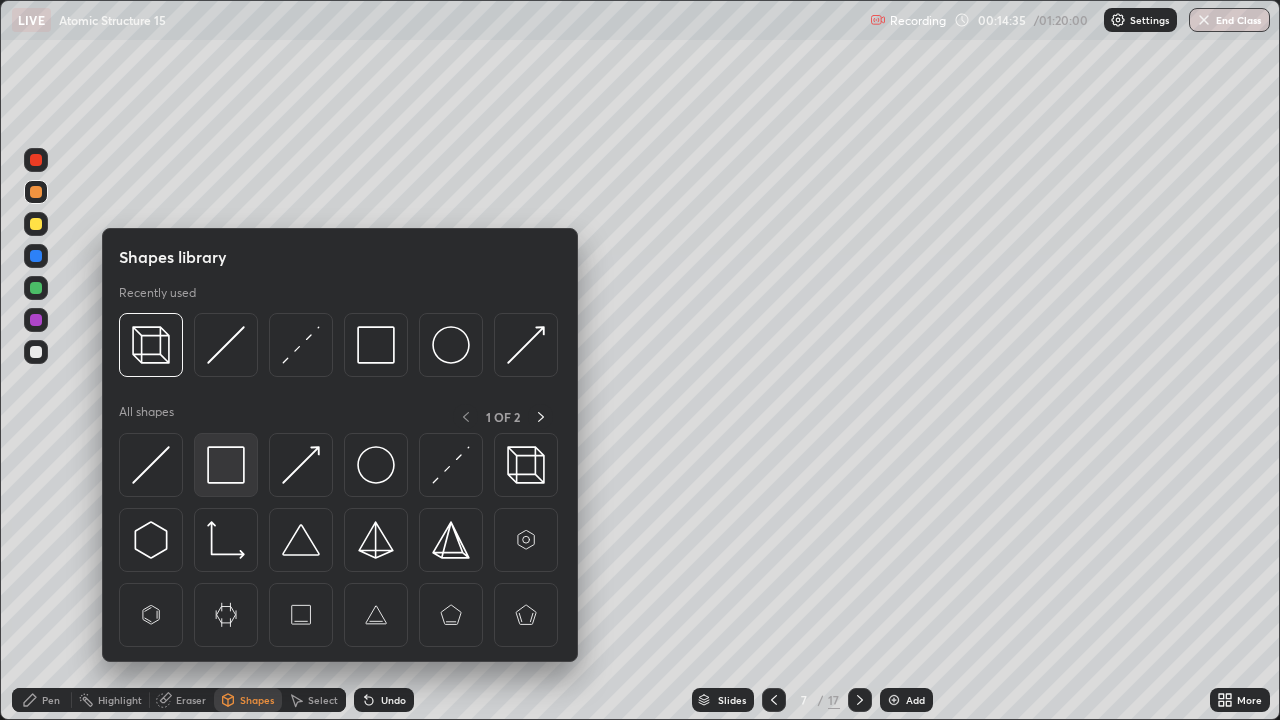 click at bounding box center (226, 465) 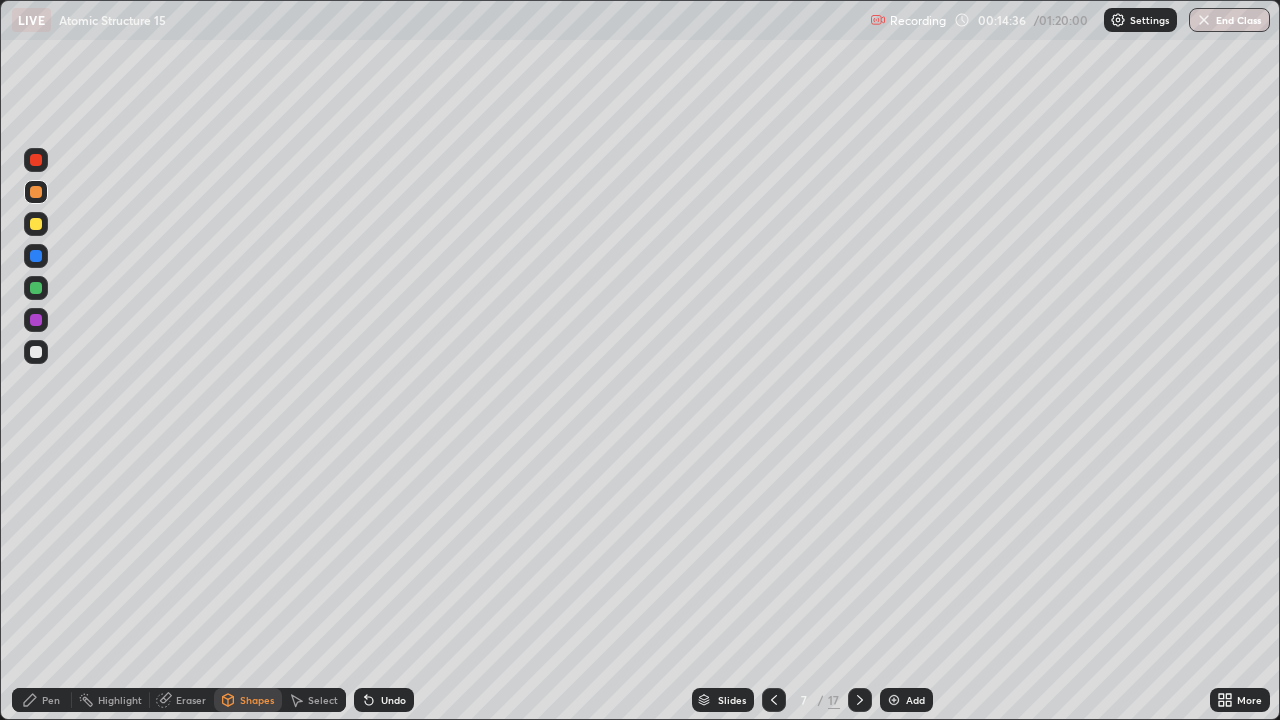 click at bounding box center (36, 352) 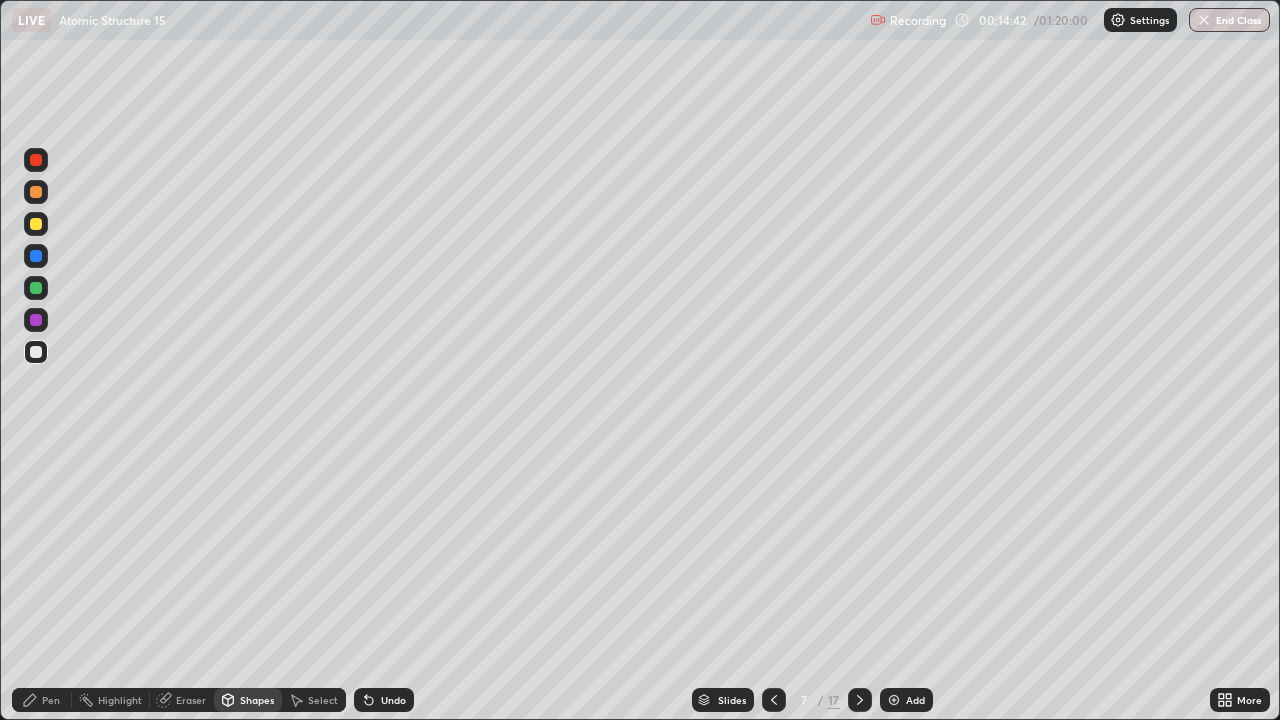 click on "Eraser" at bounding box center [191, 700] 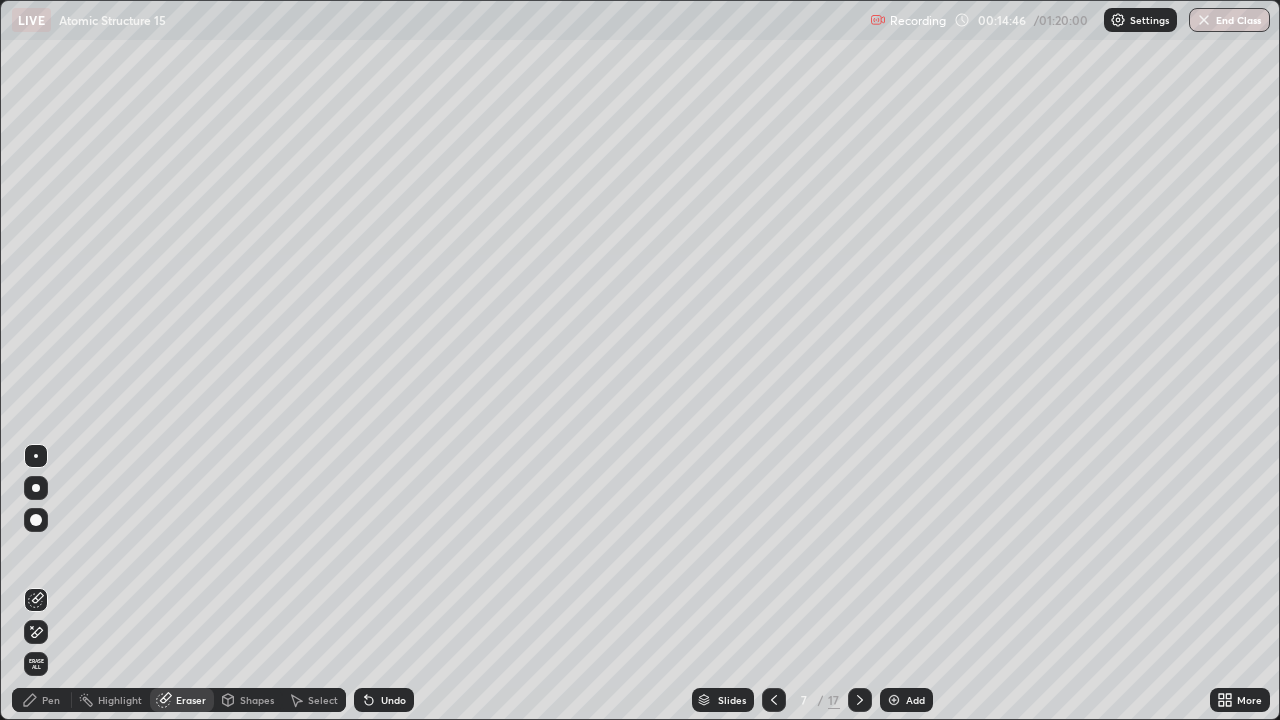 click on "Pen" at bounding box center [51, 700] 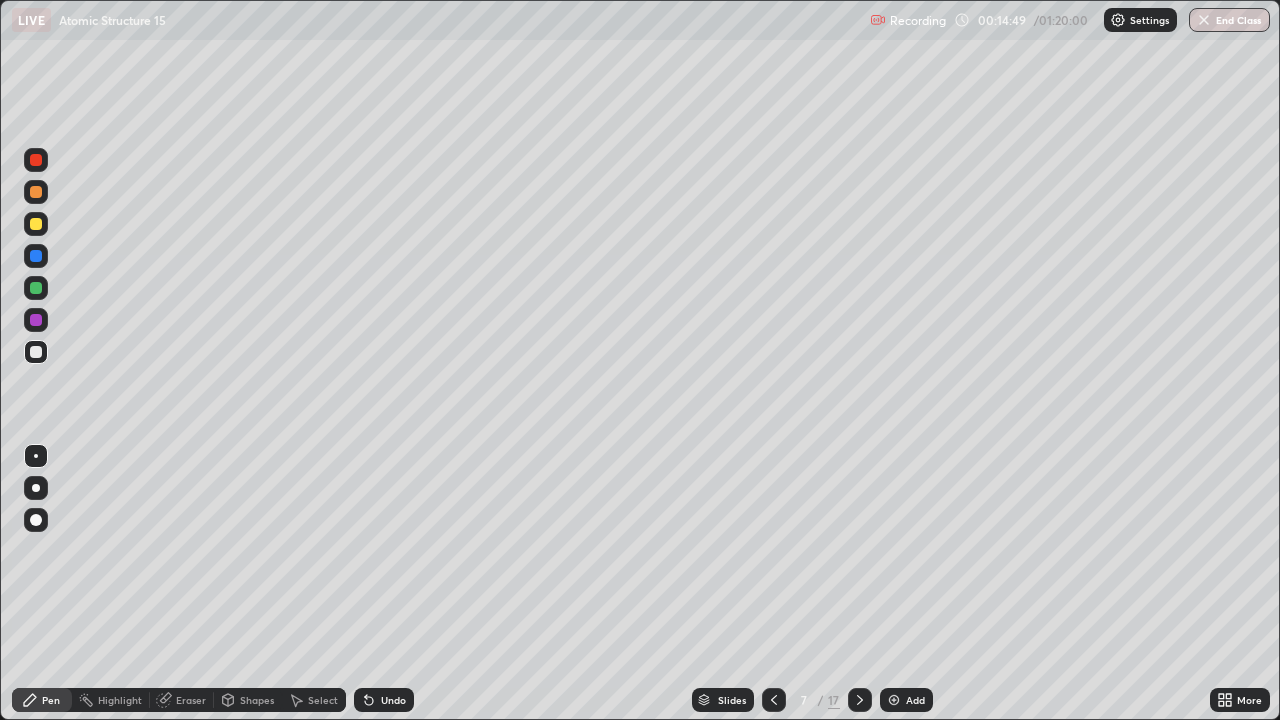 click on "Shapes" at bounding box center [257, 700] 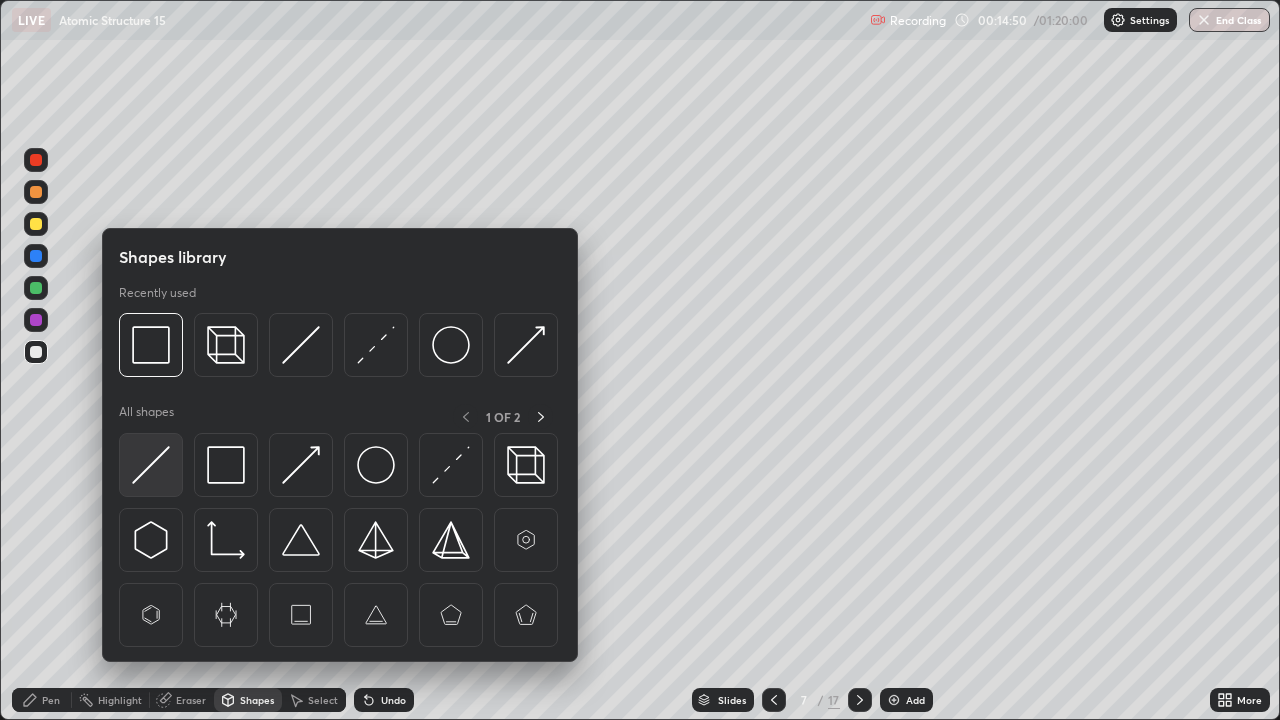 click at bounding box center [151, 465] 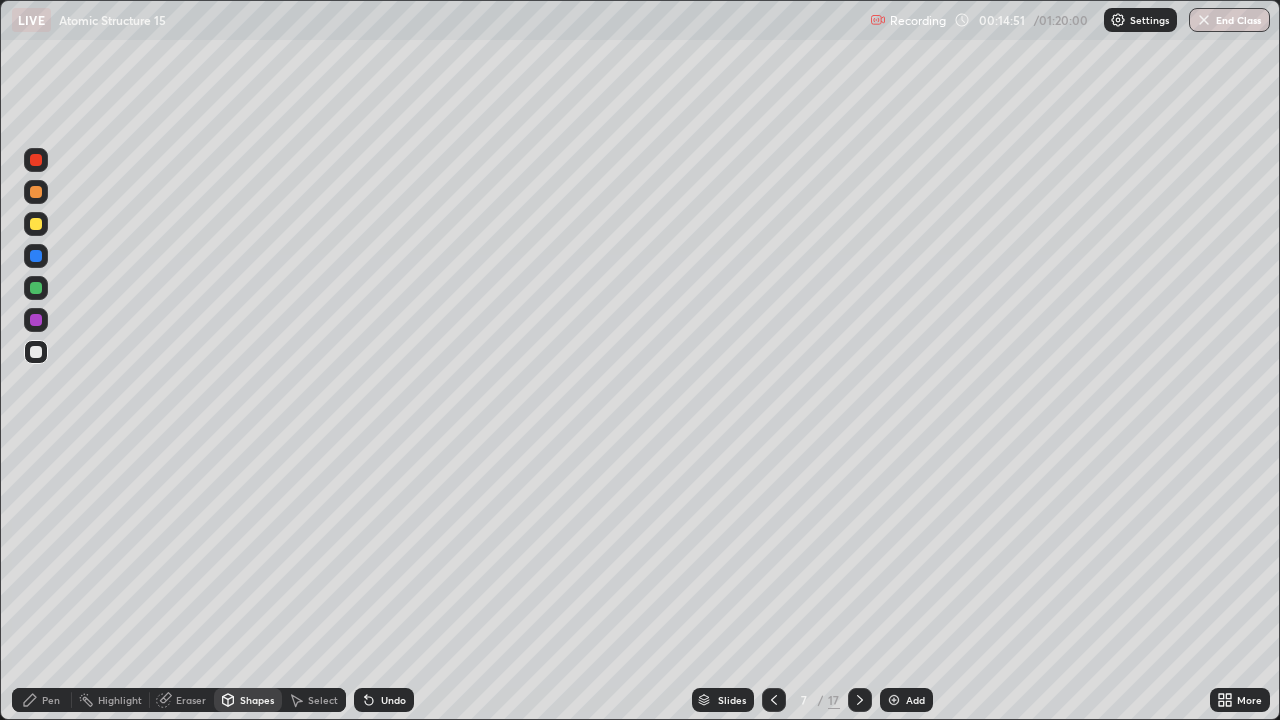 click at bounding box center [36, 256] 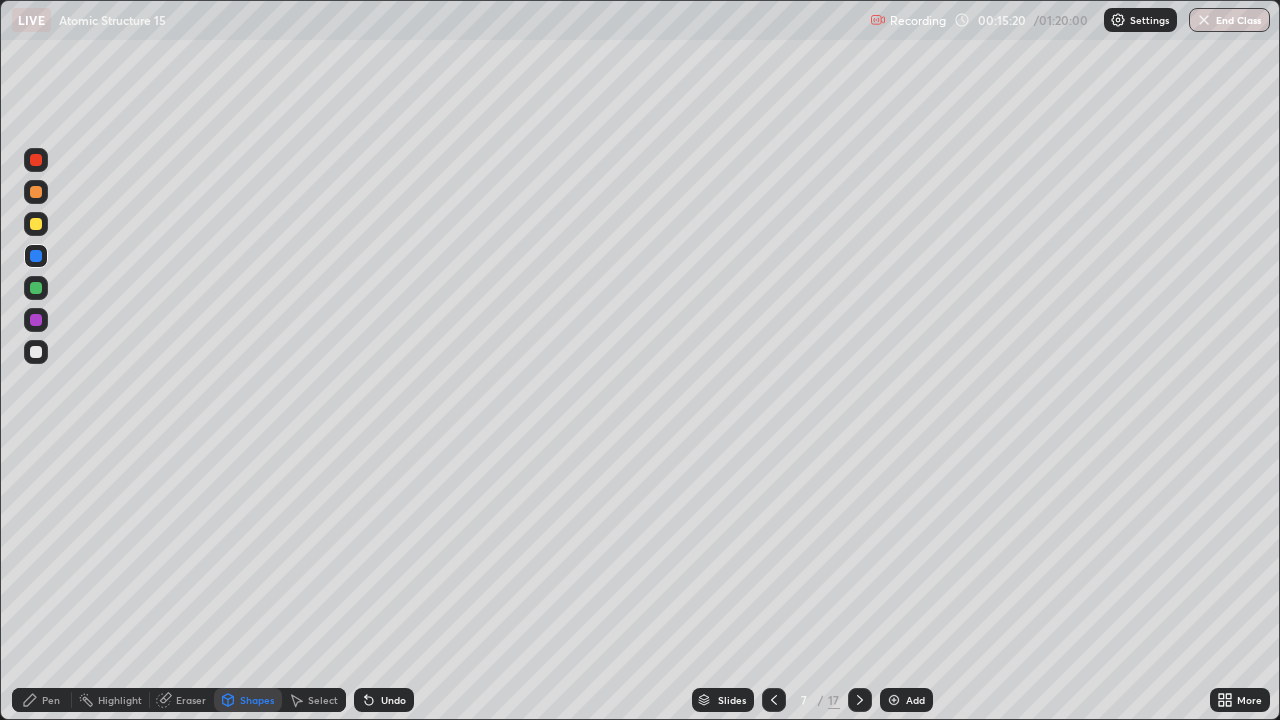 click on "Pen" at bounding box center [42, 700] 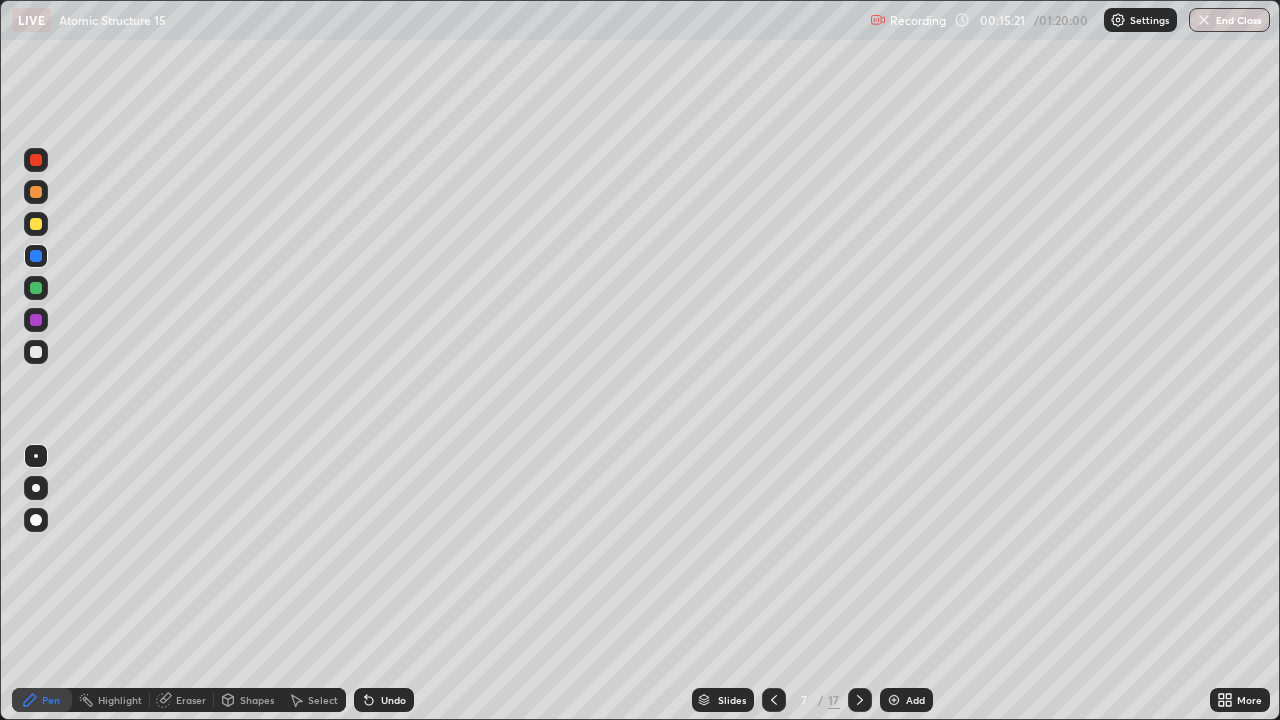 click at bounding box center [36, 352] 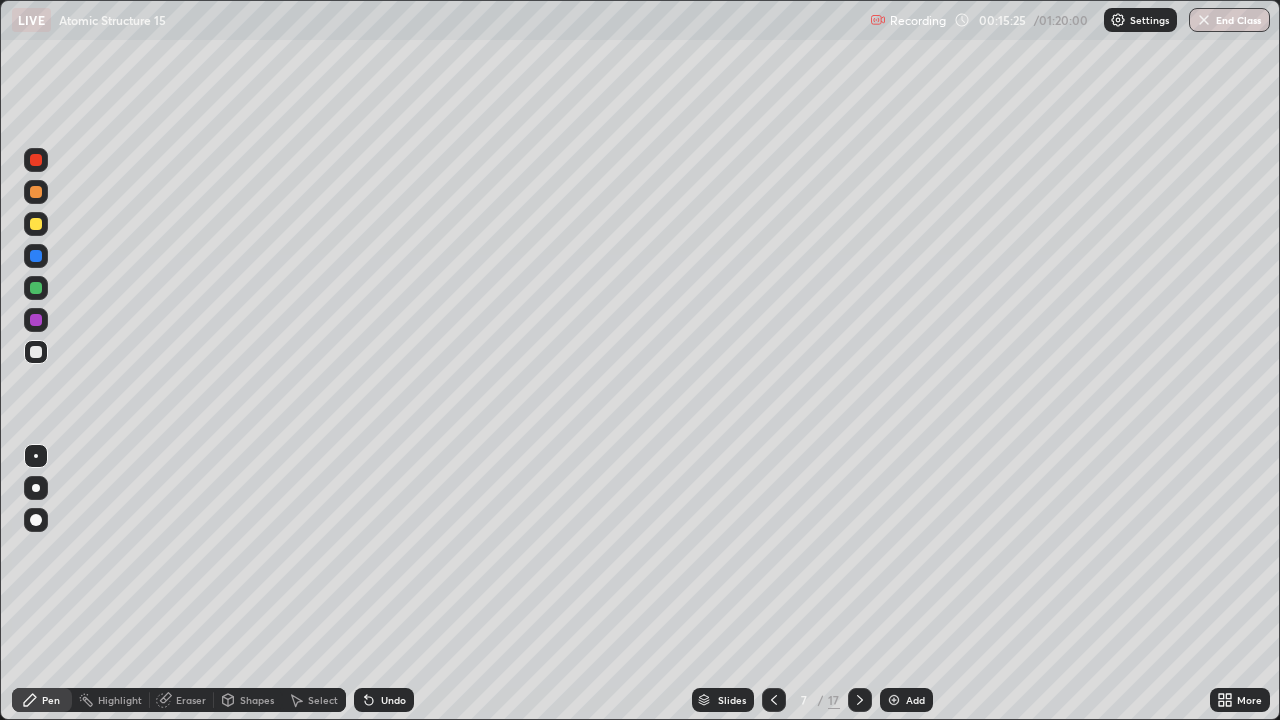 click at bounding box center [36, 192] 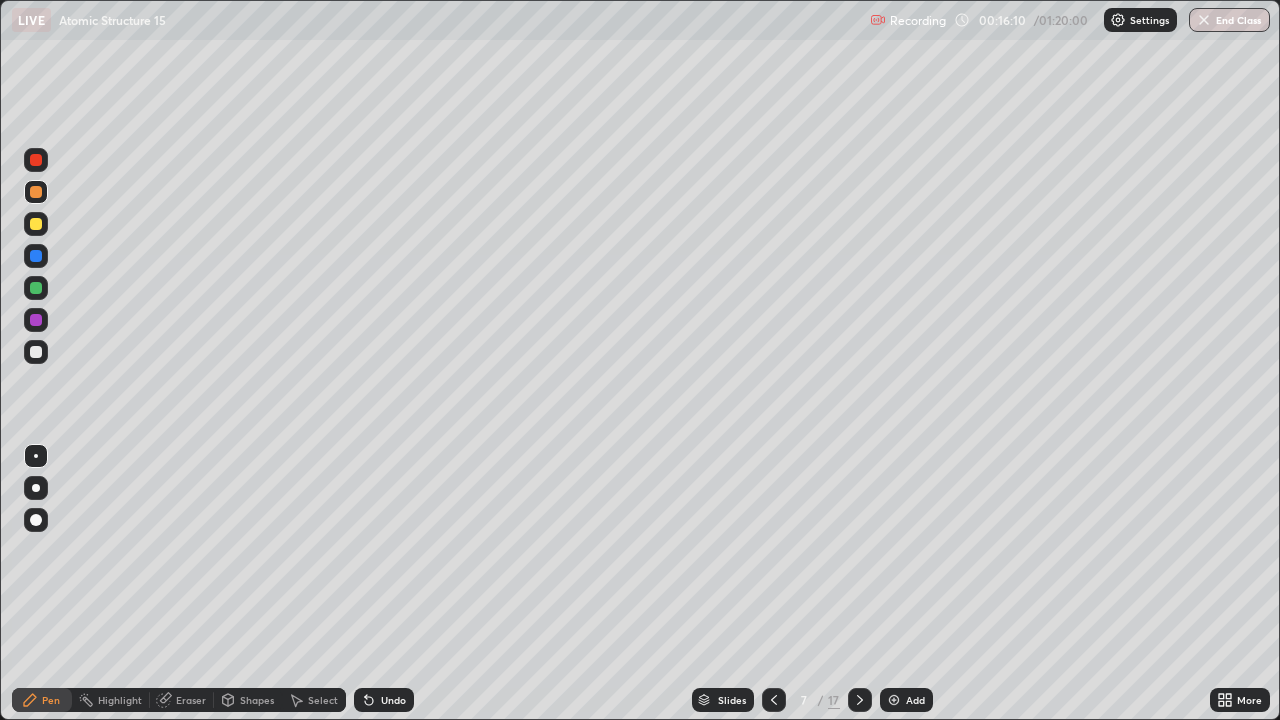 click at bounding box center (894, 700) 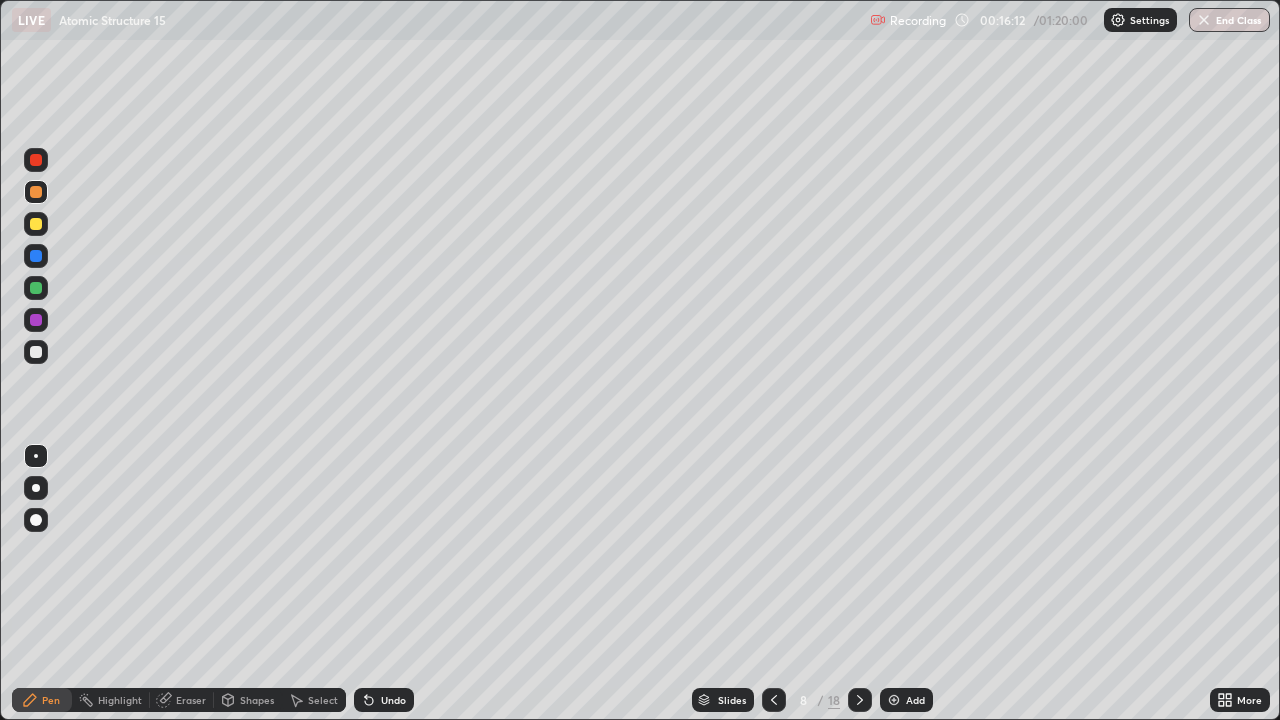 click on "Shapes" at bounding box center (257, 700) 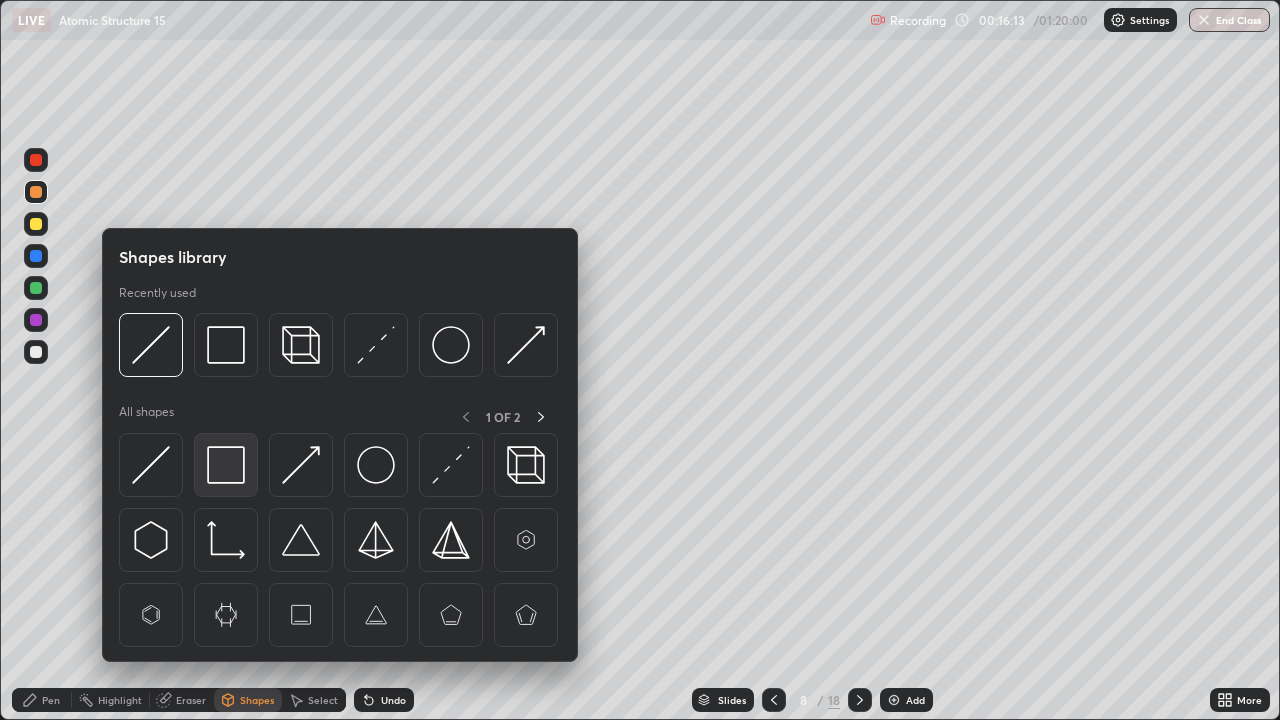 click at bounding box center (226, 465) 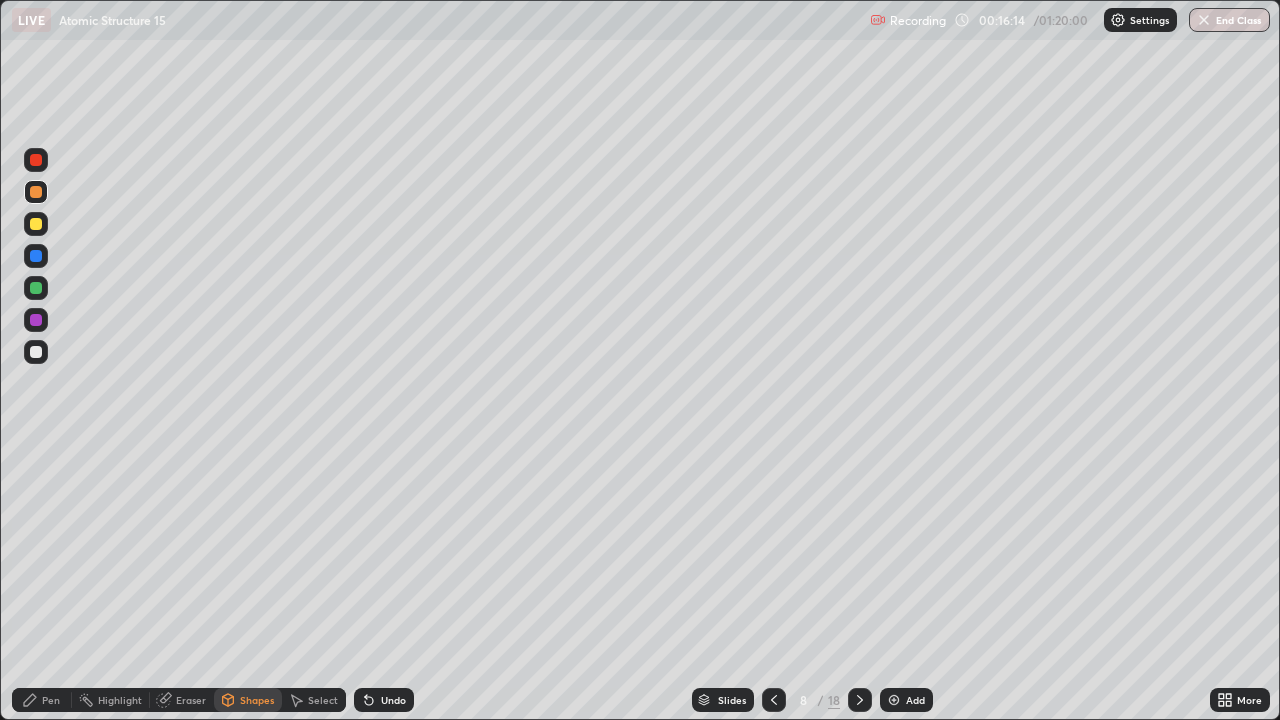 click at bounding box center [36, 256] 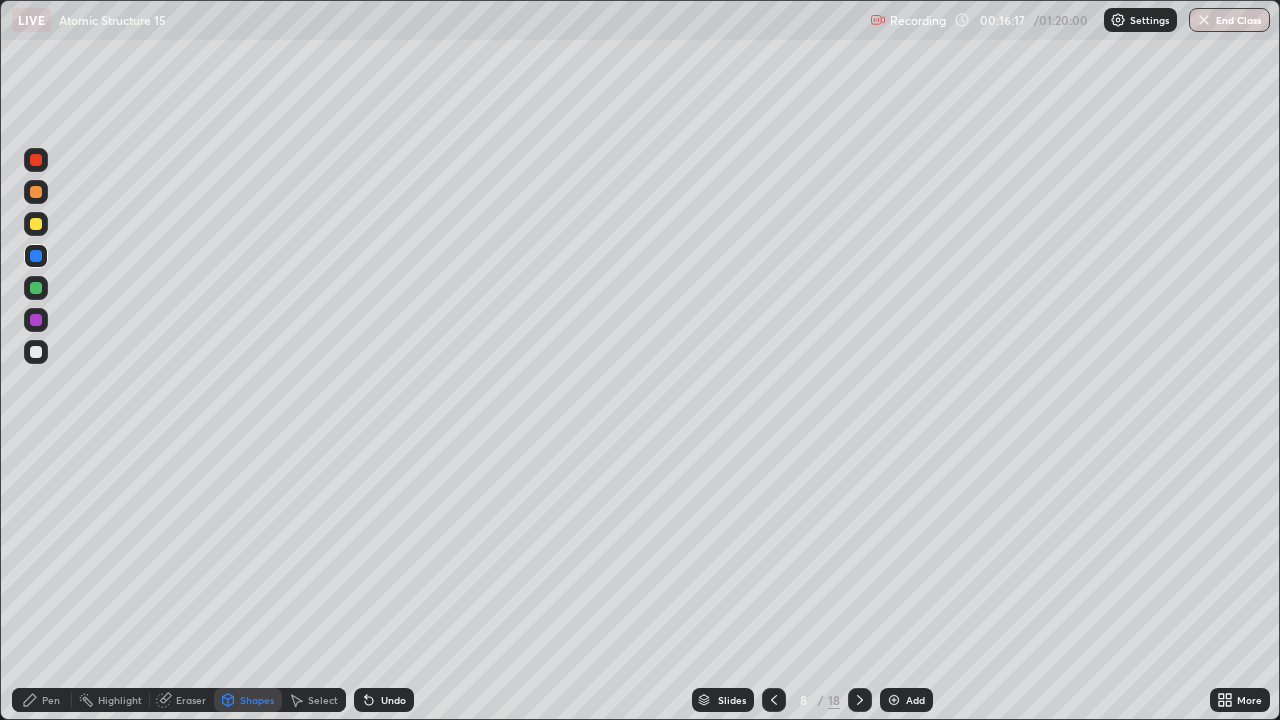 click on "Undo" at bounding box center (393, 700) 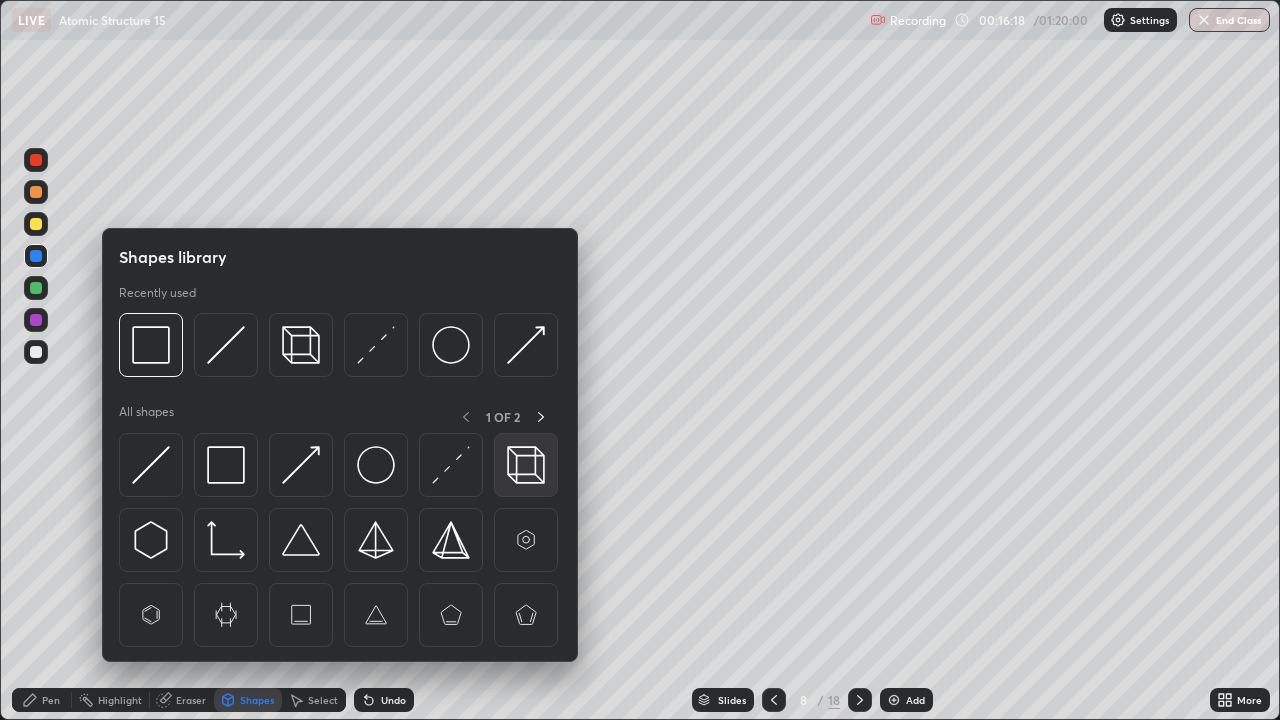 click at bounding box center (526, 465) 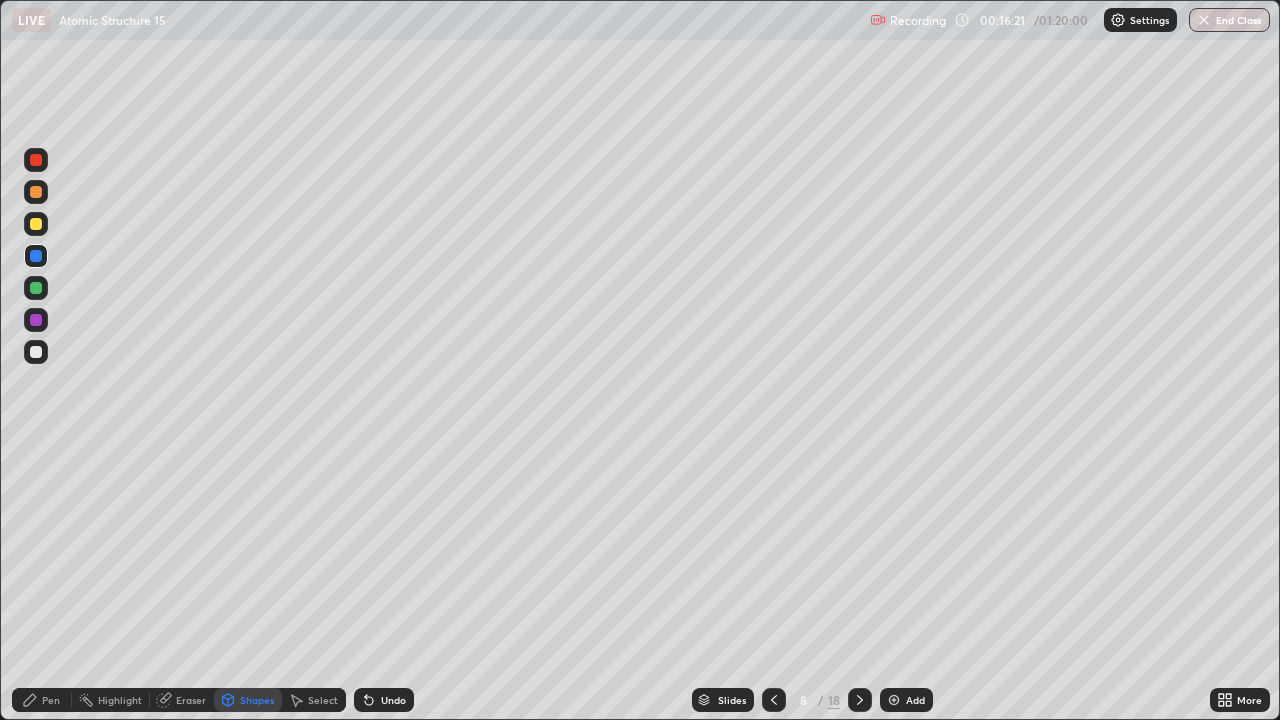 click on "Pen" at bounding box center [42, 700] 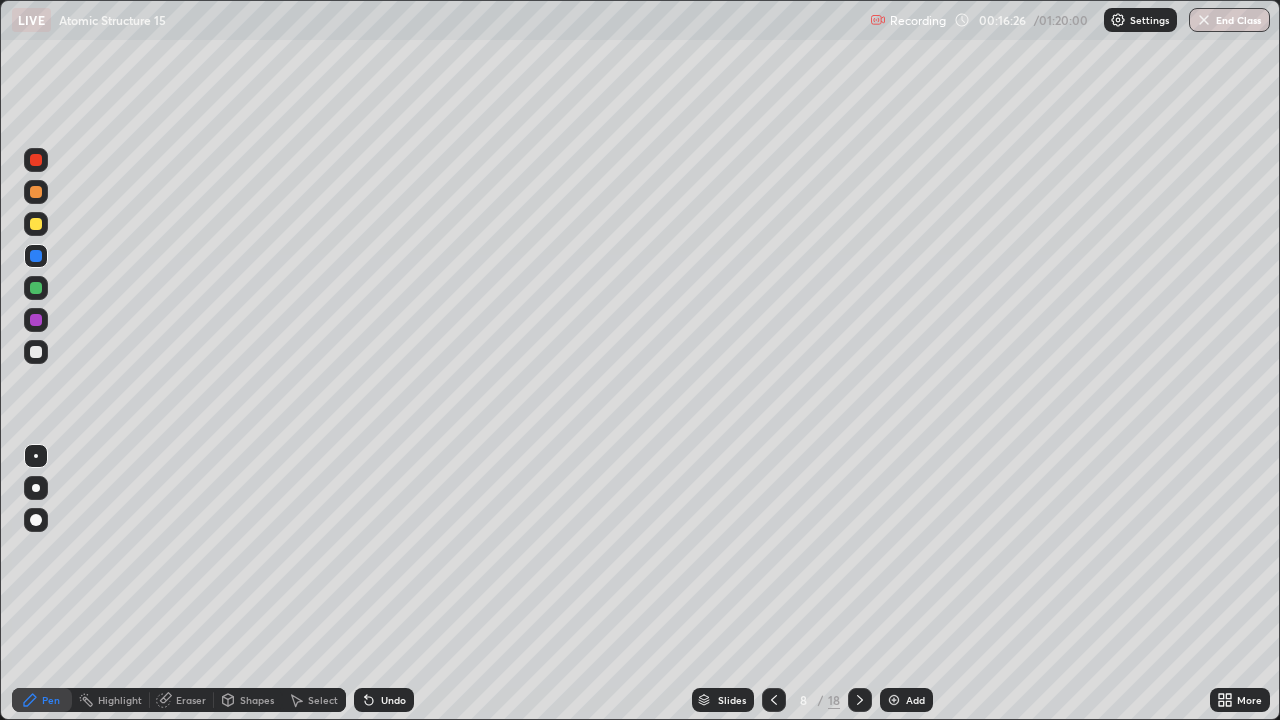 click on "Eraser" at bounding box center (182, 700) 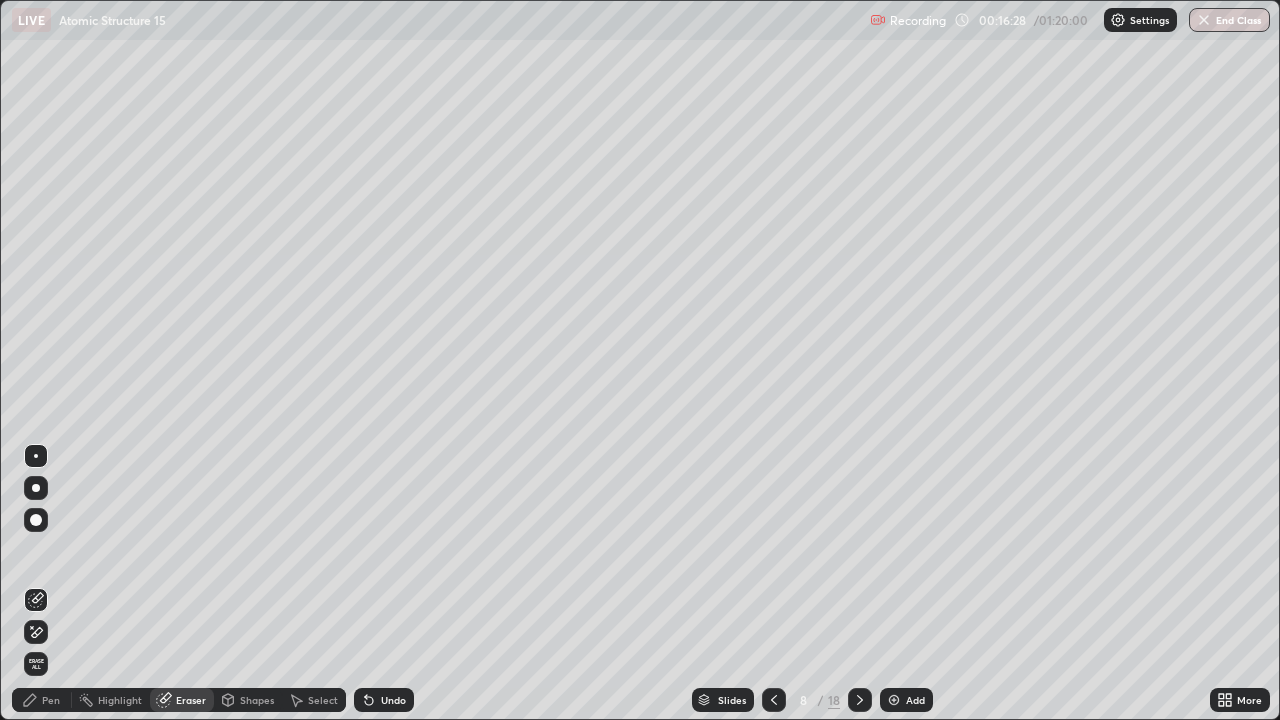 click on "Pen" at bounding box center [42, 700] 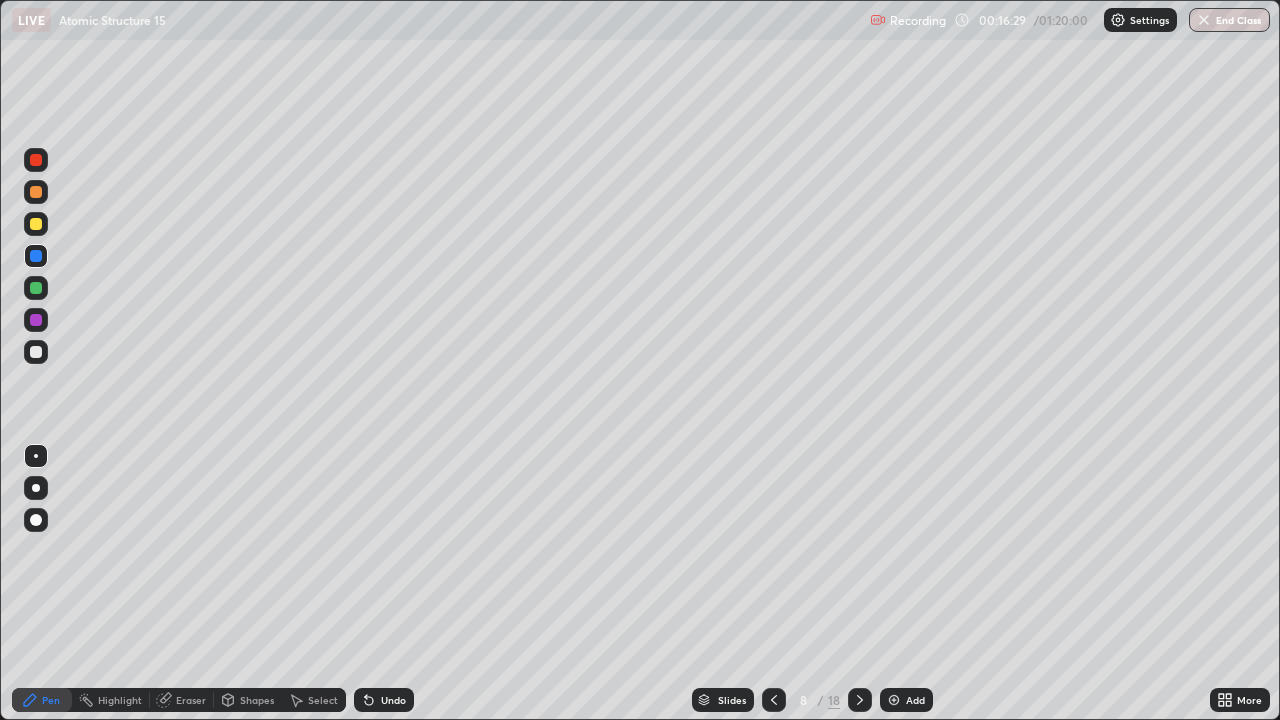 click at bounding box center (36, 352) 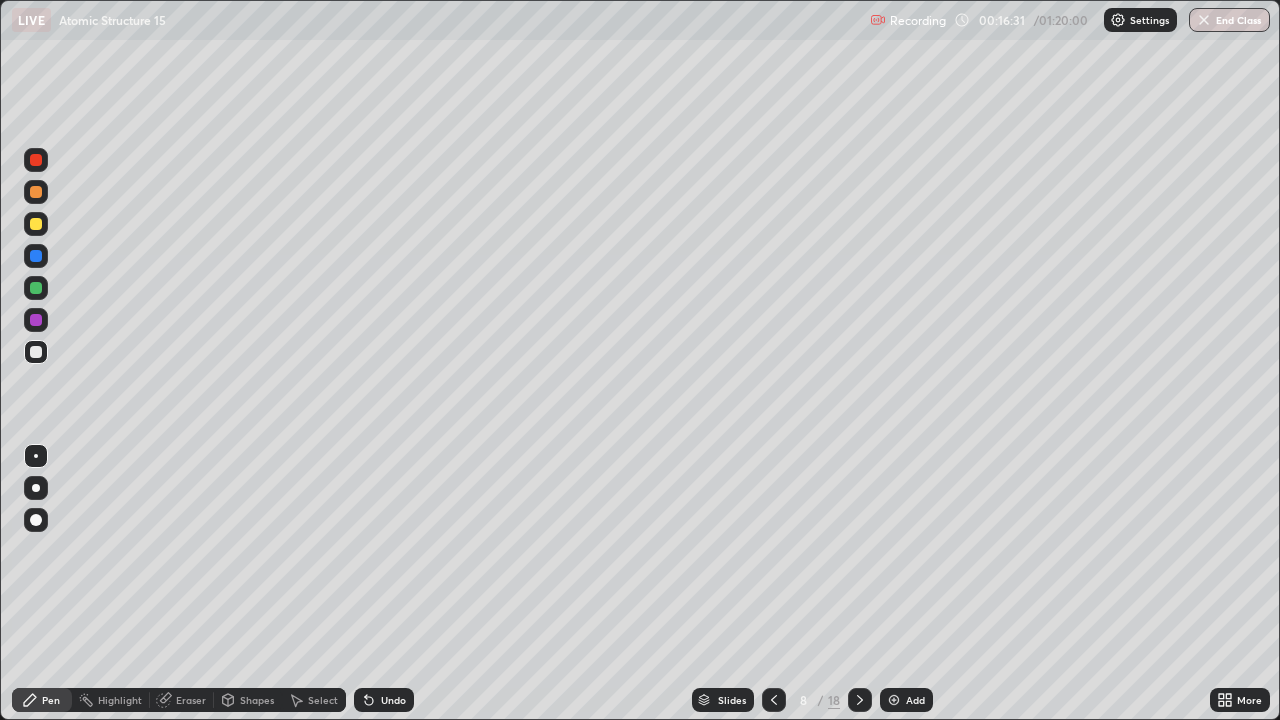 click at bounding box center (36, 352) 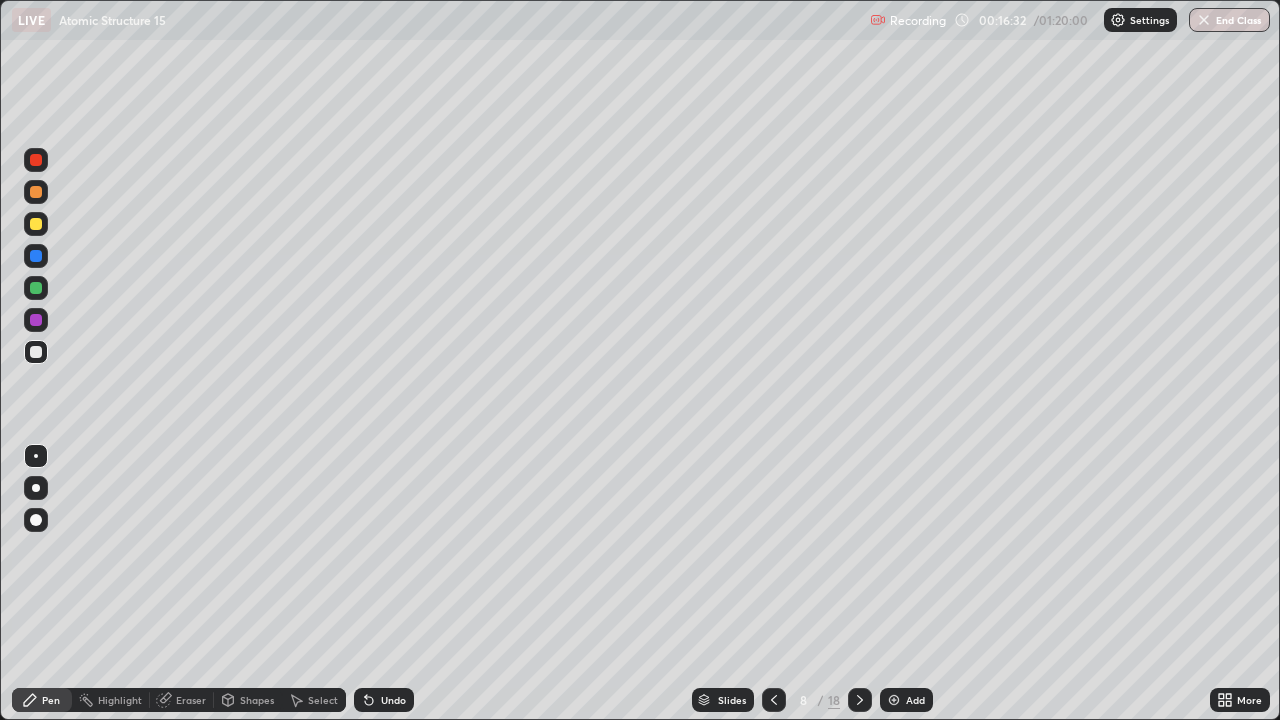 click on "Pen" at bounding box center (51, 700) 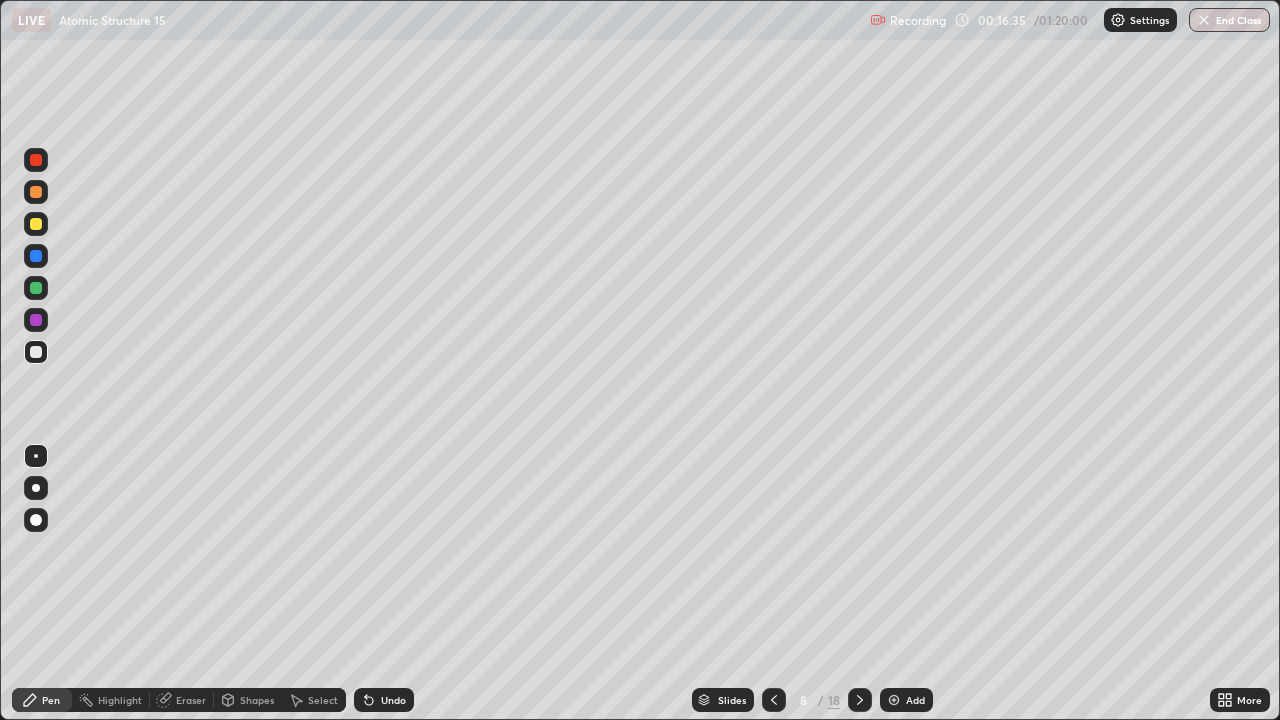 click at bounding box center [36, 288] 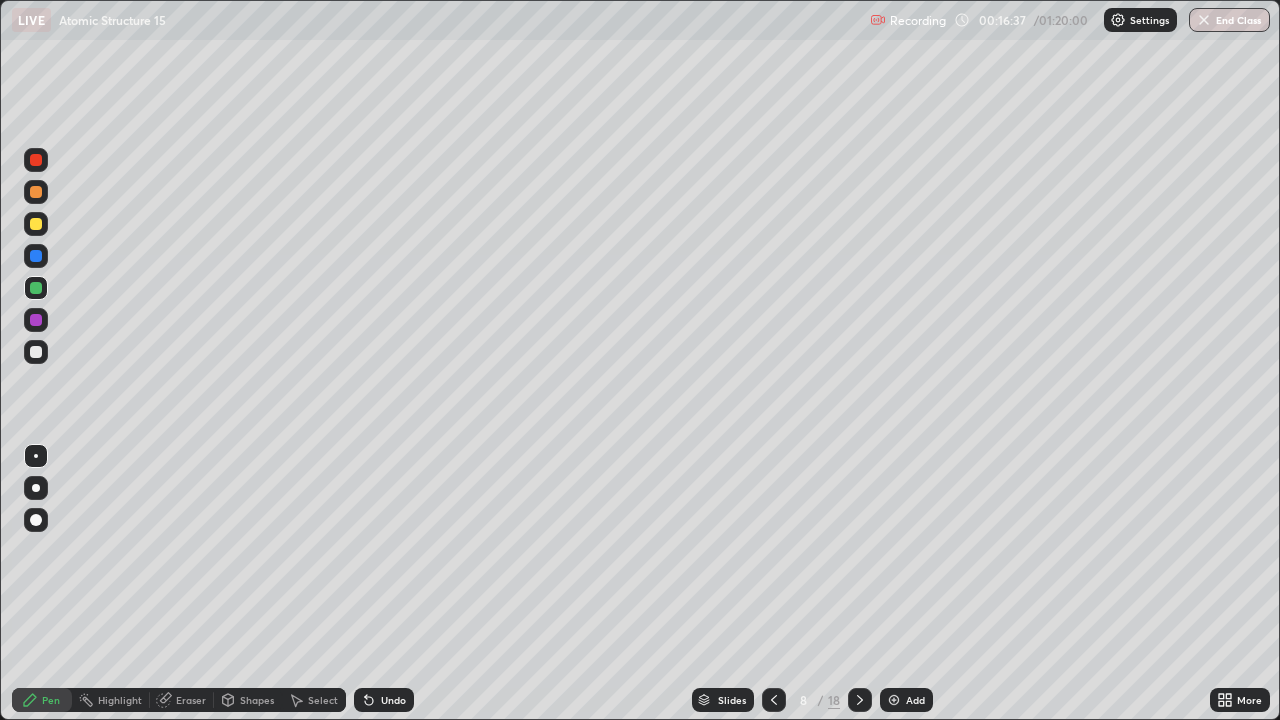 click on "Shapes" at bounding box center (257, 700) 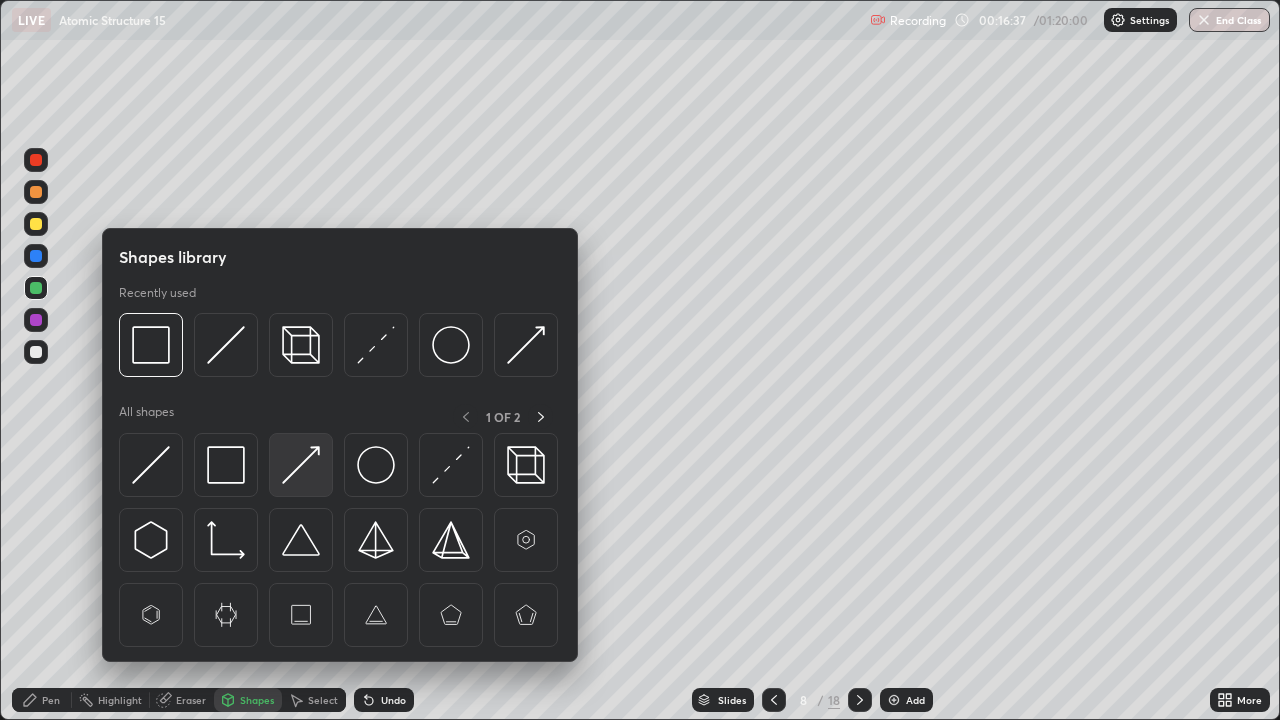 click at bounding box center (301, 465) 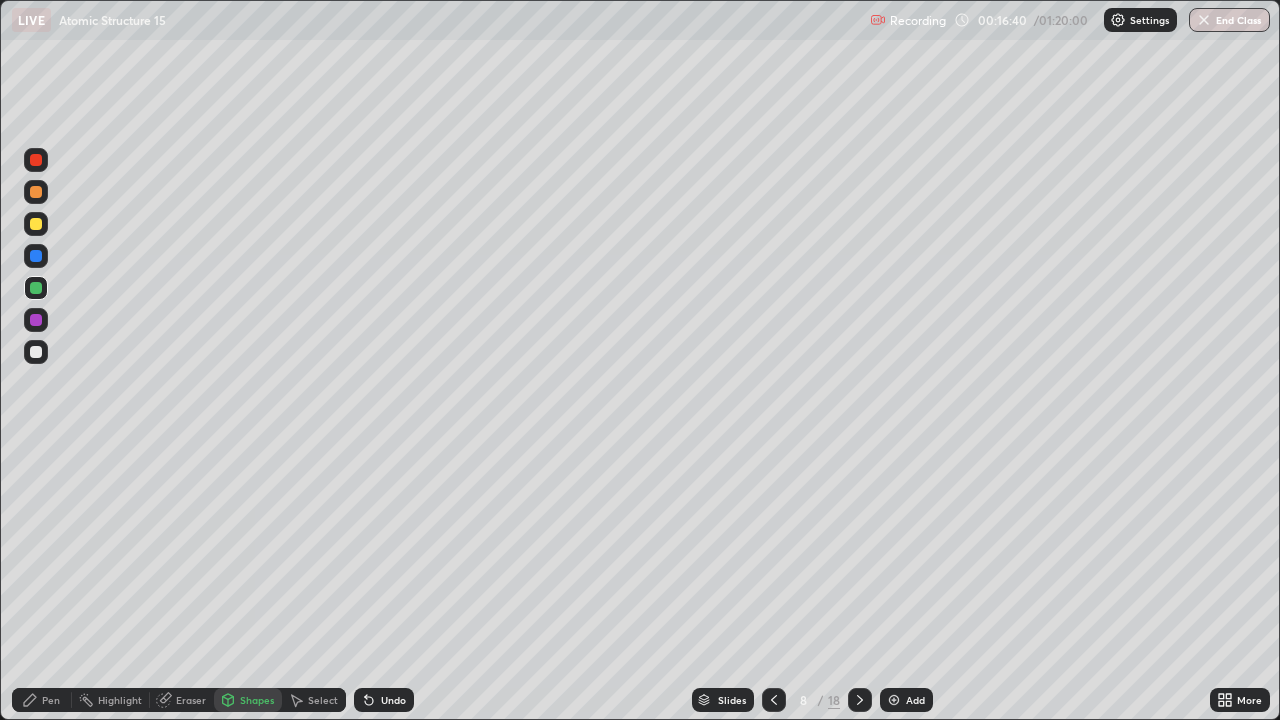 click on "Pen" at bounding box center (42, 700) 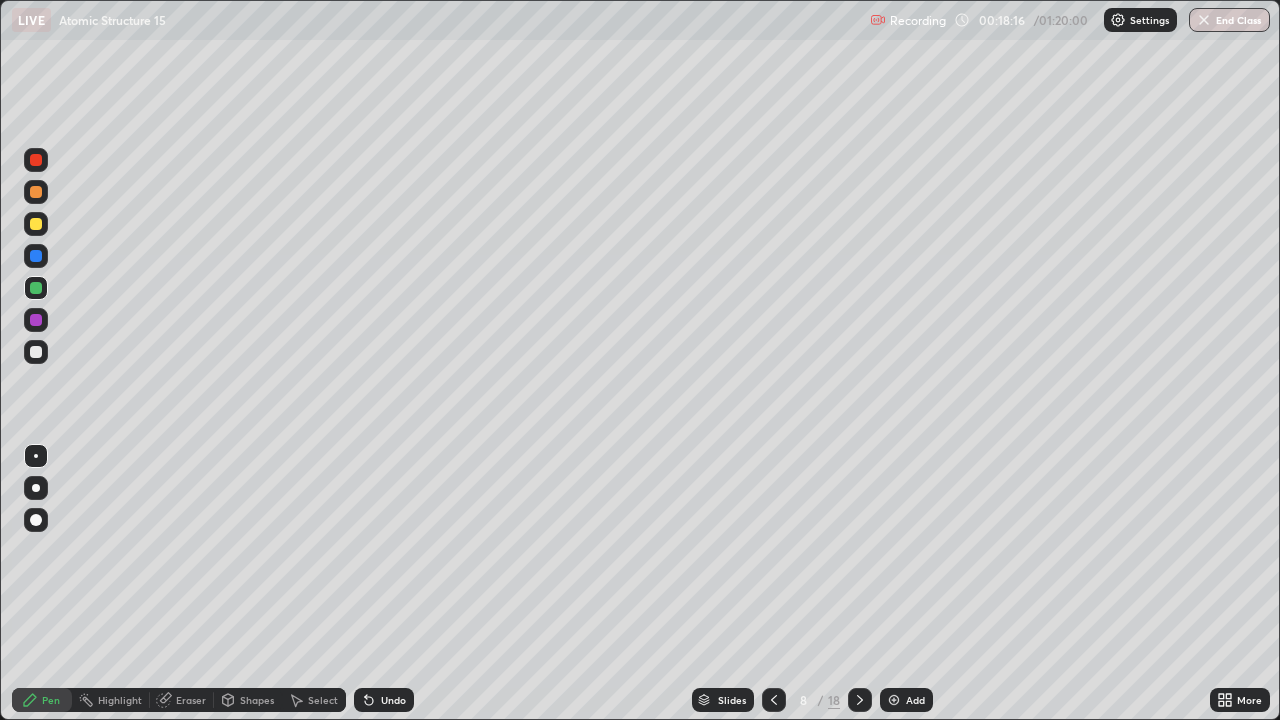 click on "Undo" at bounding box center [393, 700] 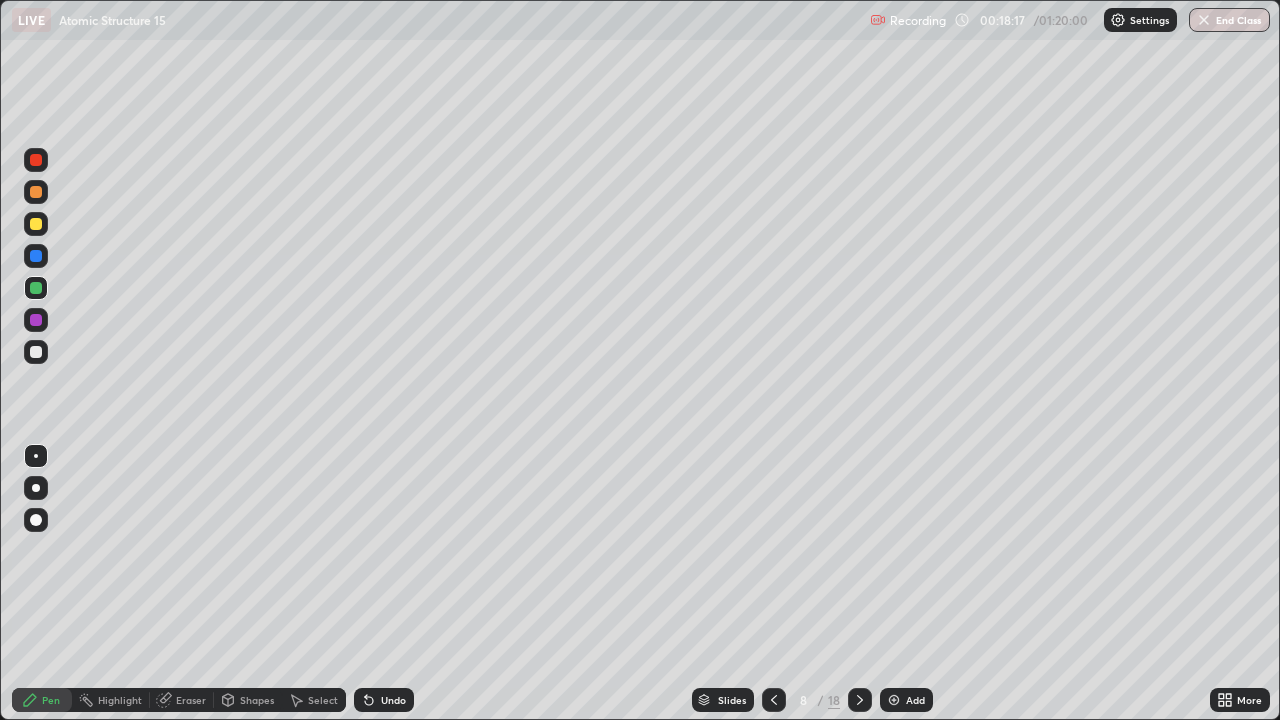 click on "Undo" at bounding box center (384, 700) 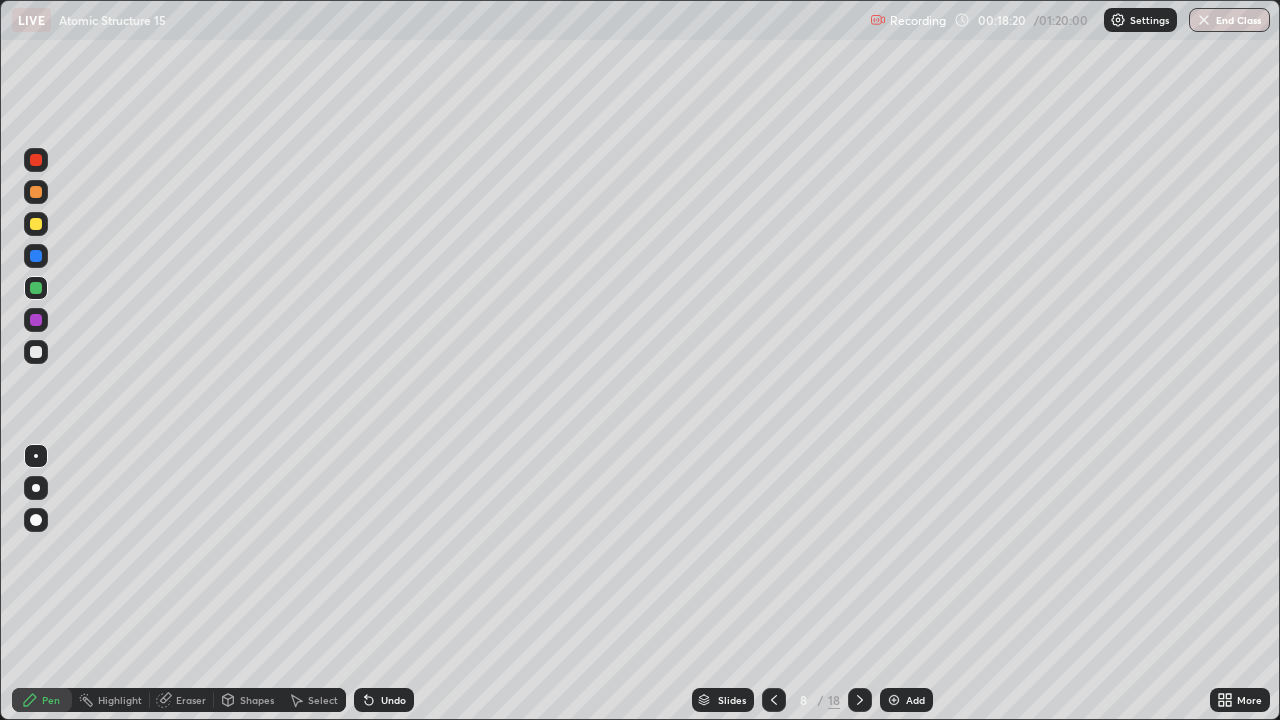 click on "Undo" at bounding box center (384, 700) 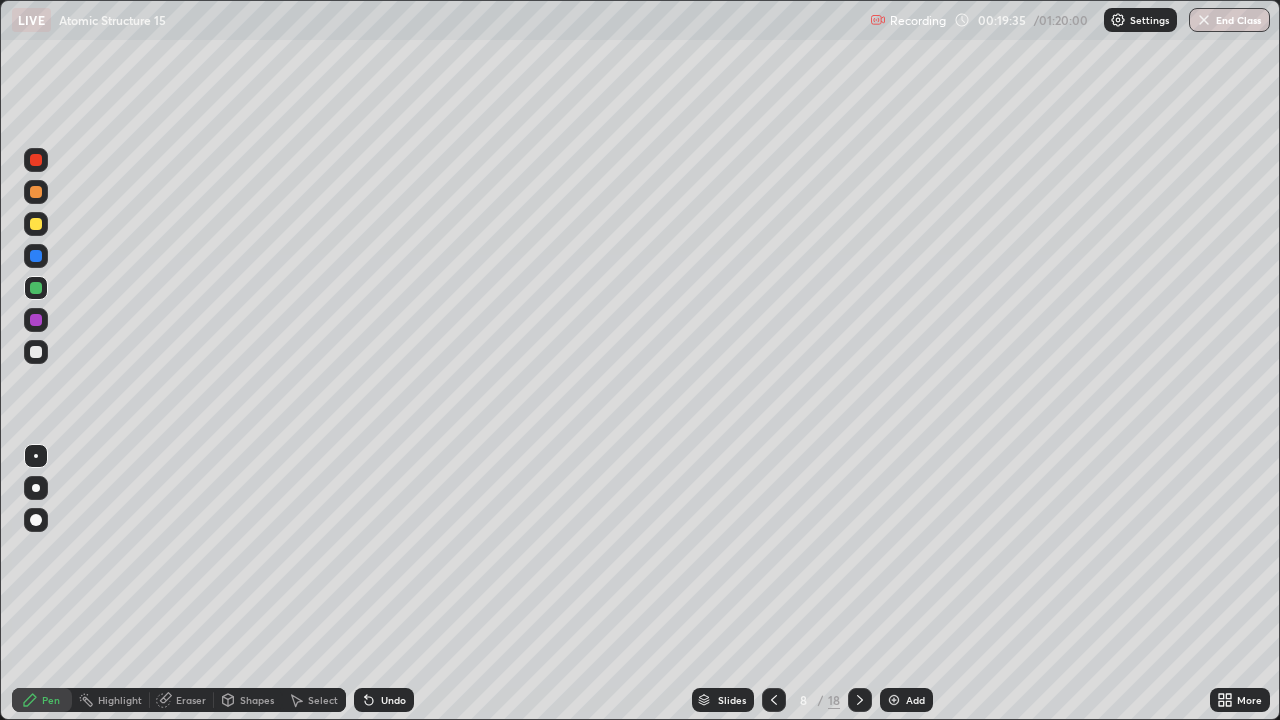 click 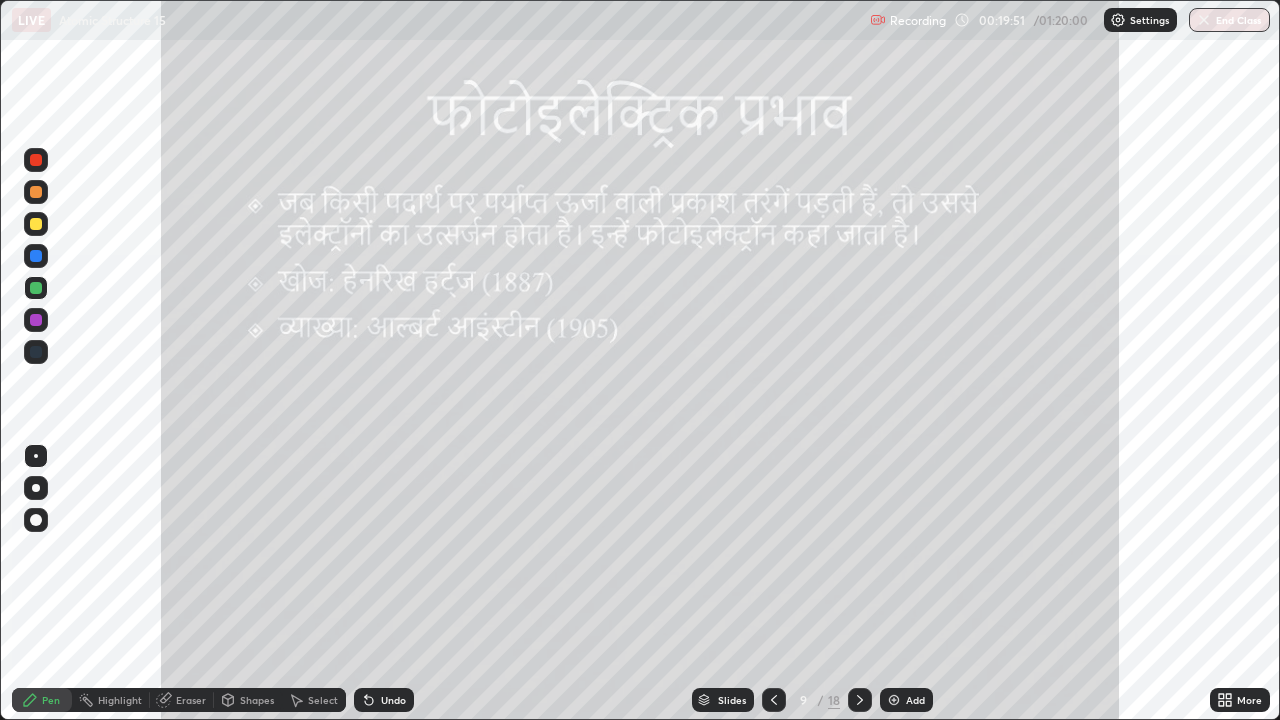 click 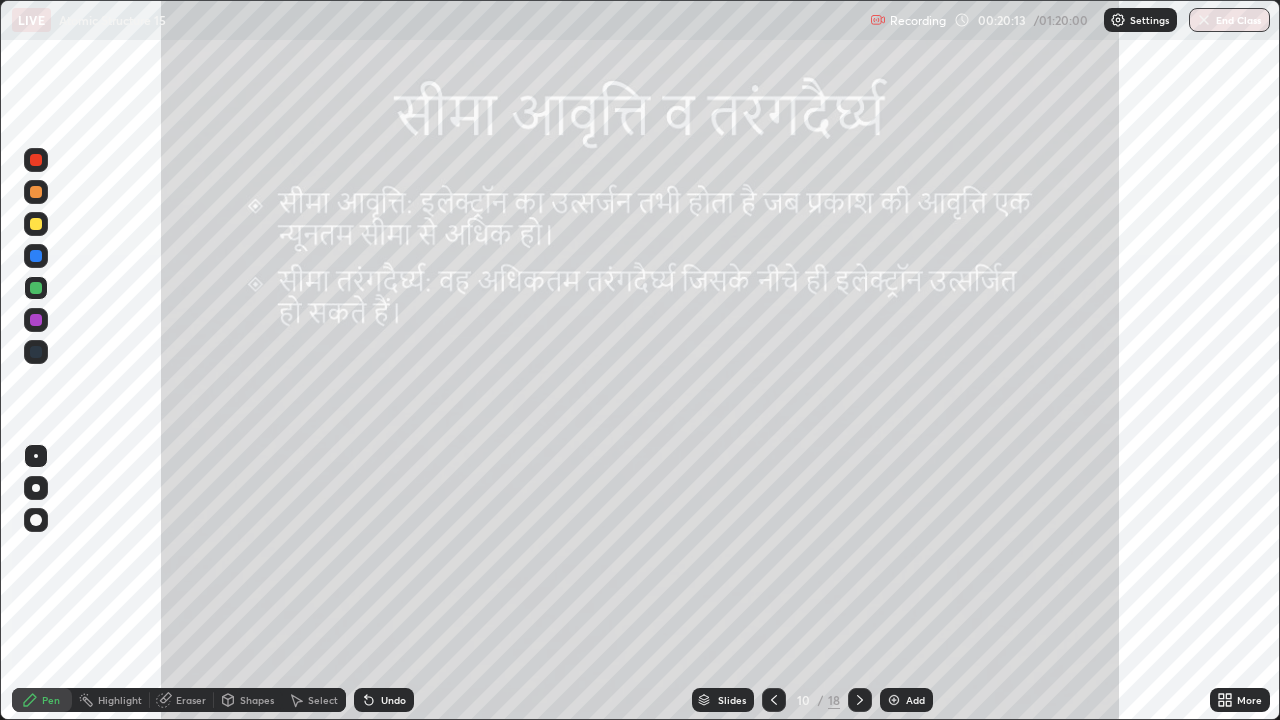 click at bounding box center [774, 700] 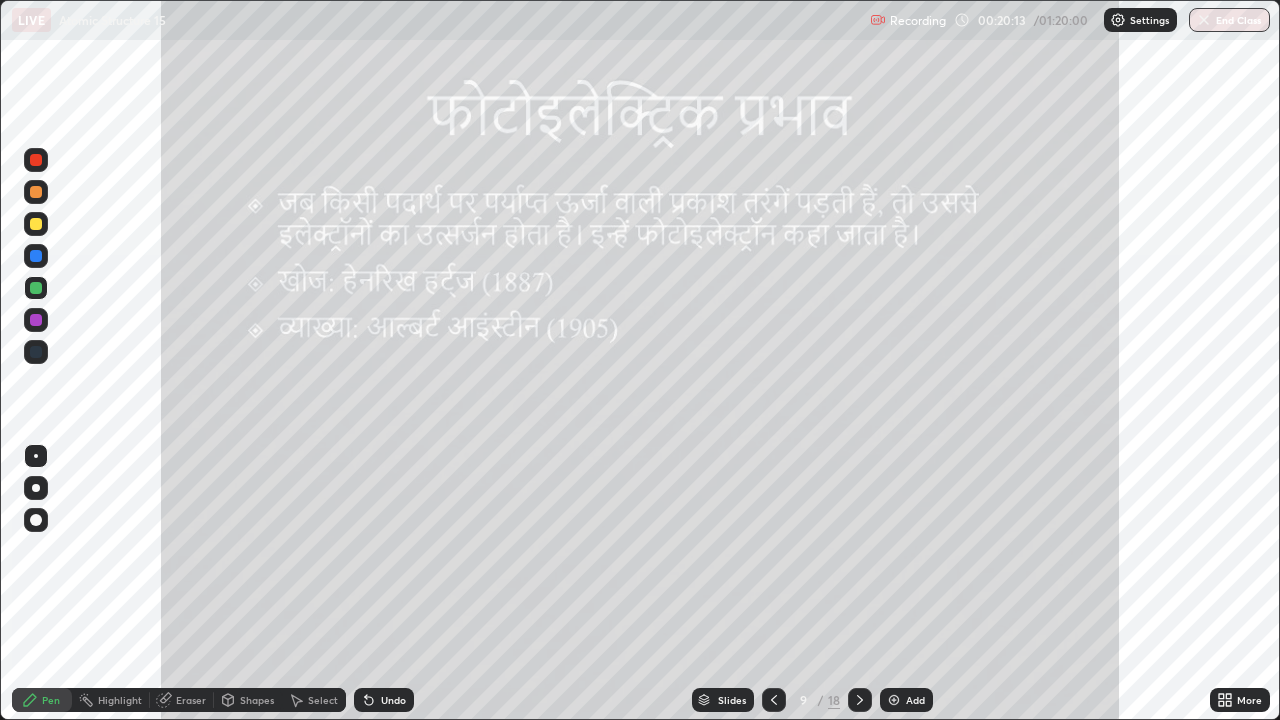 click at bounding box center [774, 700] 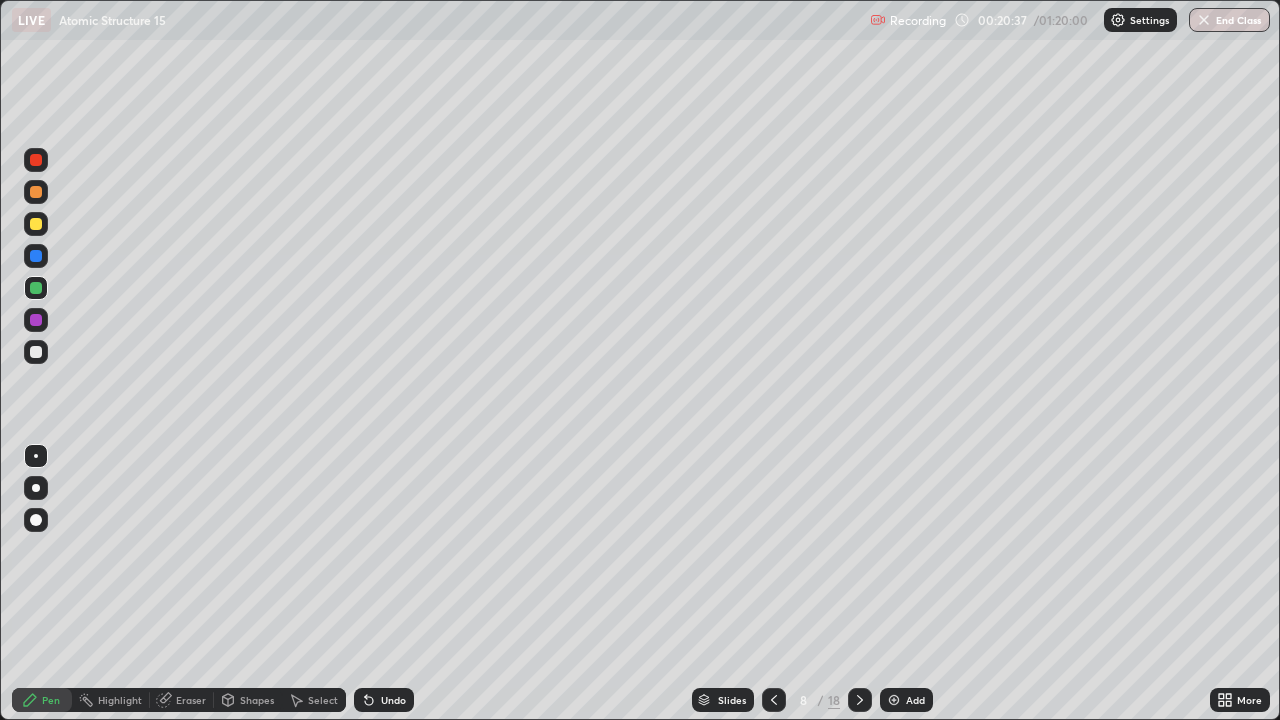 click at bounding box center [36, 352] 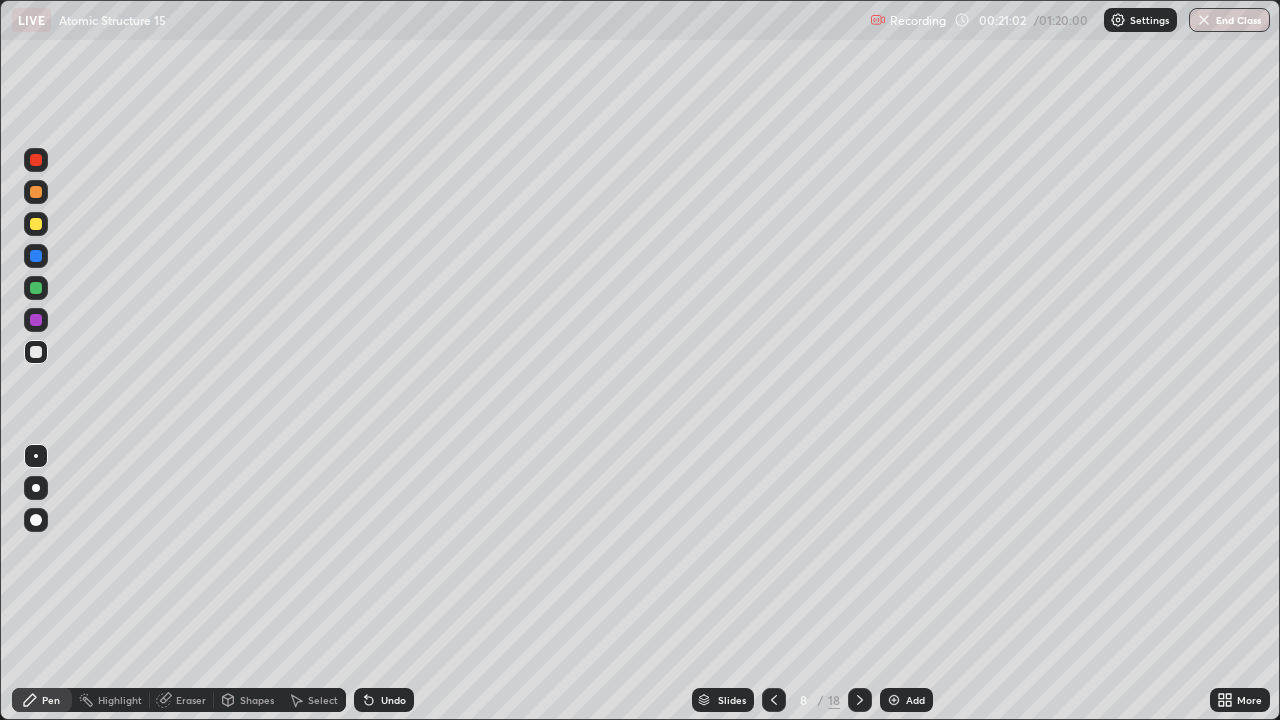 click at bounding box center (36, 224) 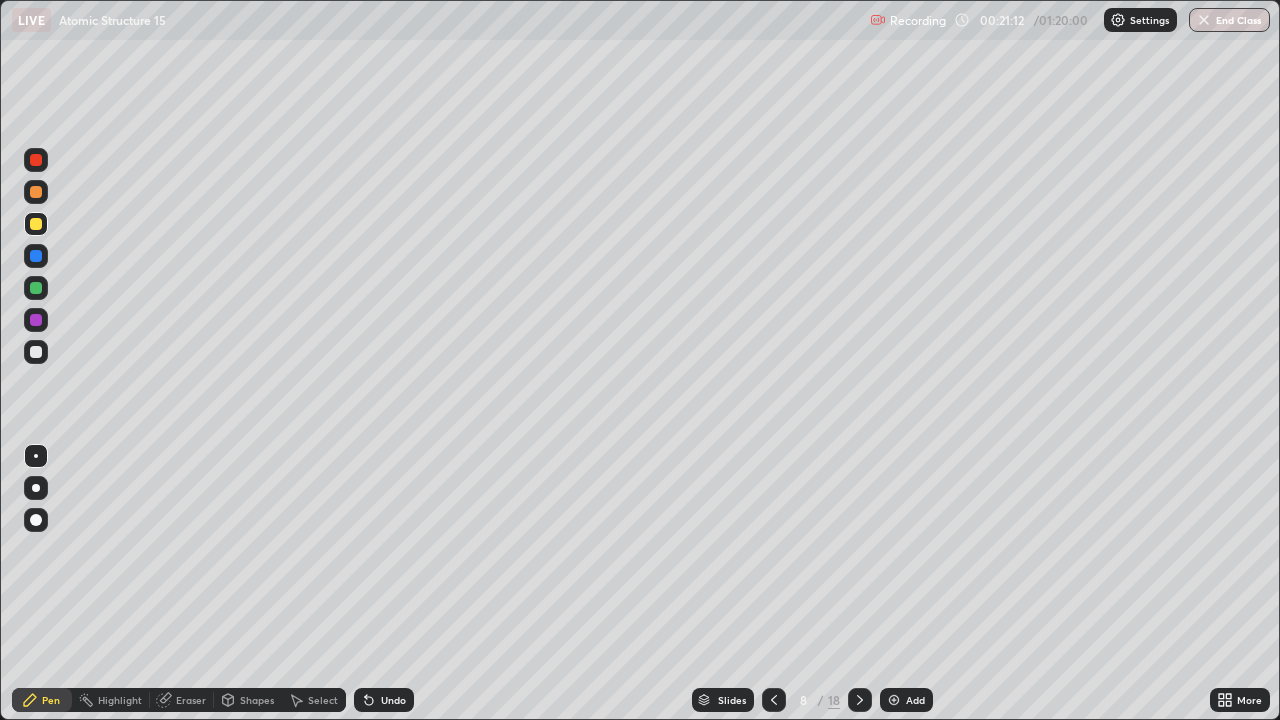 click on "Undo" at bounding box center (384, 700) 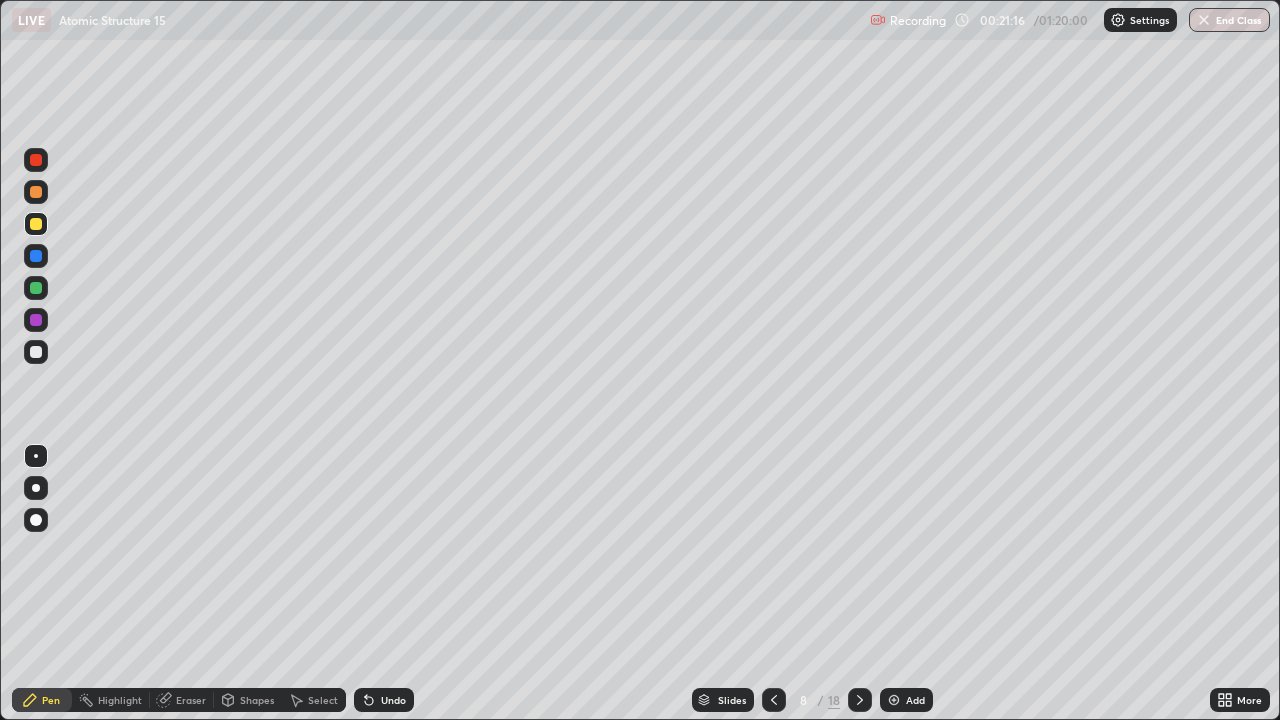 click 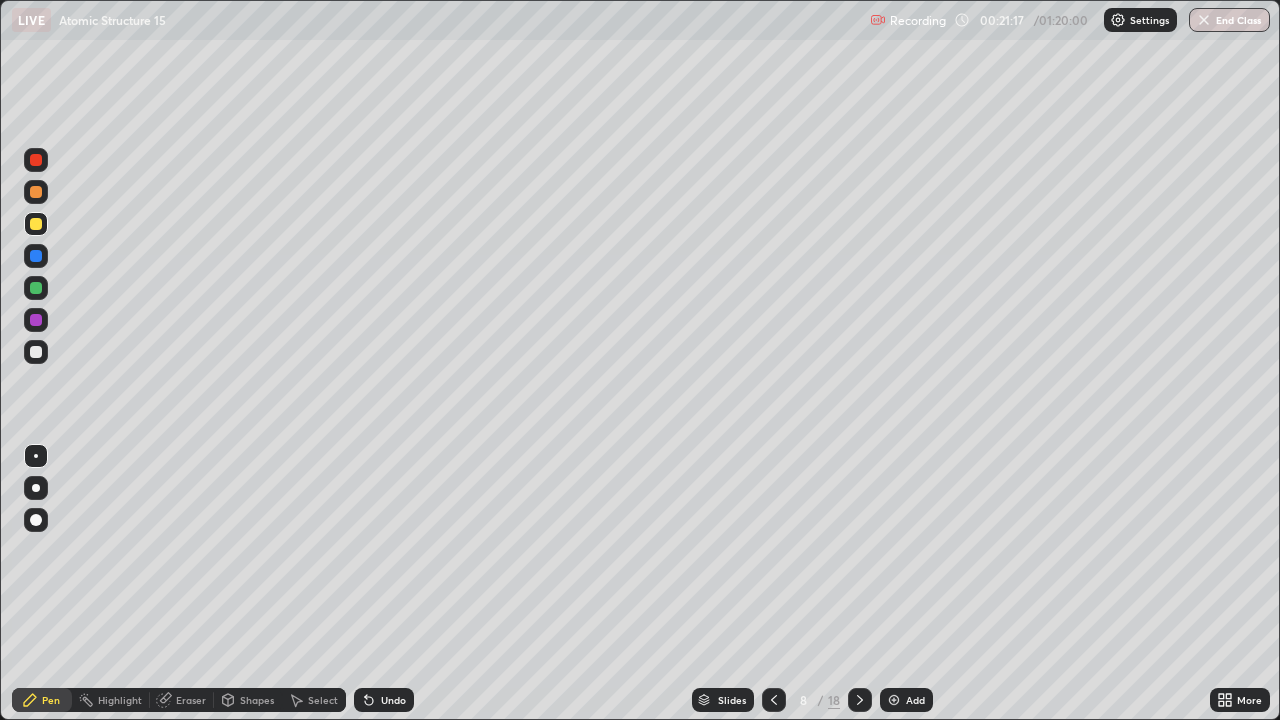 click 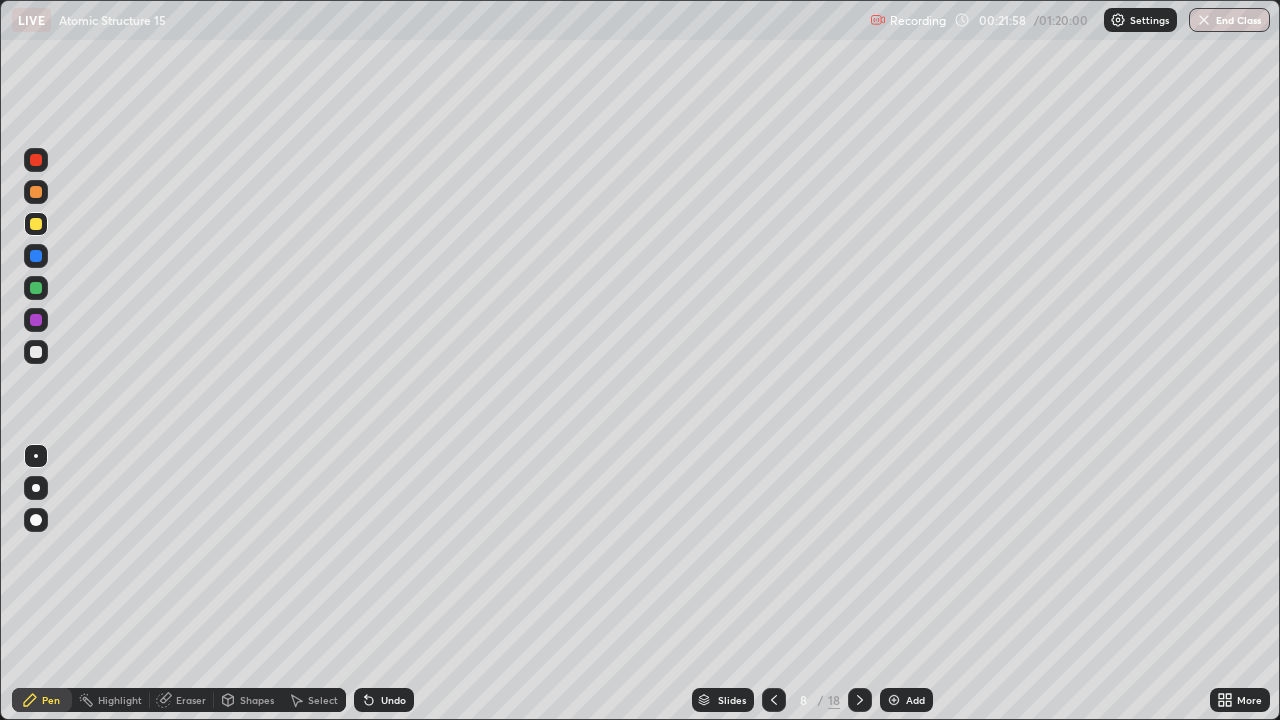 click at bounding box center [860, 700] 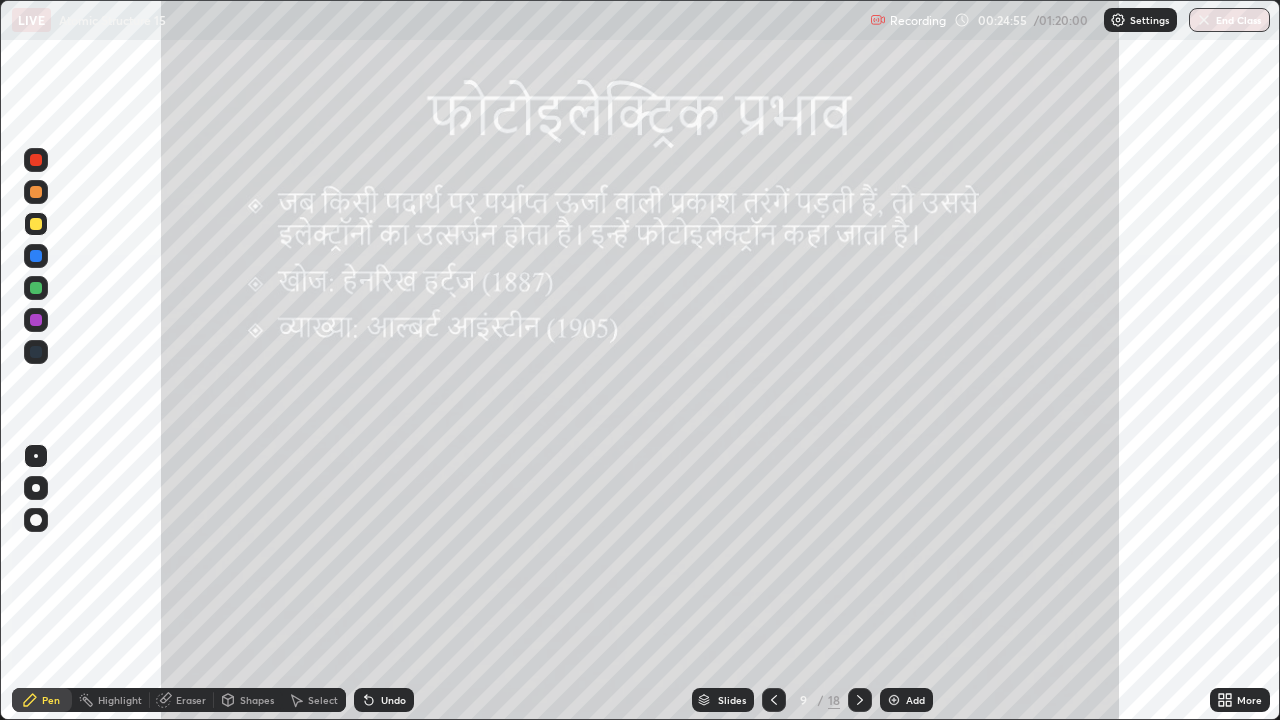 click 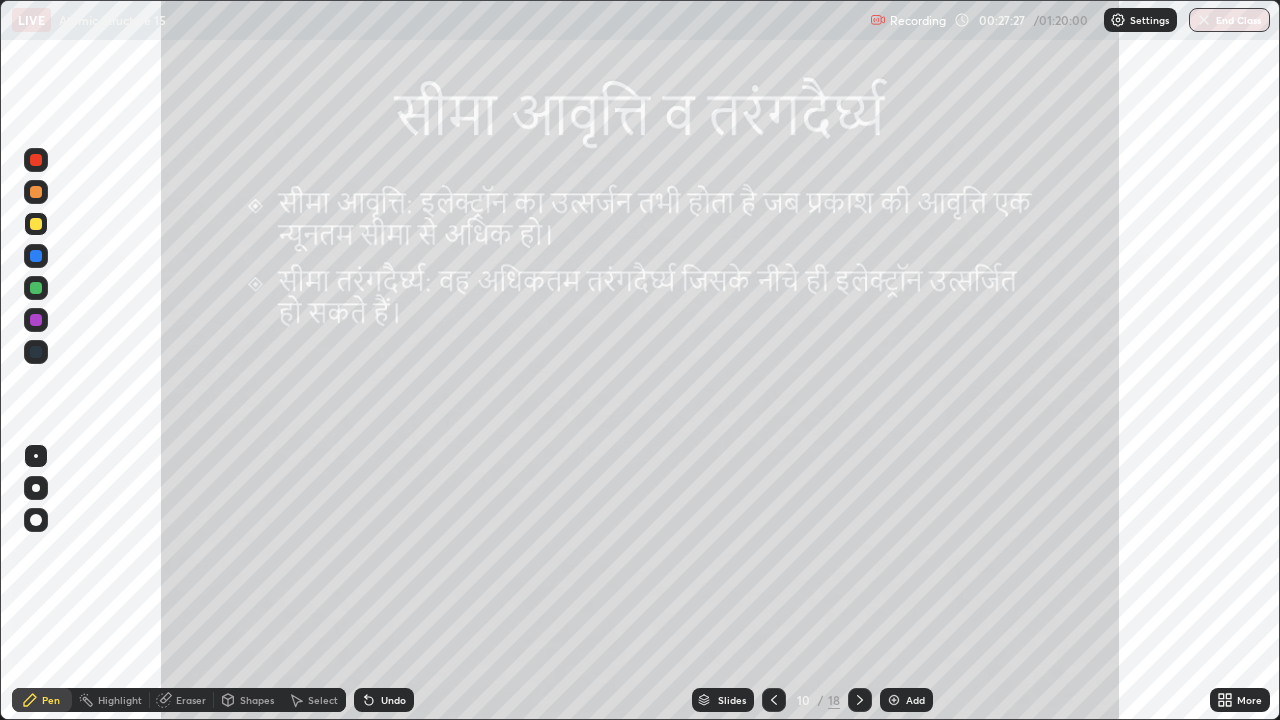click at bounding box center [36, 224] 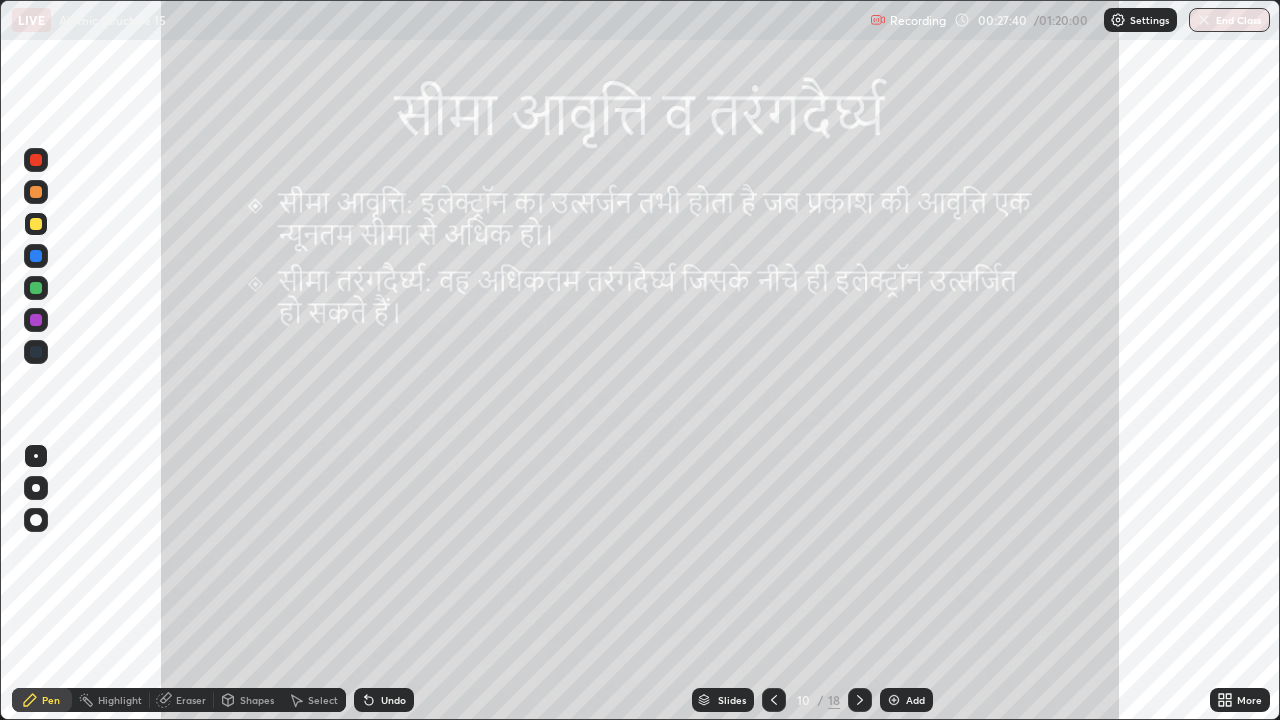 click 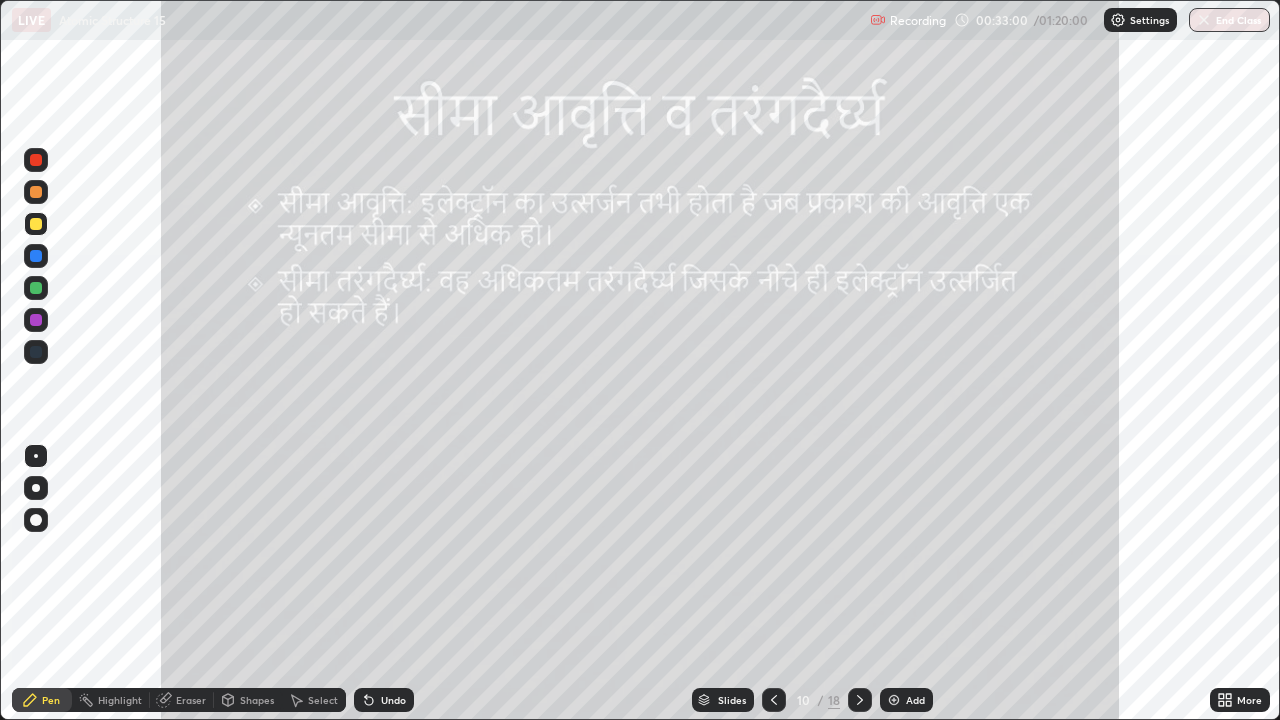 click at bounding box center (36, 192) 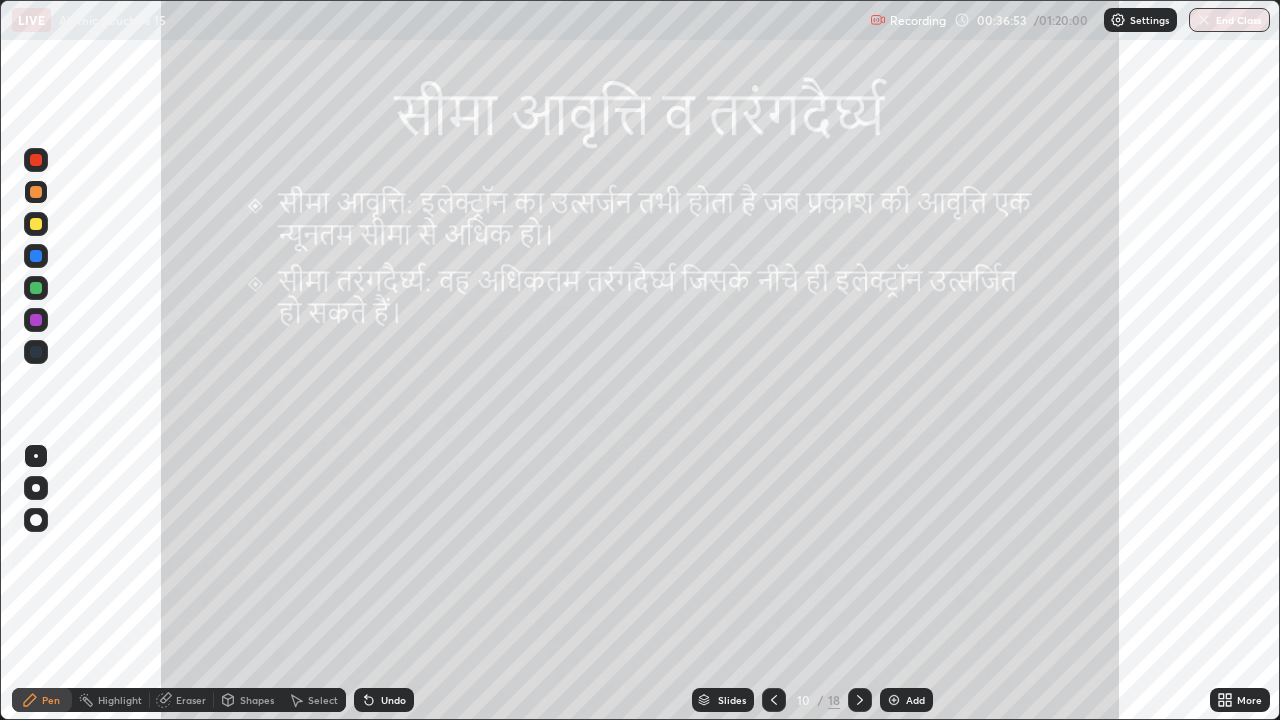 click at bounding box center [894, 700] 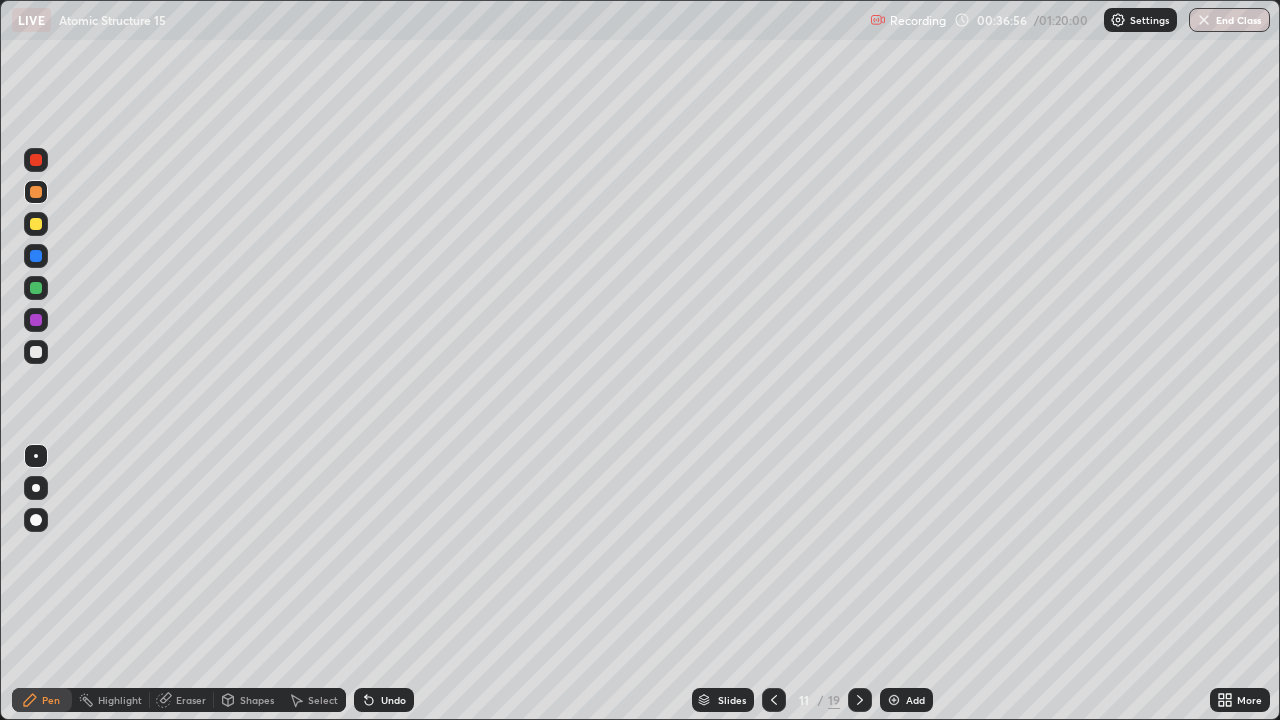 click at bounding box center (36, 224) 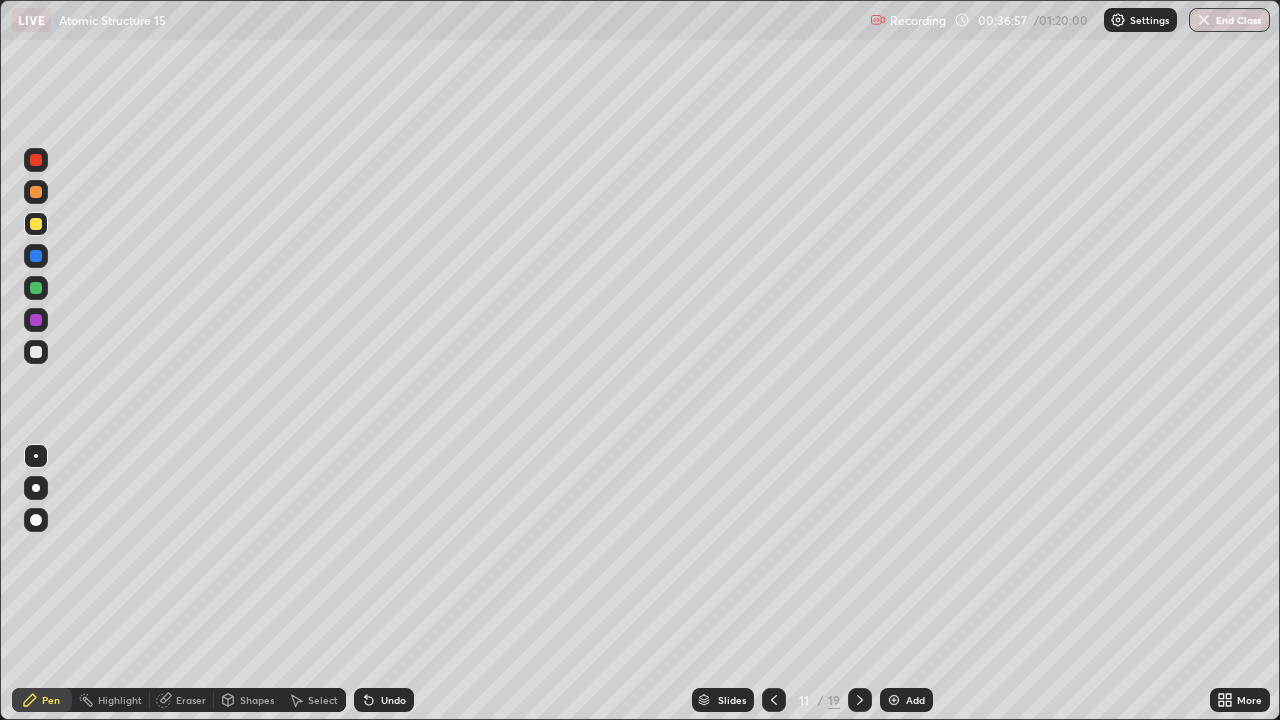 click at bounding box center (36, 352) 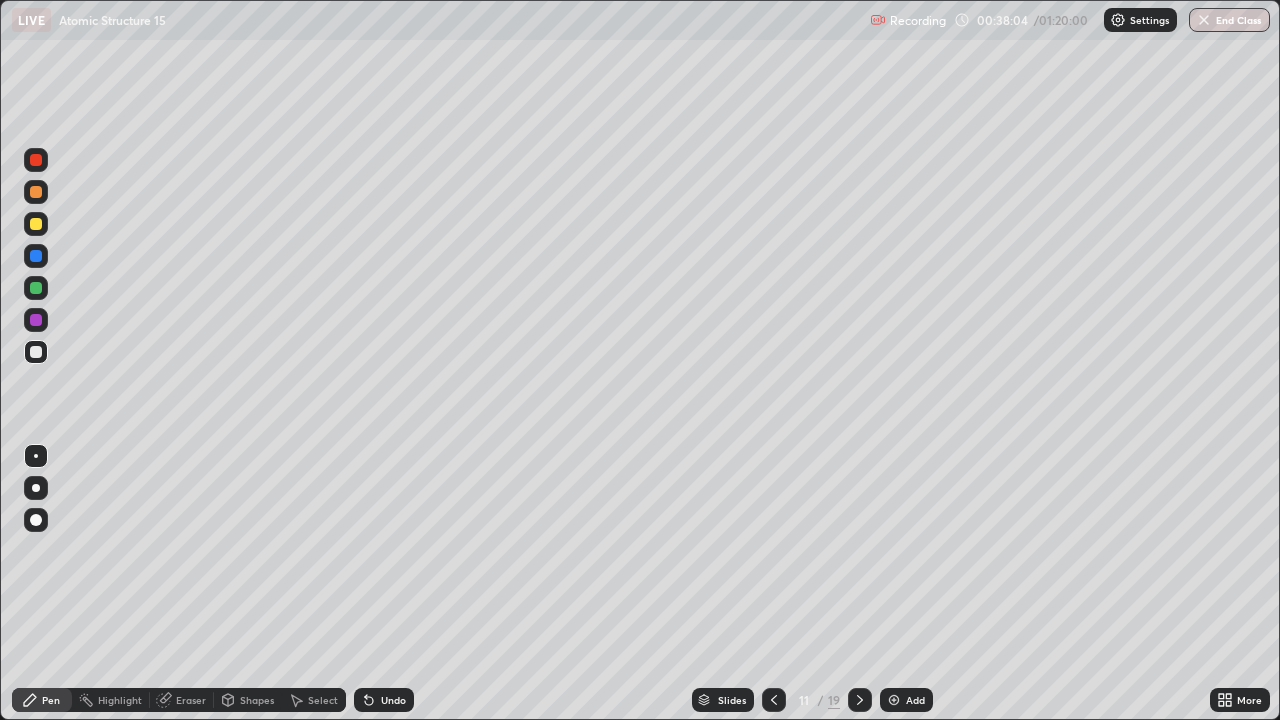click at bounding box center [774, 700] 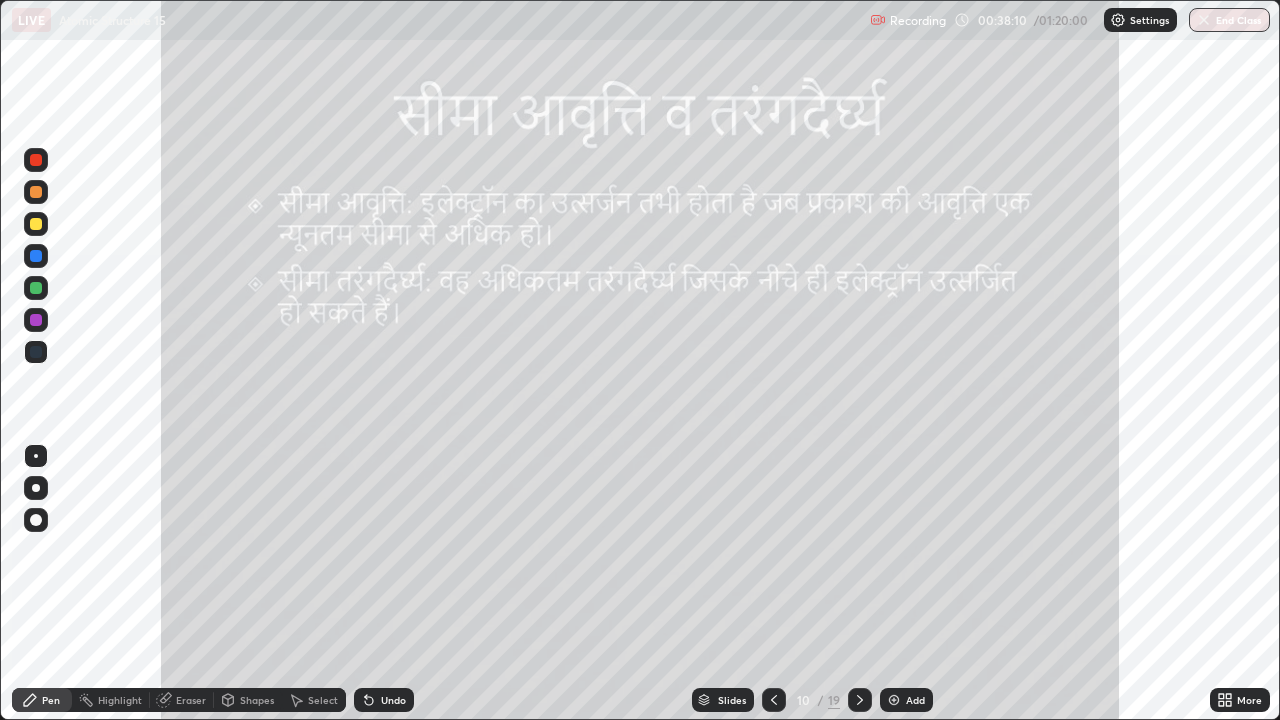 click 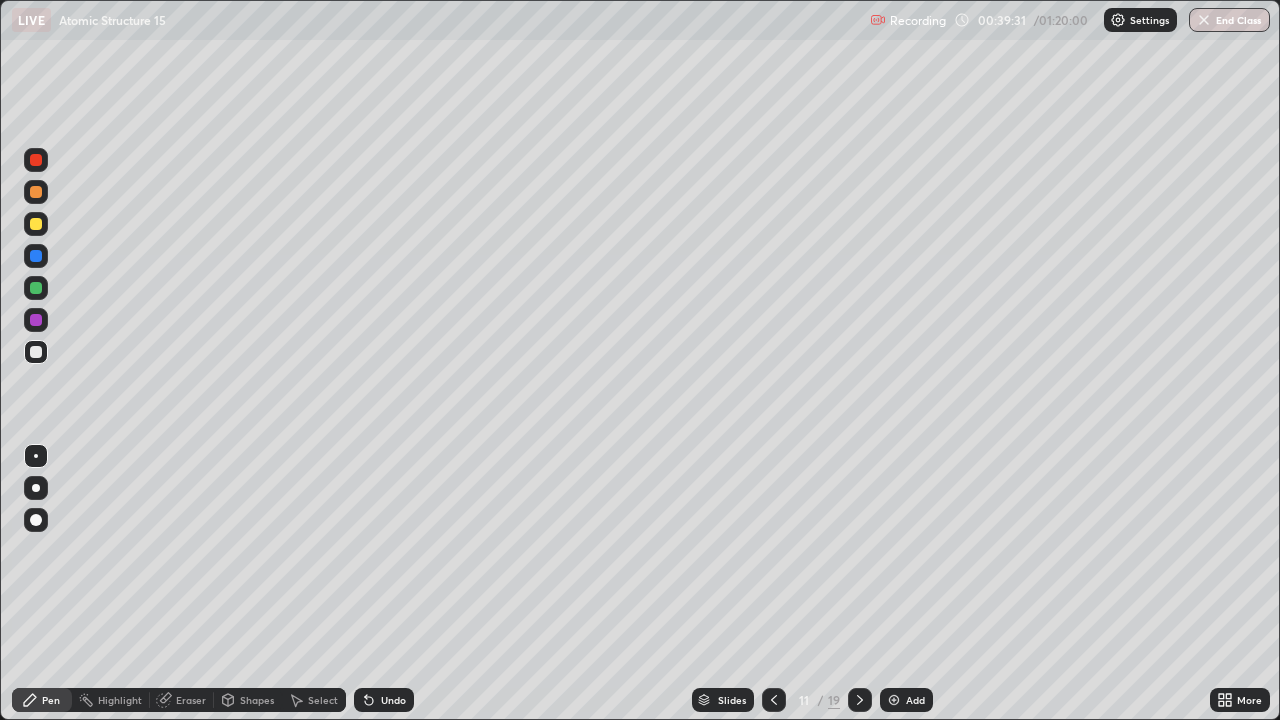 click 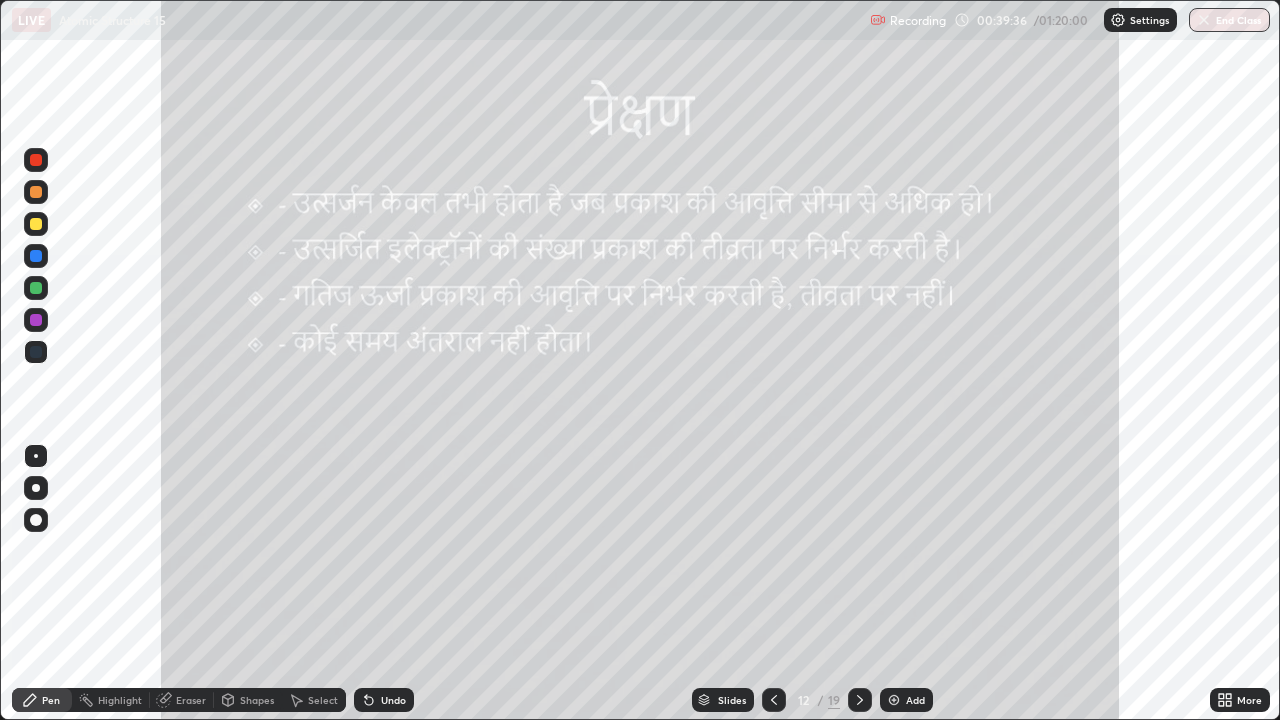 click 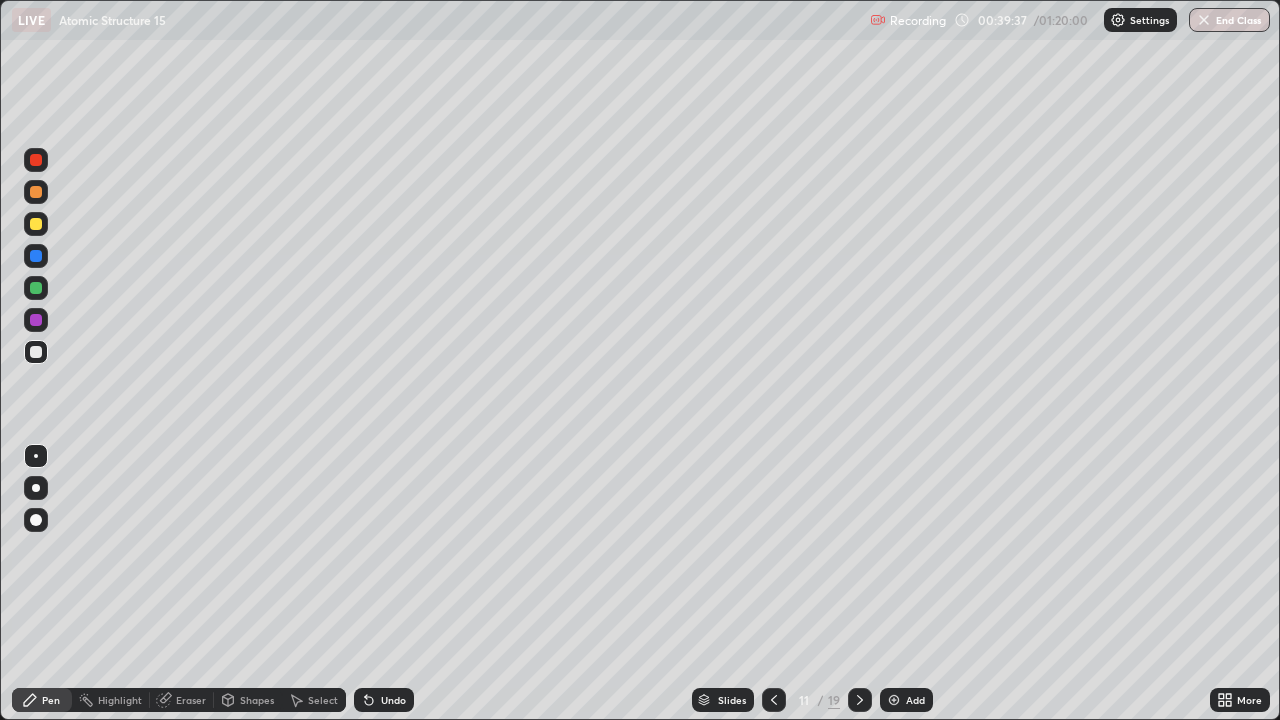 click on "Add" at bounding box center [906, 700] 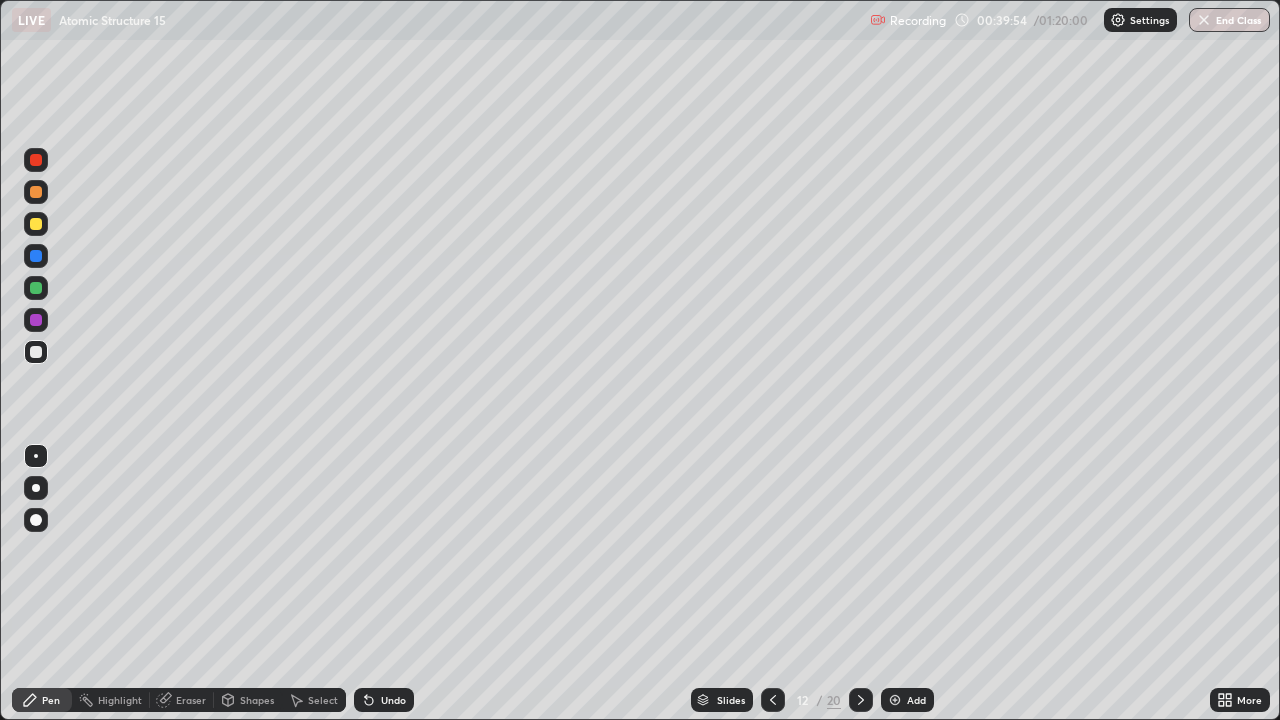 click on "Shapes" at bounding box center (257, 700) 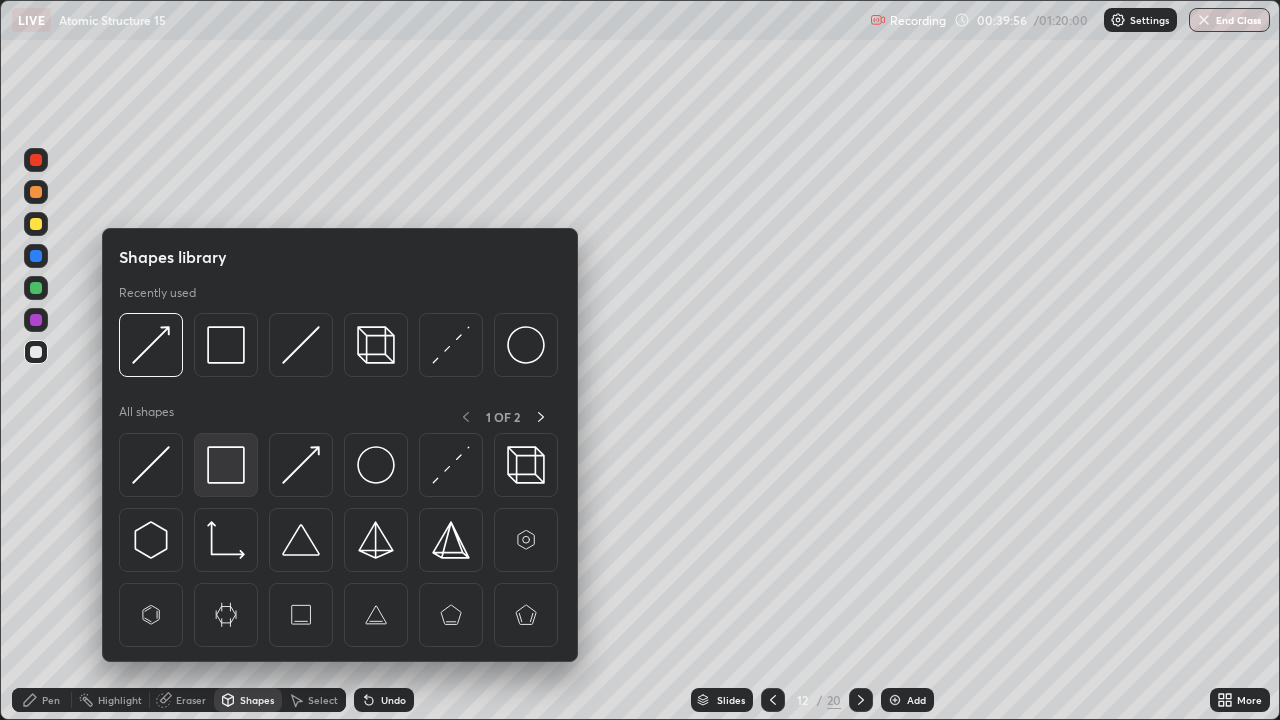 click at bounding box center [226, 465] 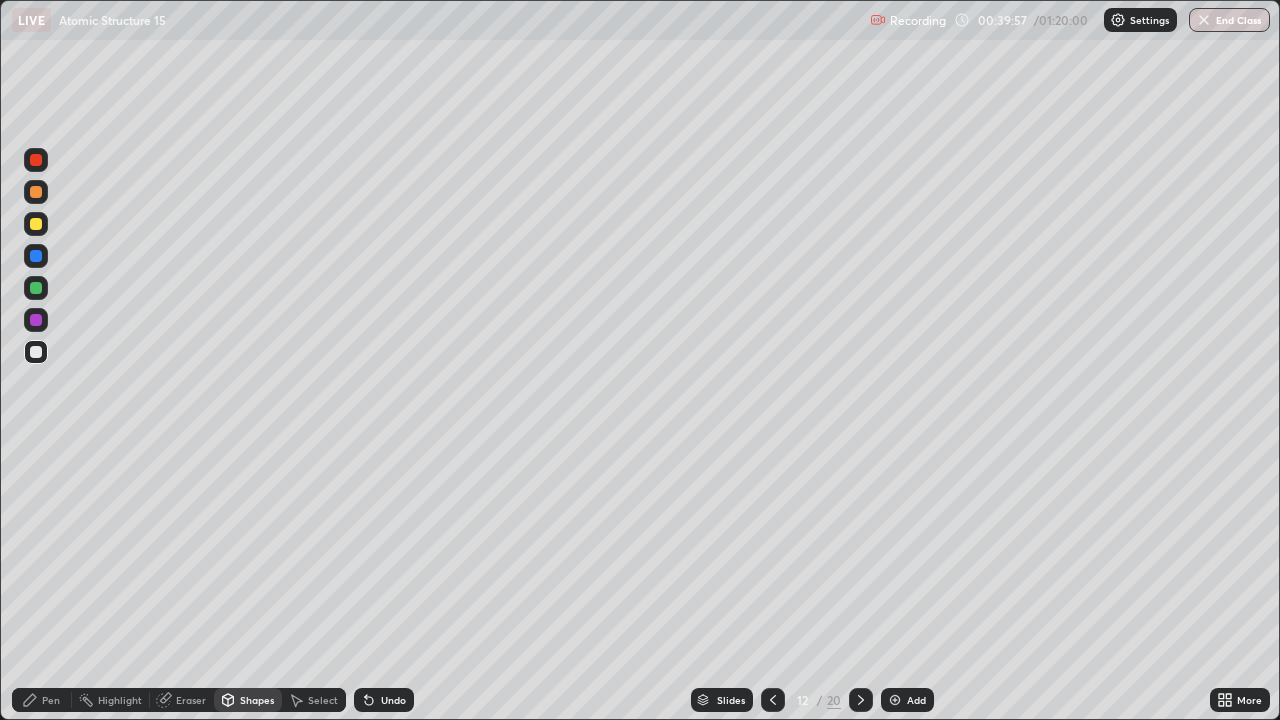 click at bounding box center [36, 352] 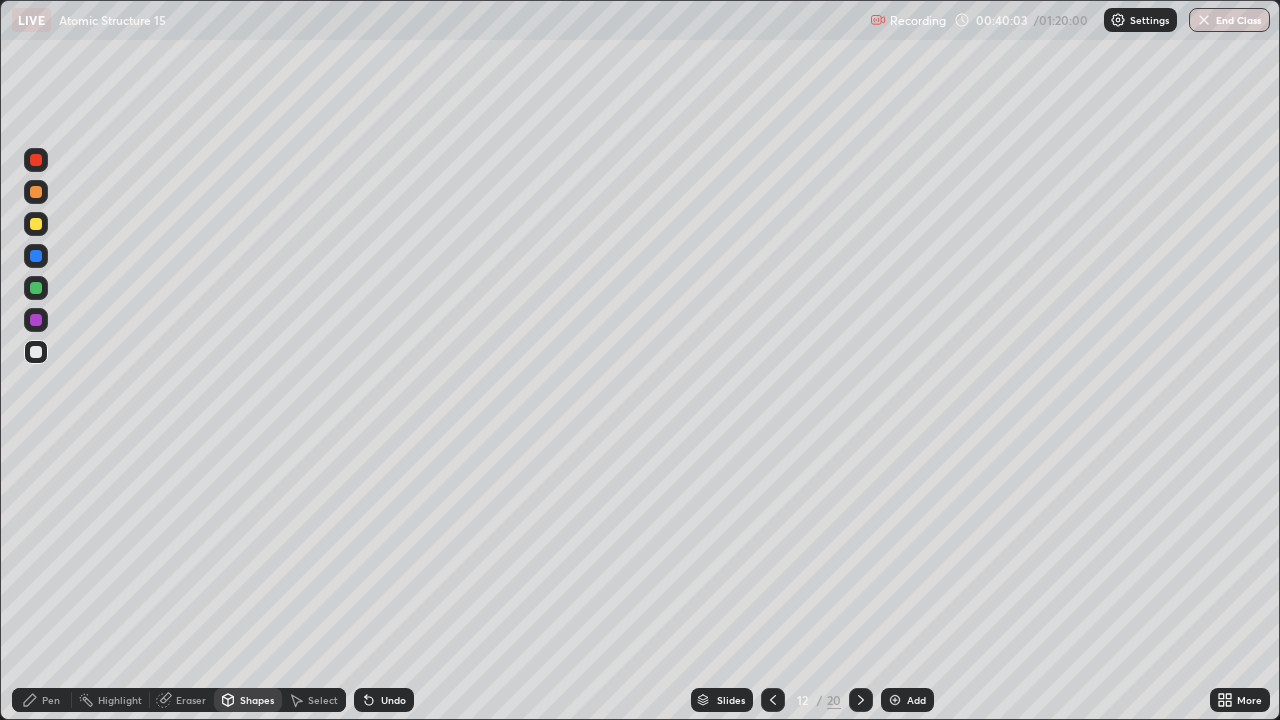 click on "Eraser" at bounding box center [191, 700] 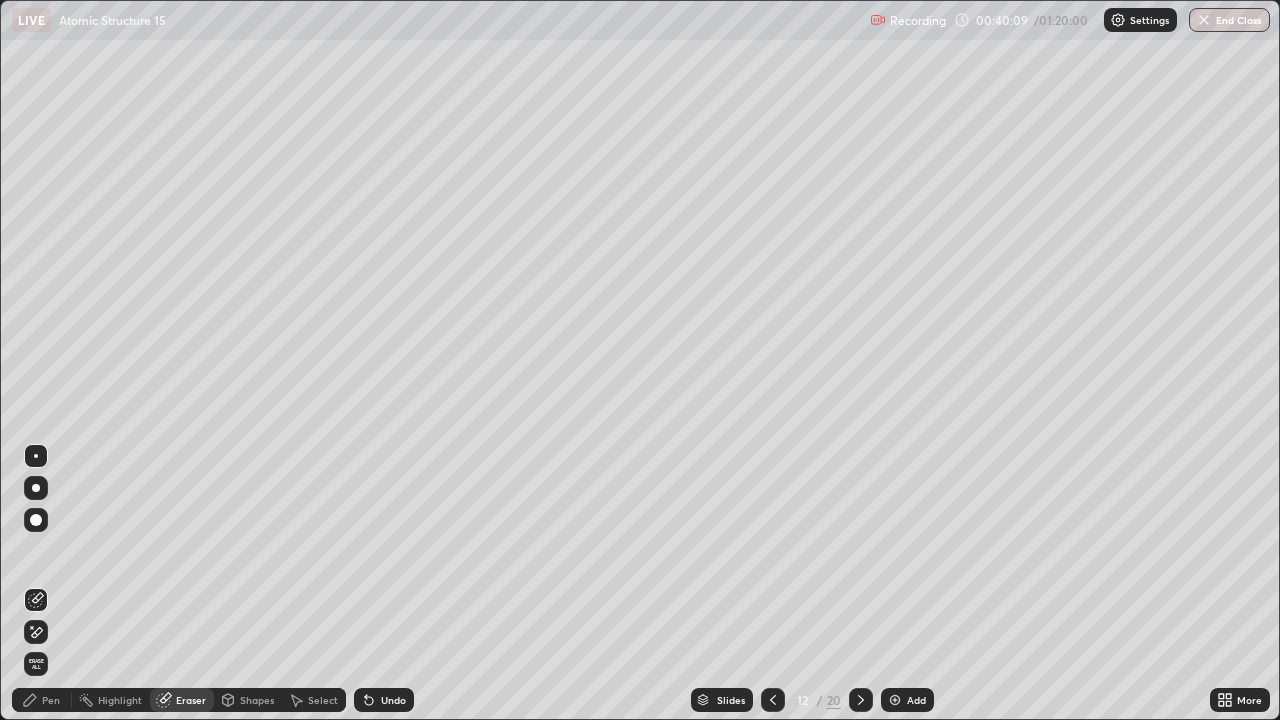 click on "Pen" at bounding box center (51, 700) 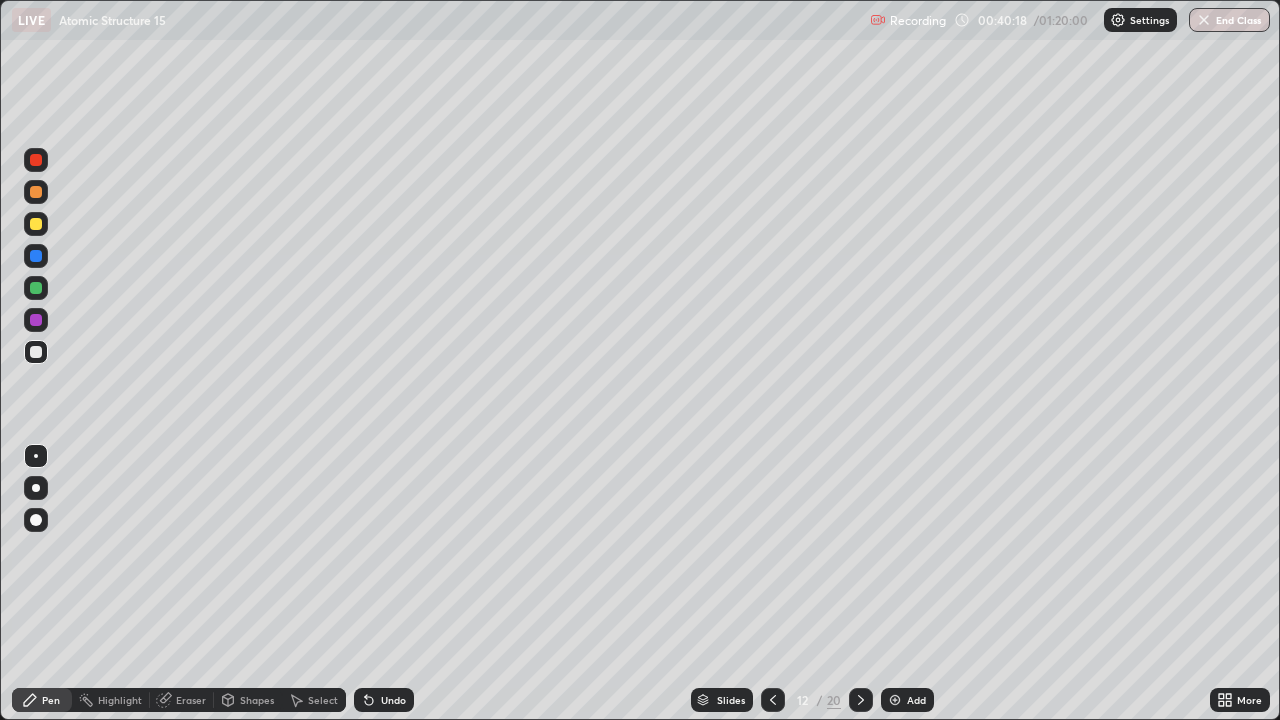 click on "Shapes" at bounding box center [257, 700] 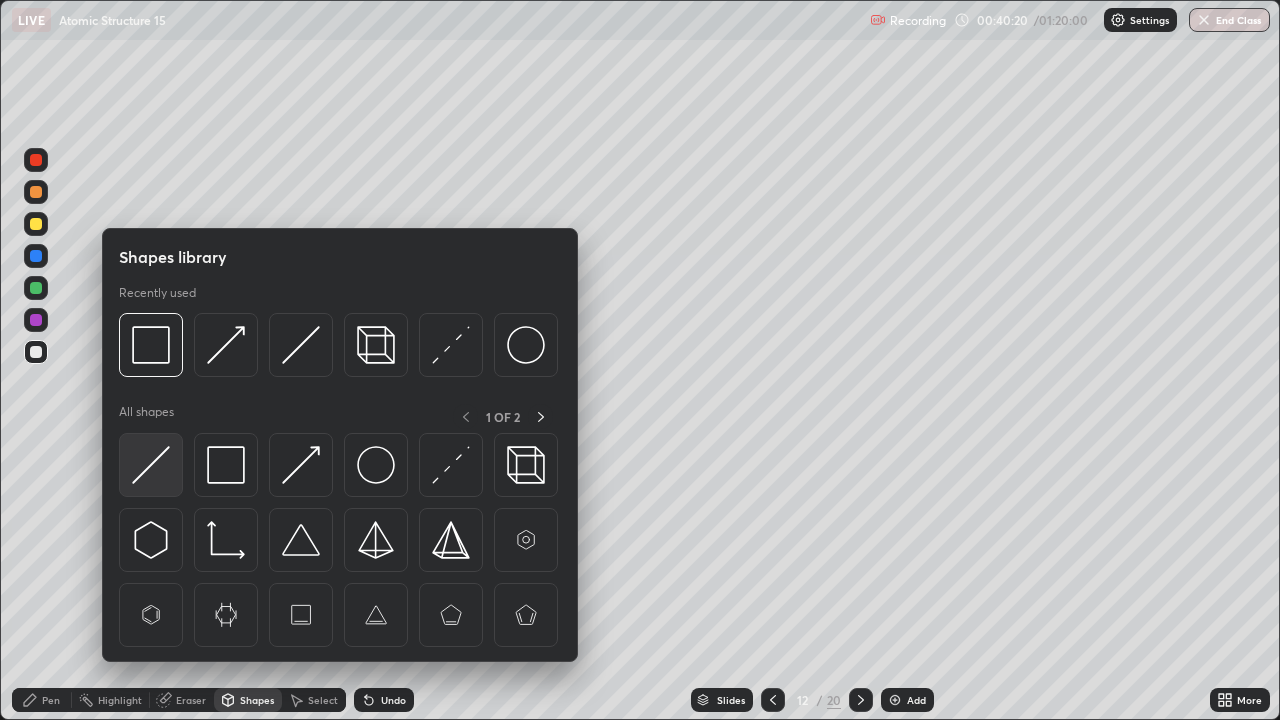 click at bounding box center (151, 465) 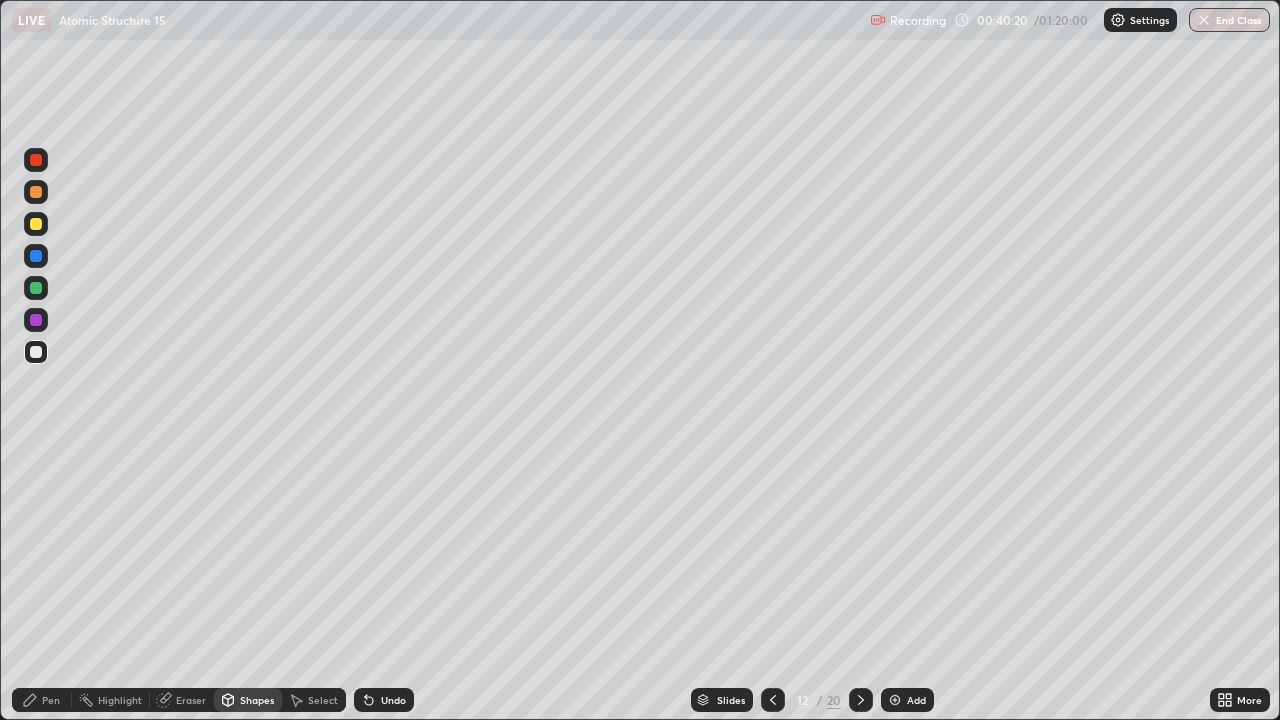 click at bounding box center [36, 256] 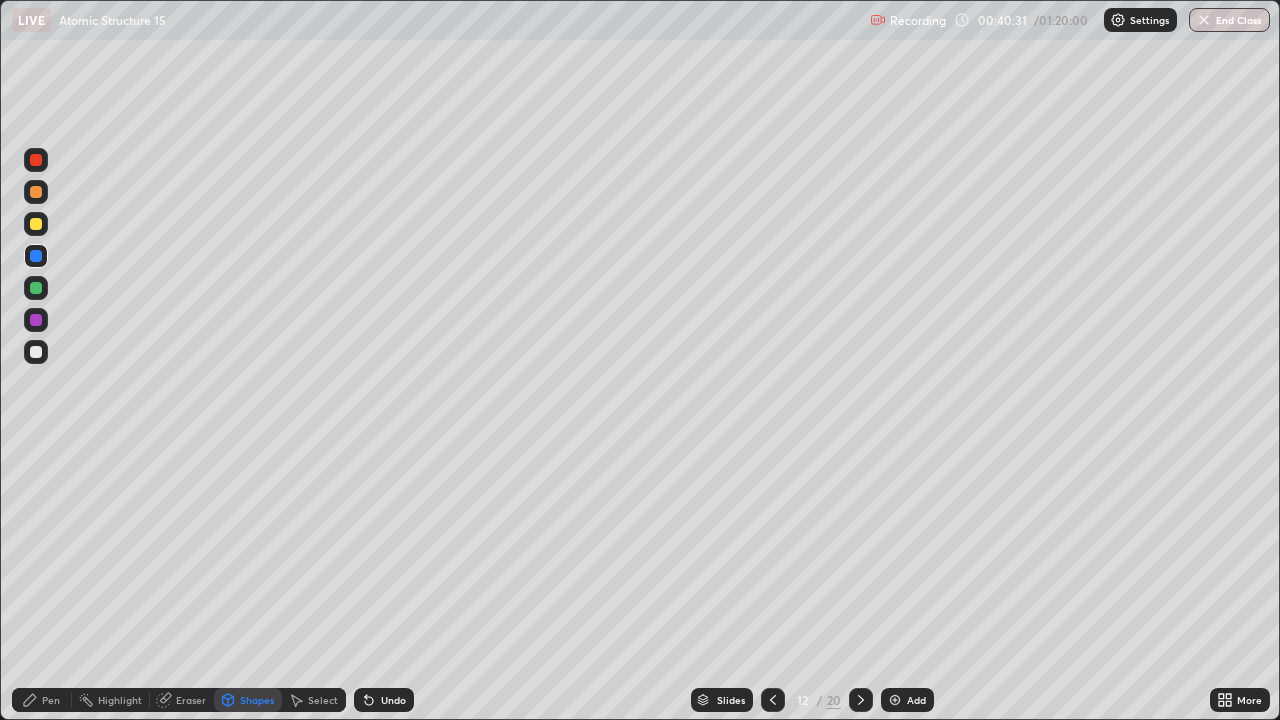 click 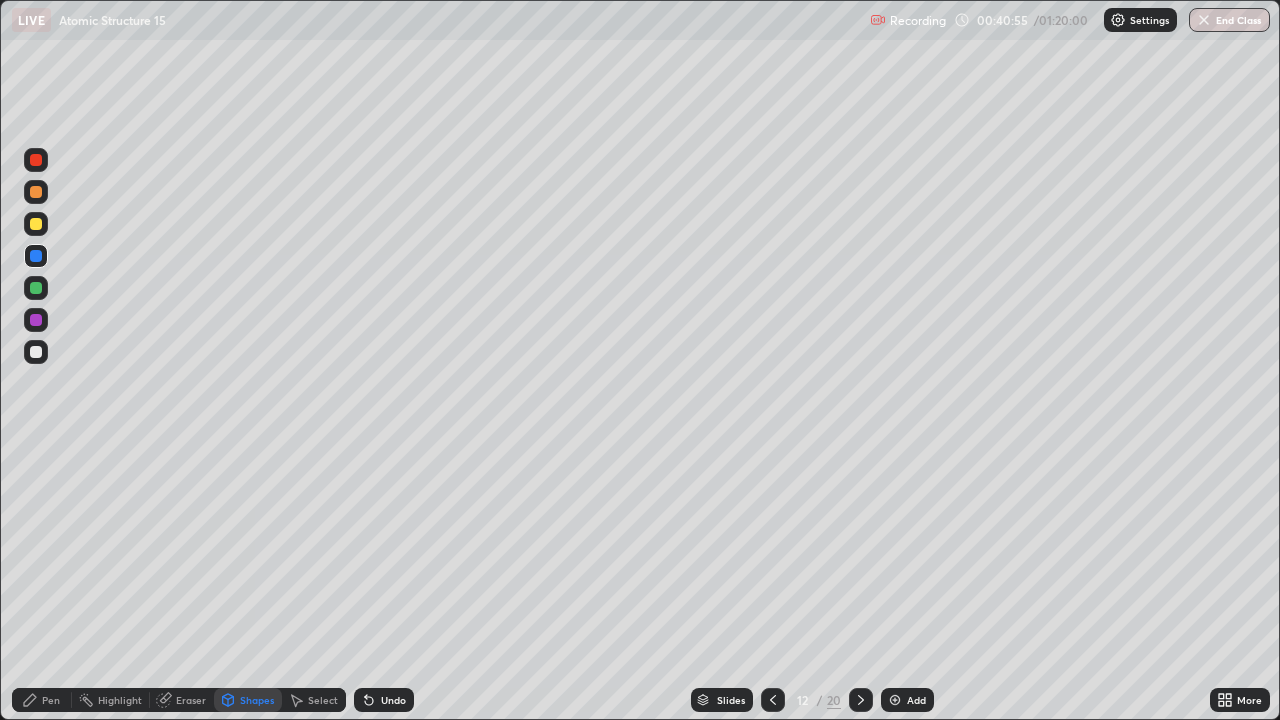click on "Eraser" at bounding box center [191, 700] 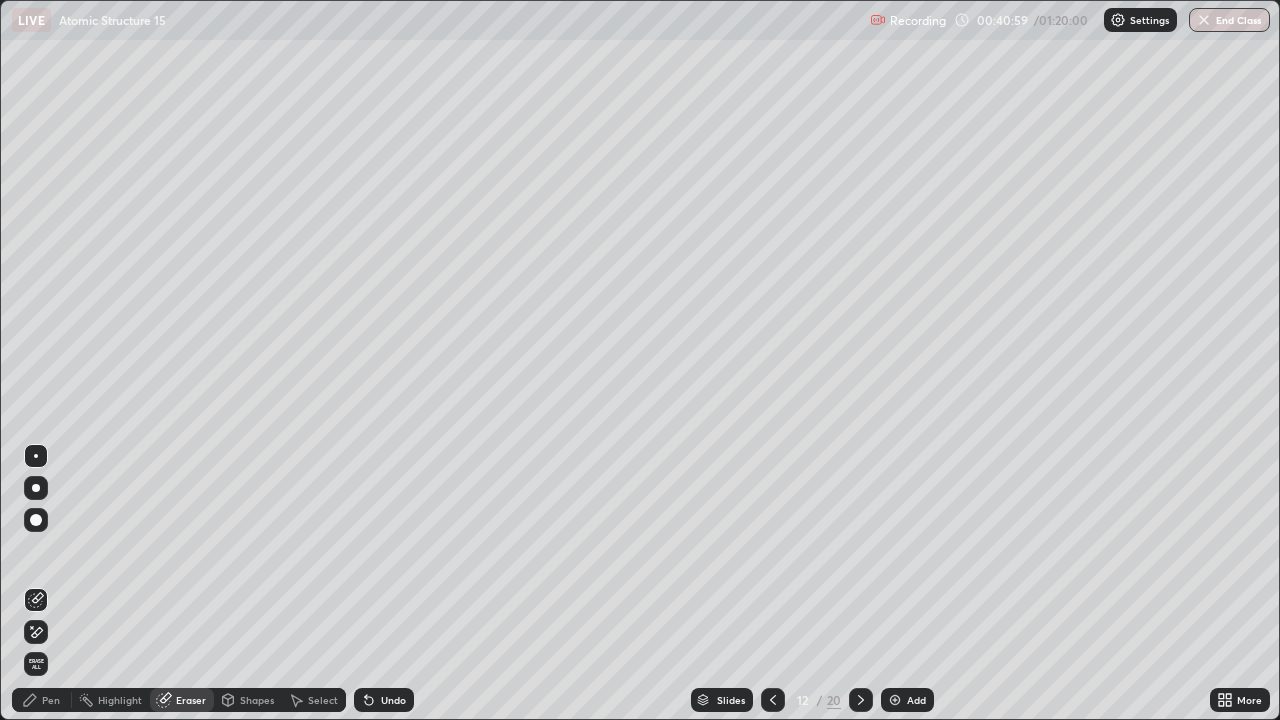 click on "Pen" at bounding box center (51, 700) 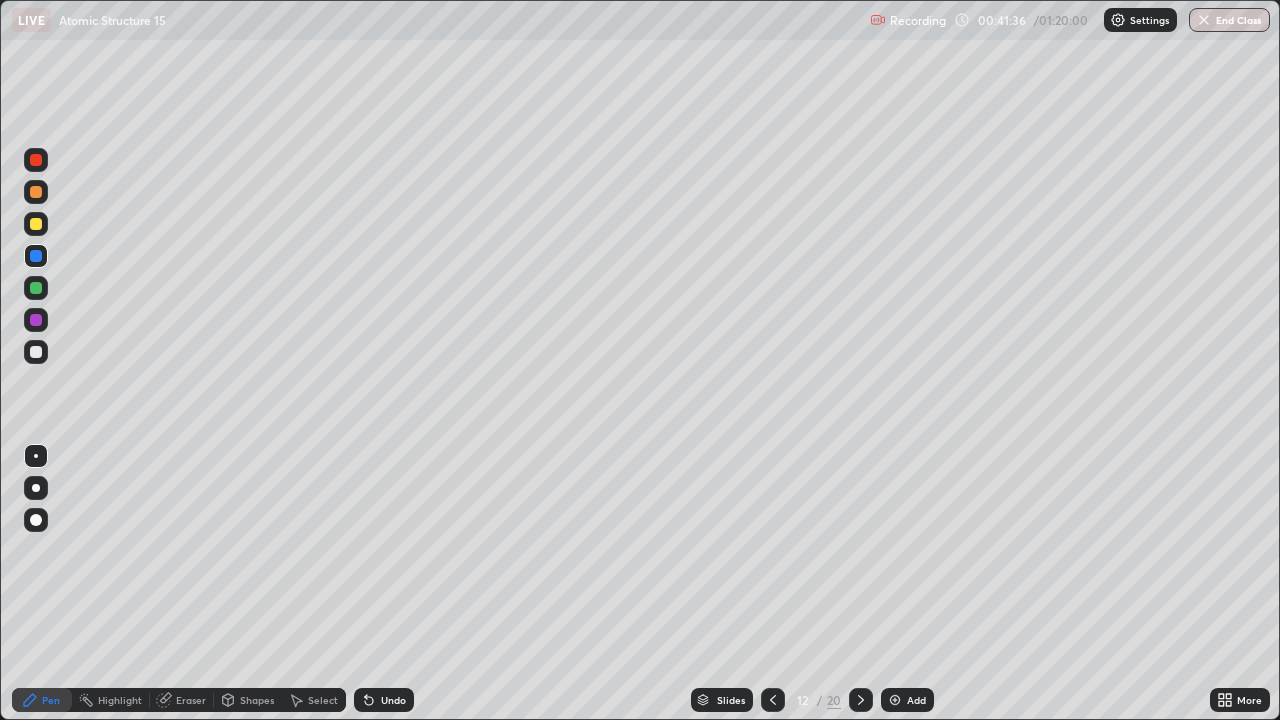 click on "Shapes" at bounding box center [257, 700] 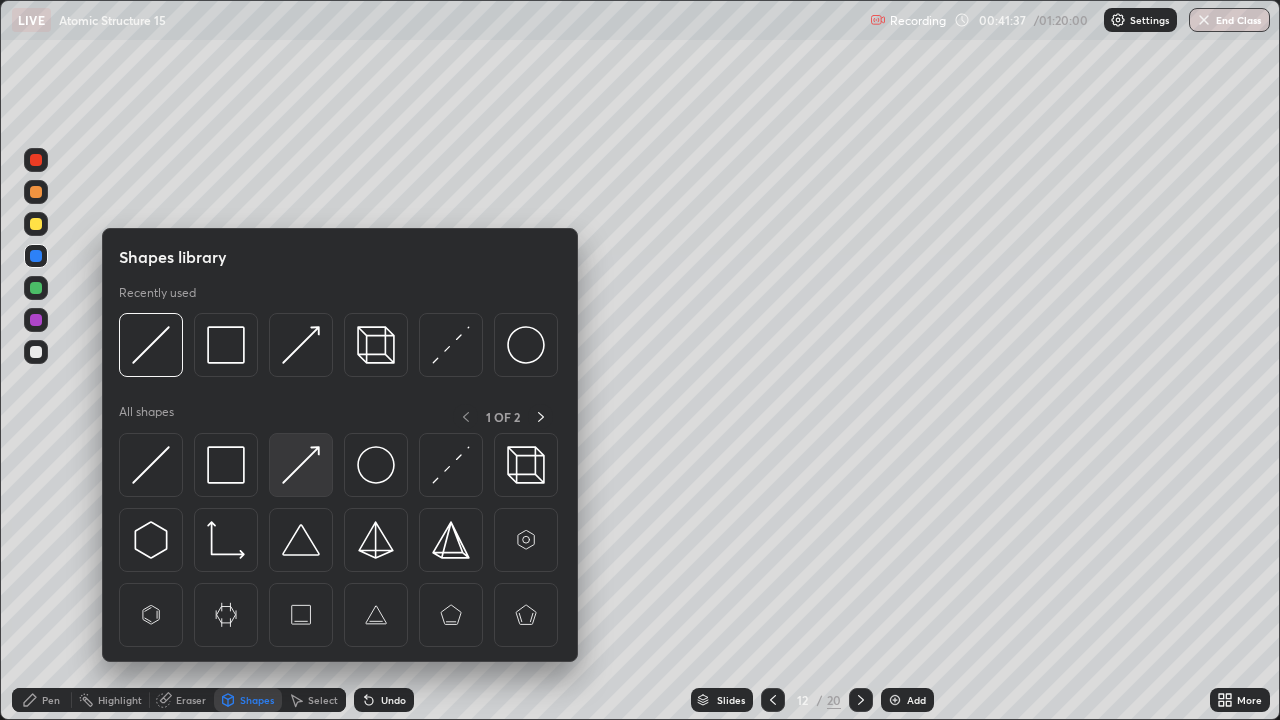 click at bounding box center (301, 465) 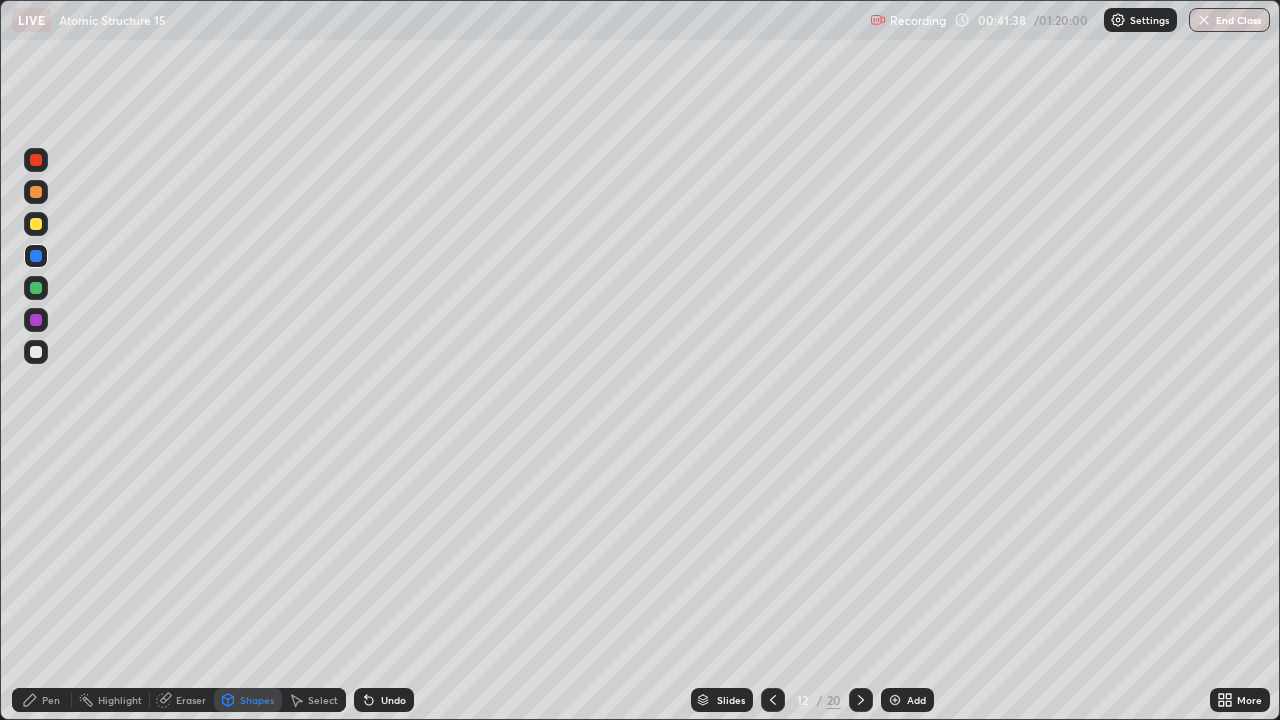 click at bounding box center [36, 352] 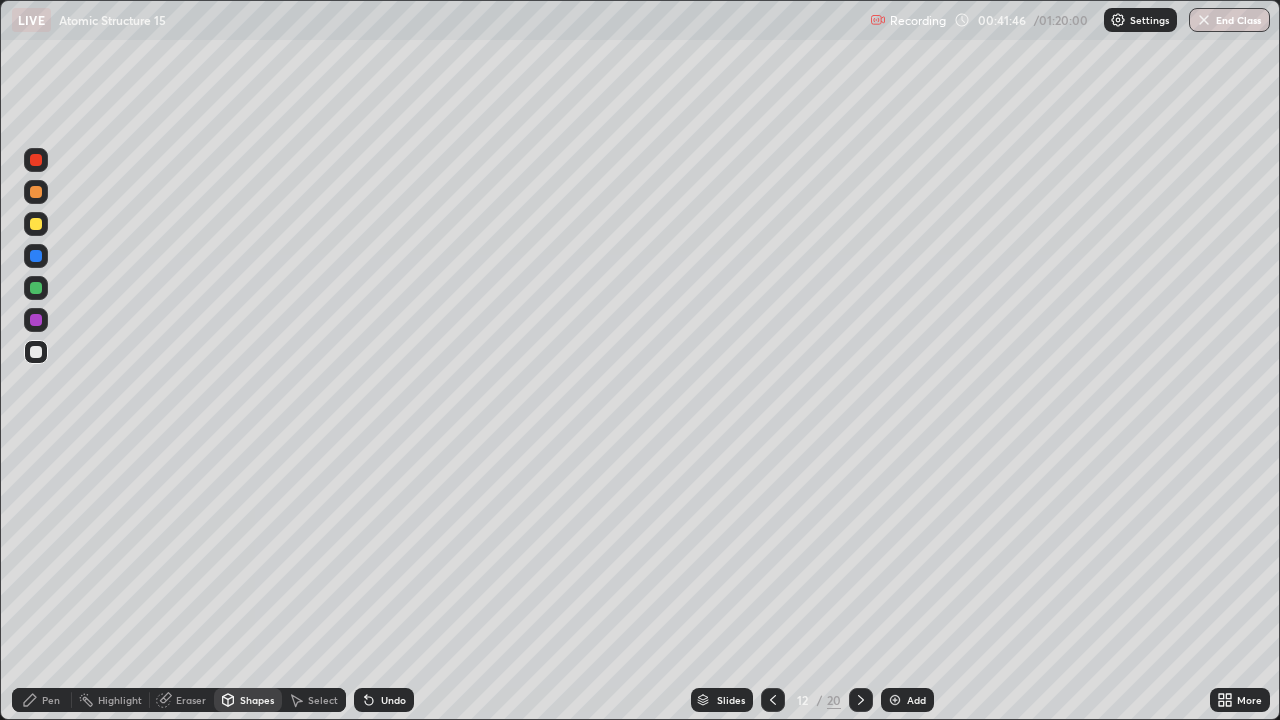 click at bounding box center (36, 288) 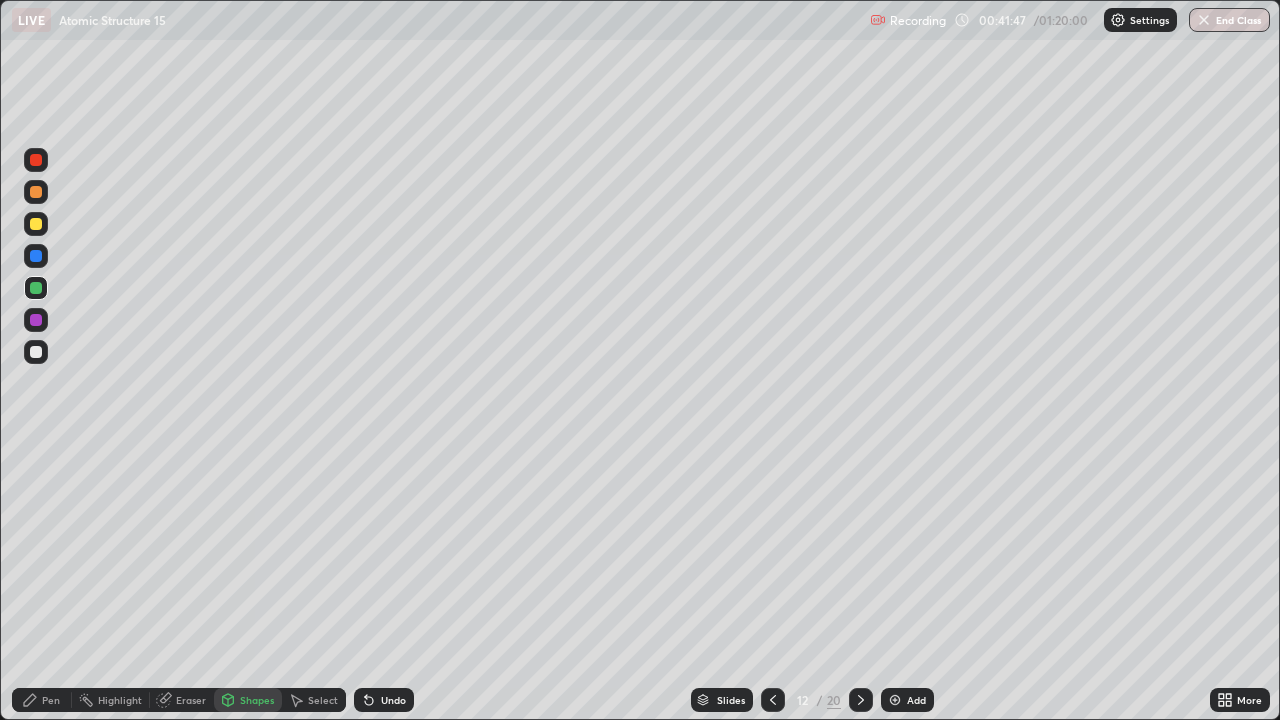 click on "Shapes" at bounding box center [257, 700] 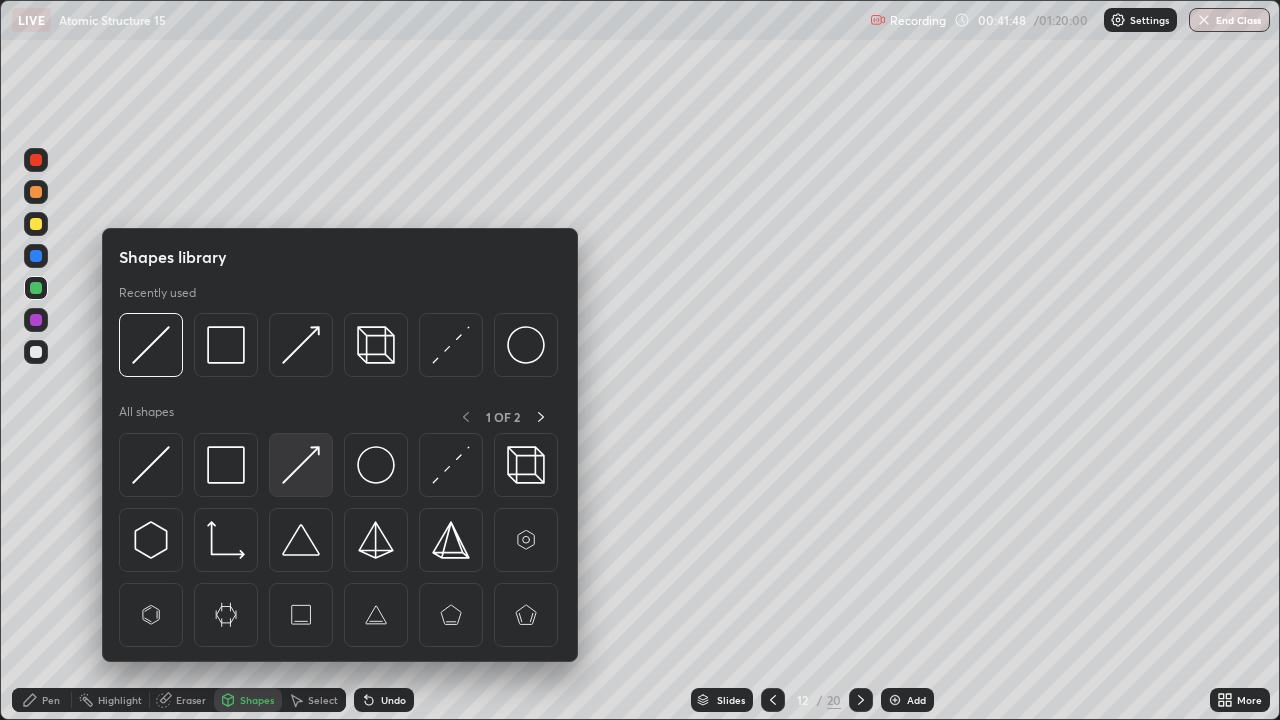 click at bounding box center [301, 465] 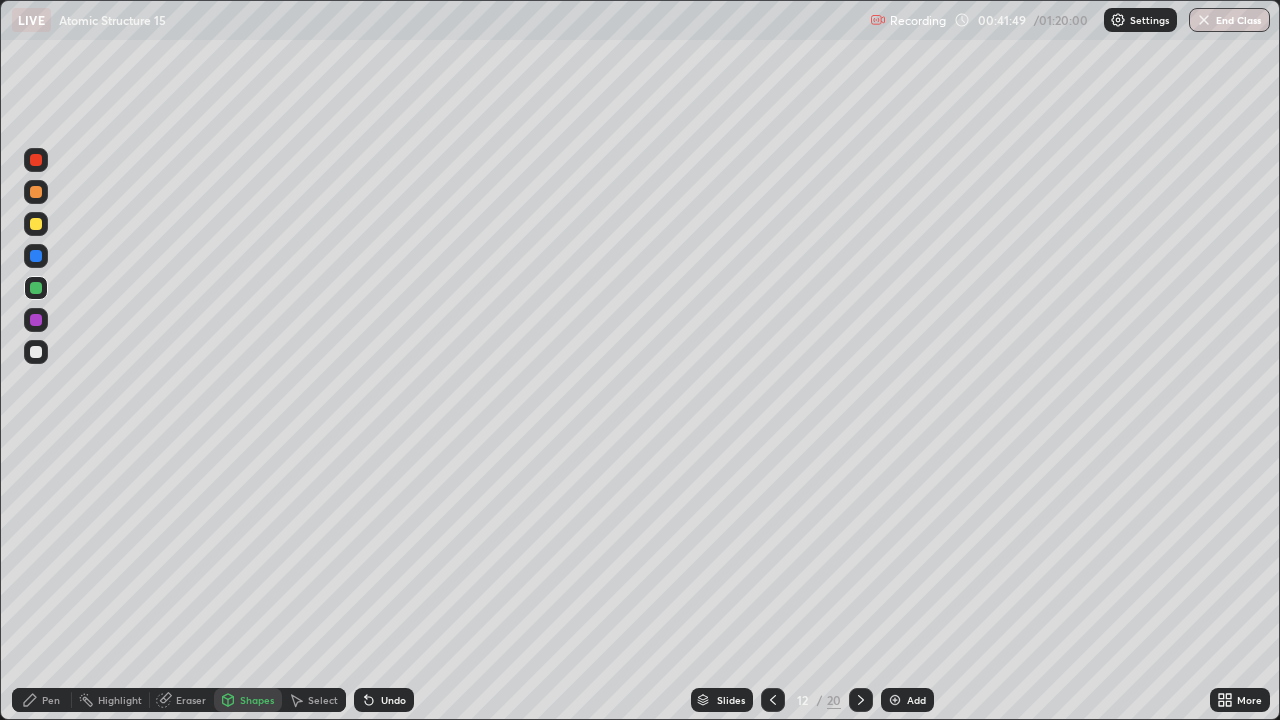click on "Shapes" at bounding box center (257, 700) 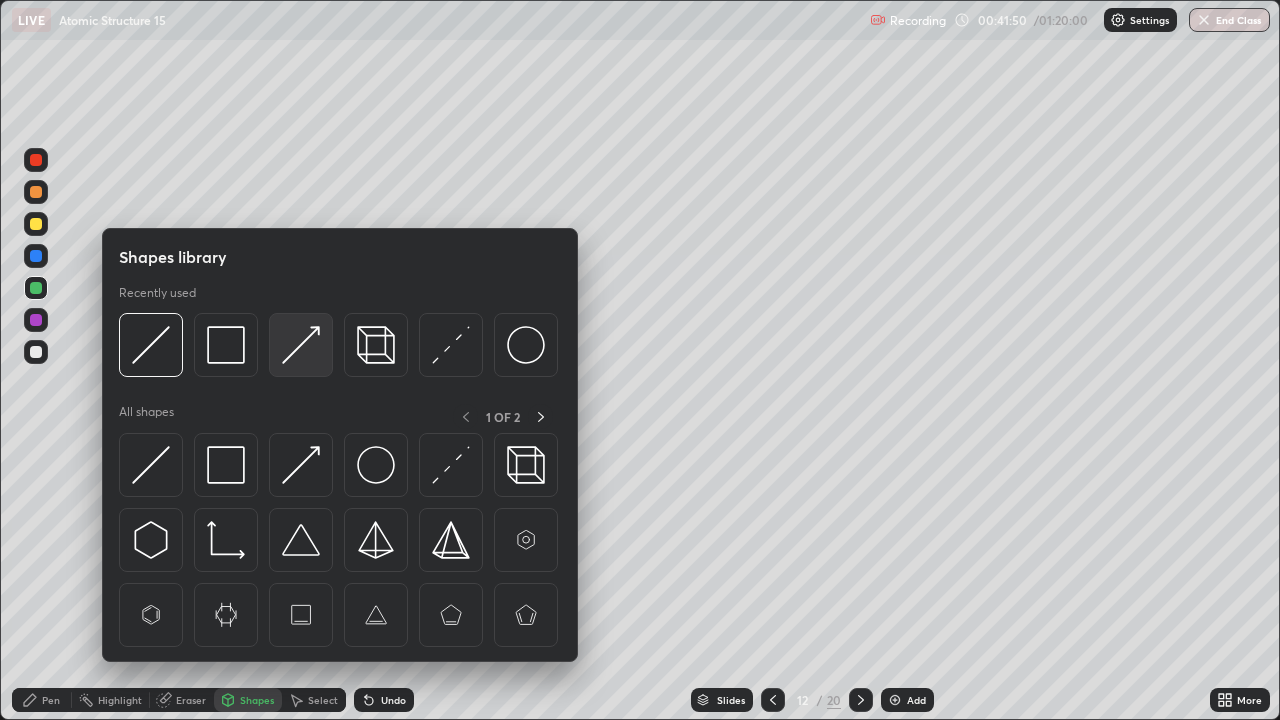 click at bounding box center [301, 345] 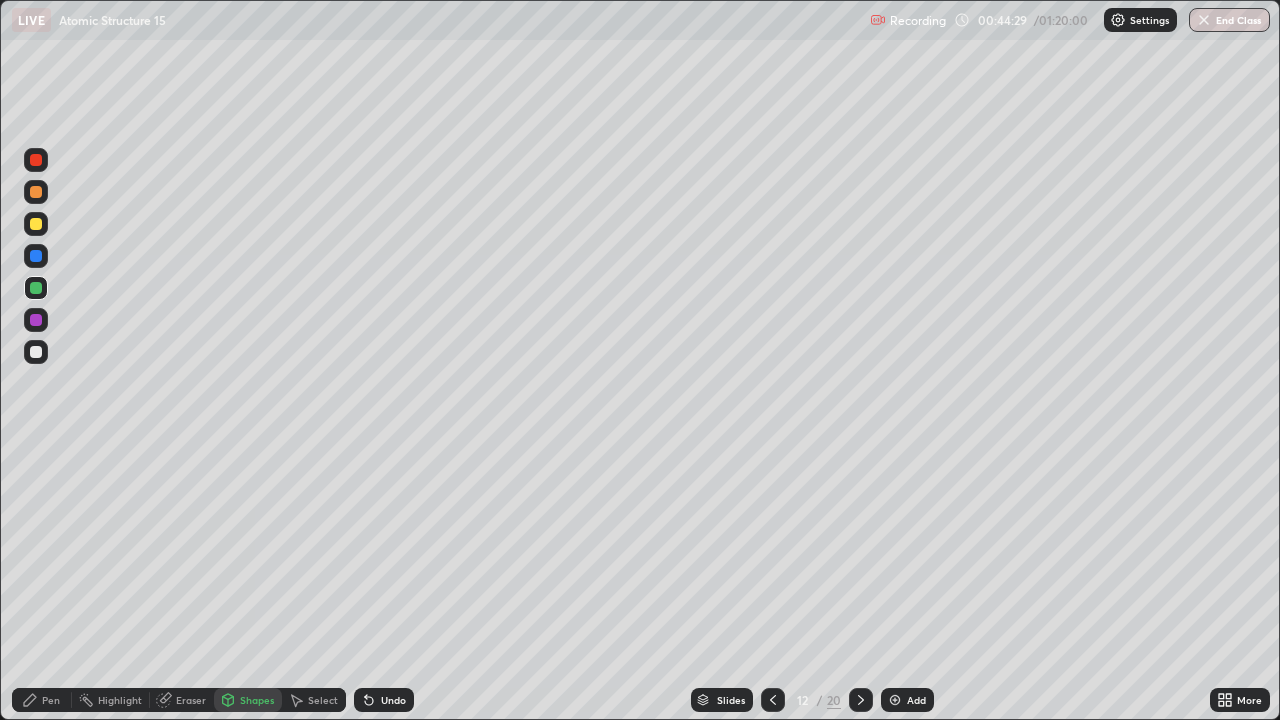 click at bounding box center [36, 192] 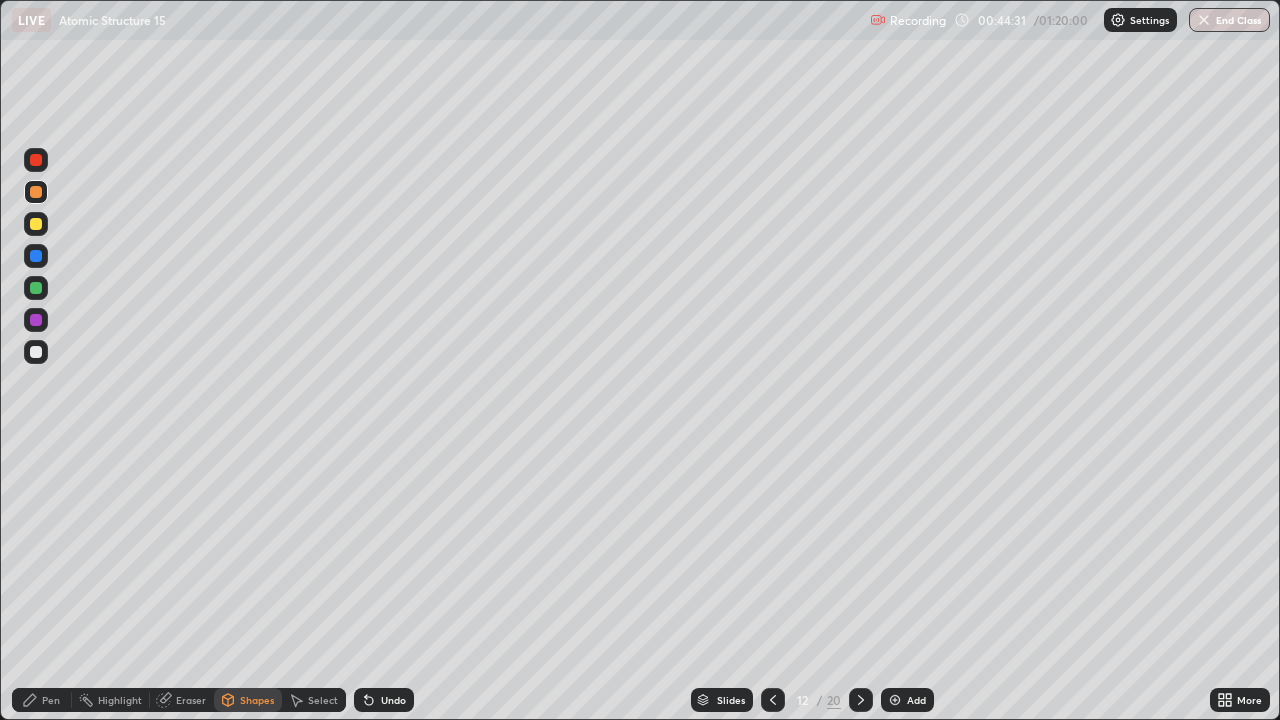 click 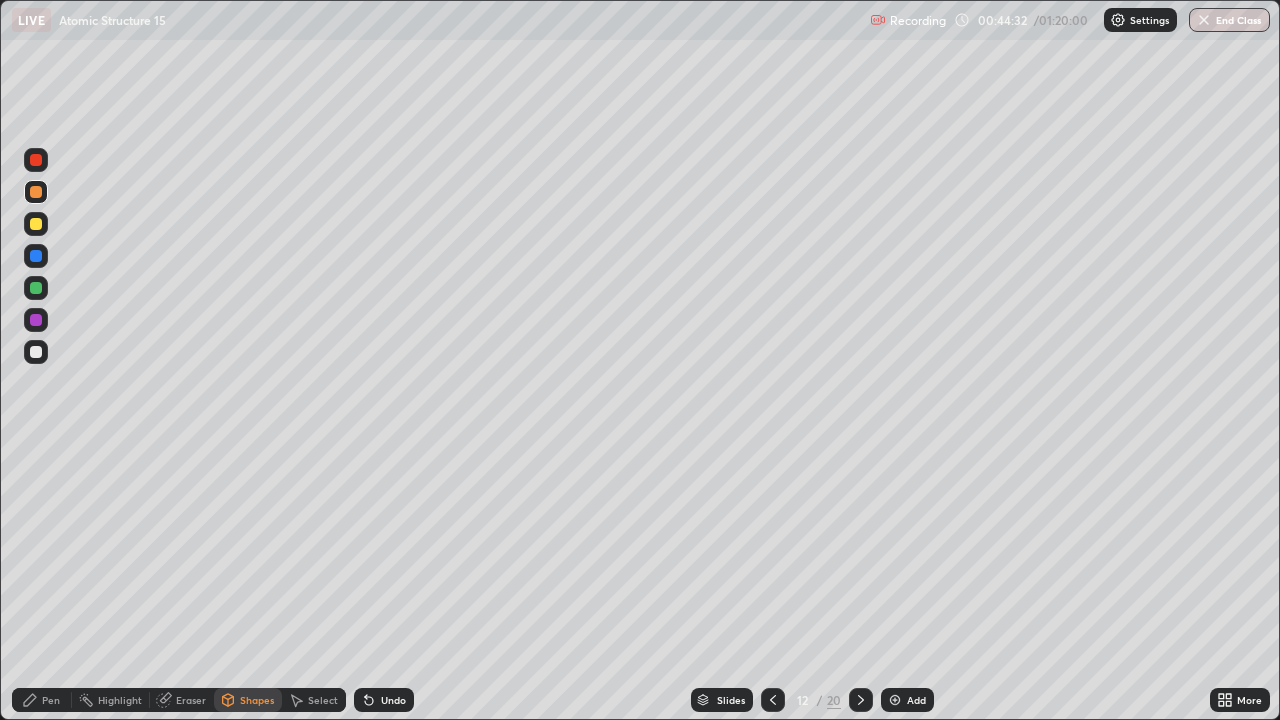 click on "Pen" at bounding box center [42, 700] 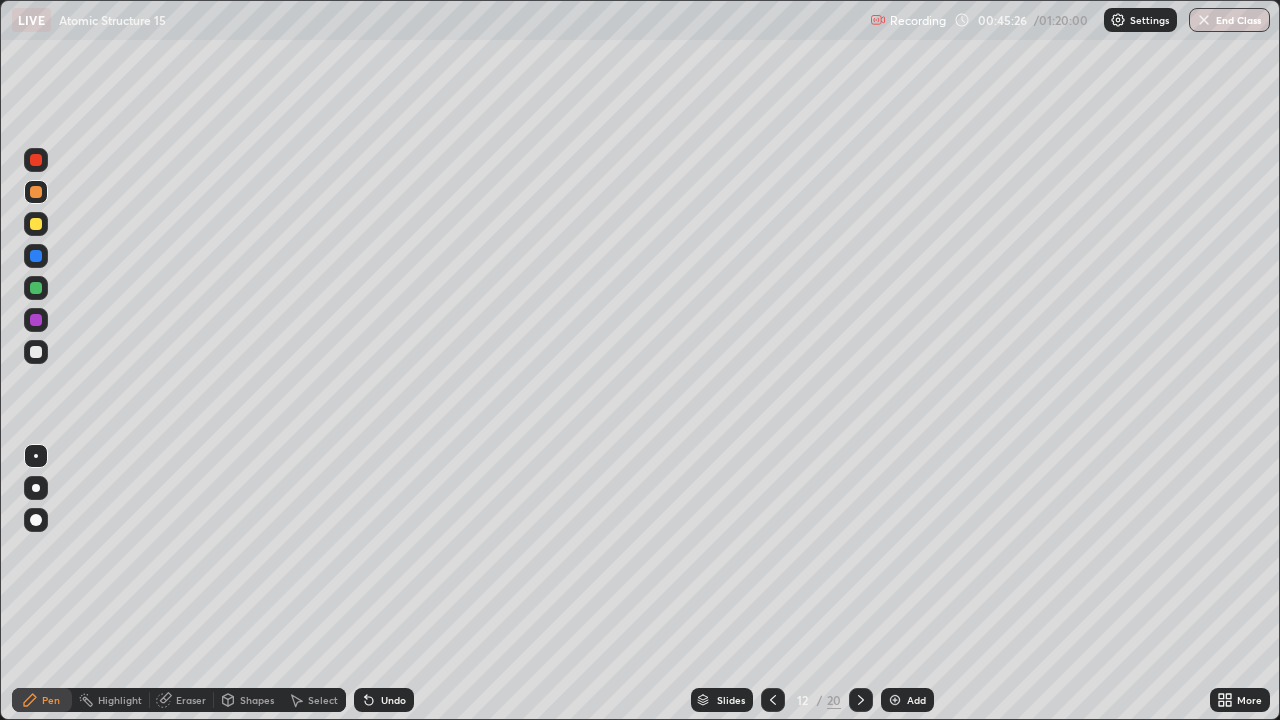 click 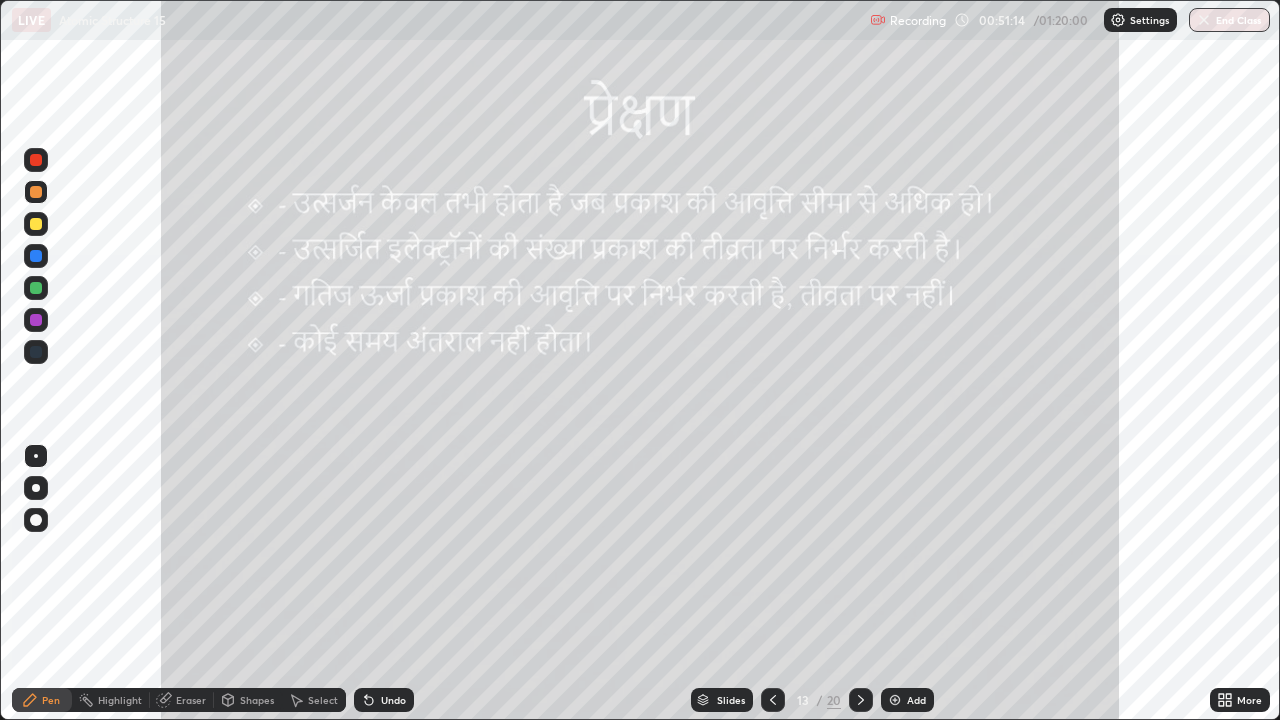 click 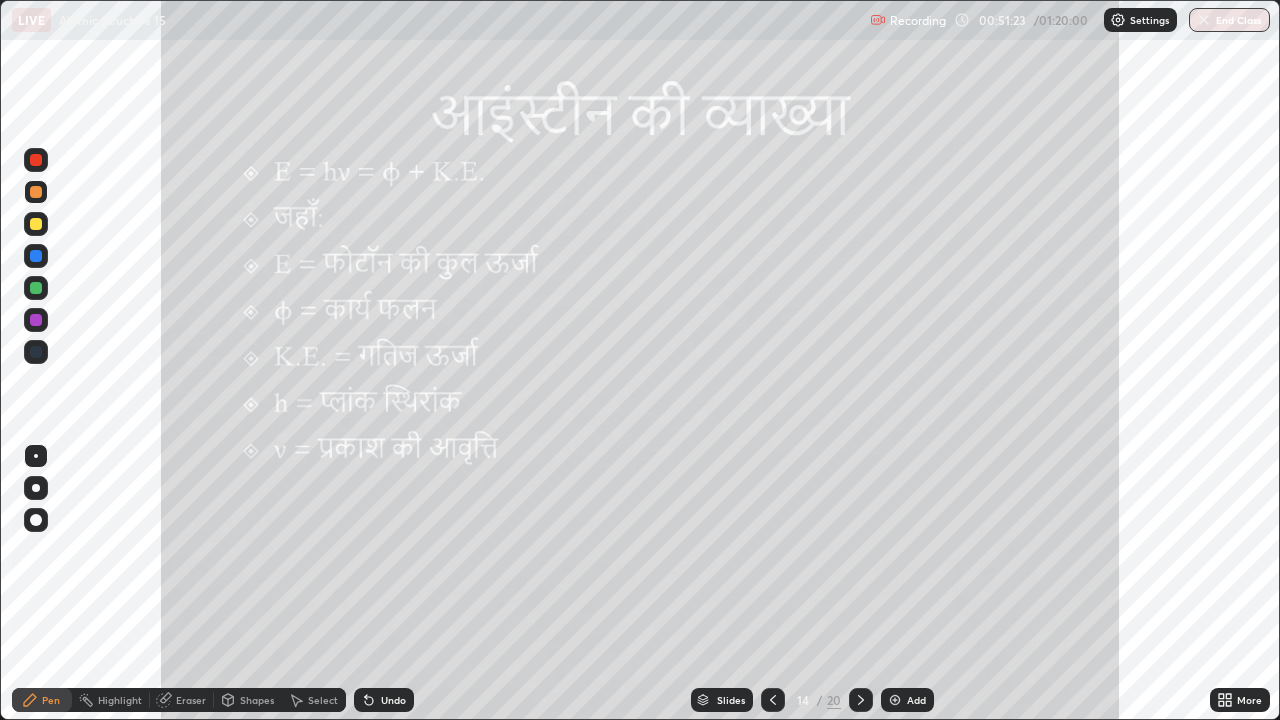 click on "Select" at bounding box center (323, 700) 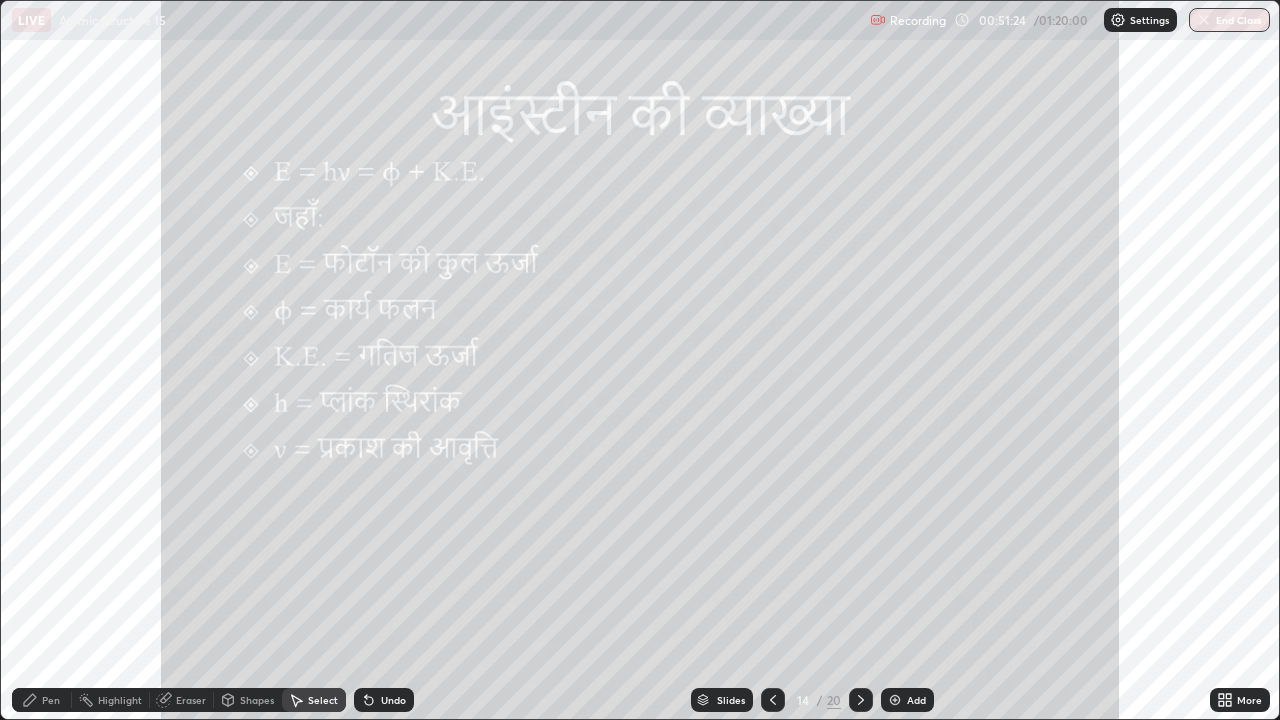 click on "Shapes" at bounding box center [257, 700] 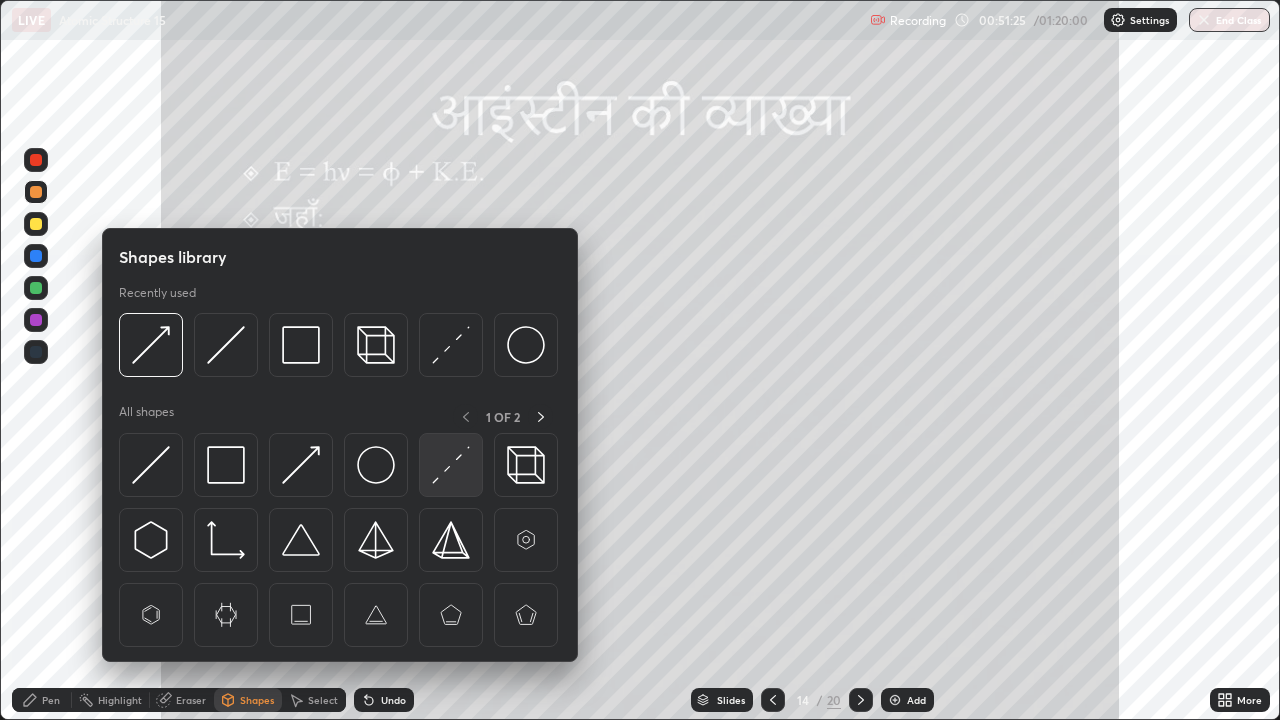 click at bounding box center (451, 465) 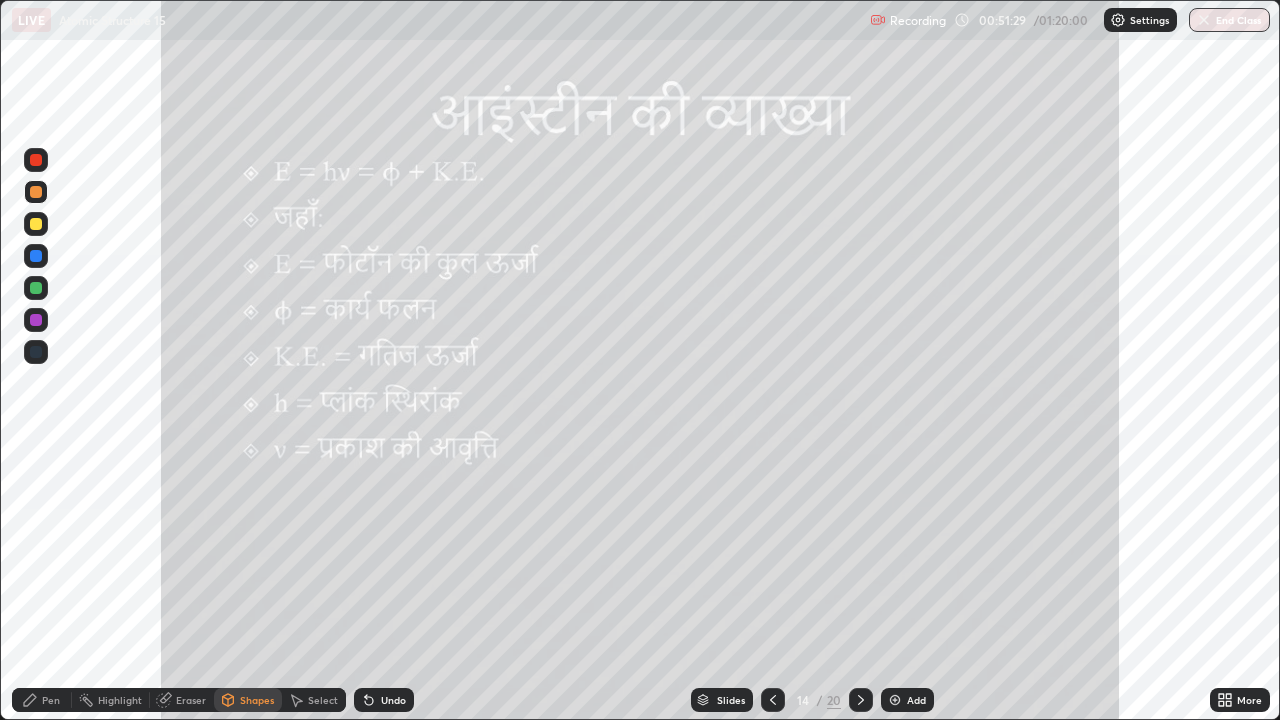 click on "Pen" at bounding box center [42, 700] 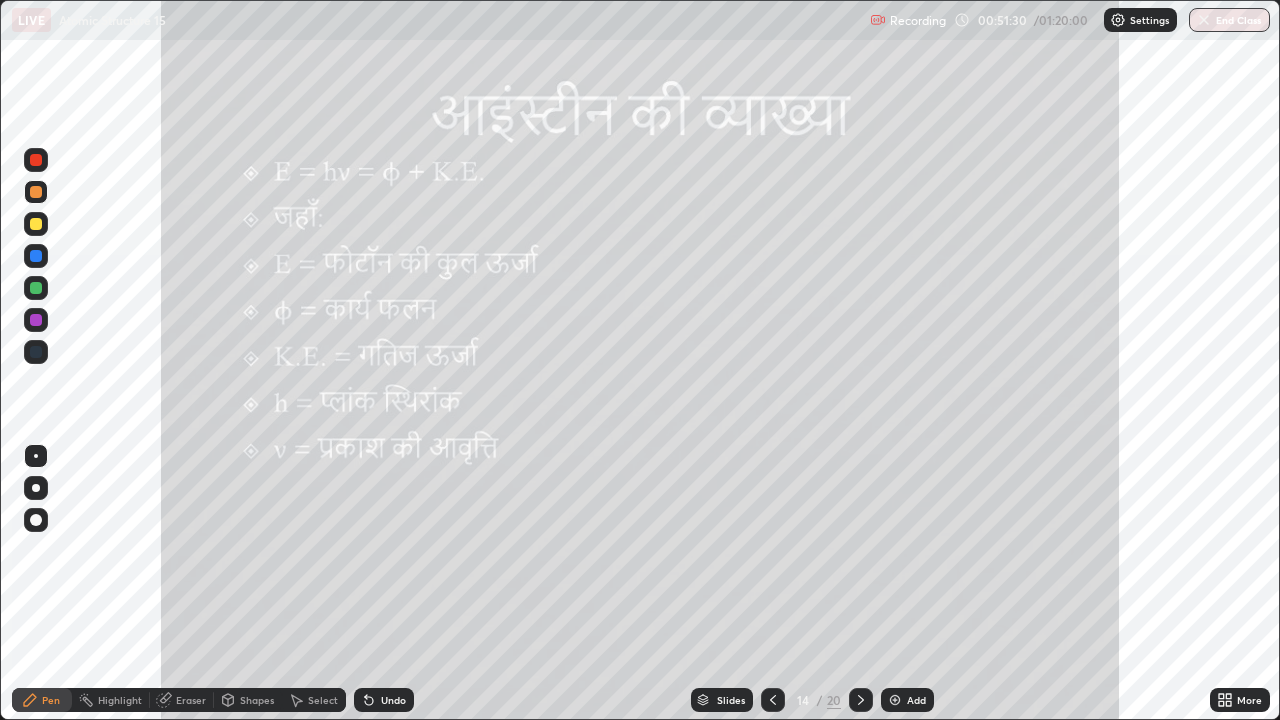 click at bounding box center (36, 192) 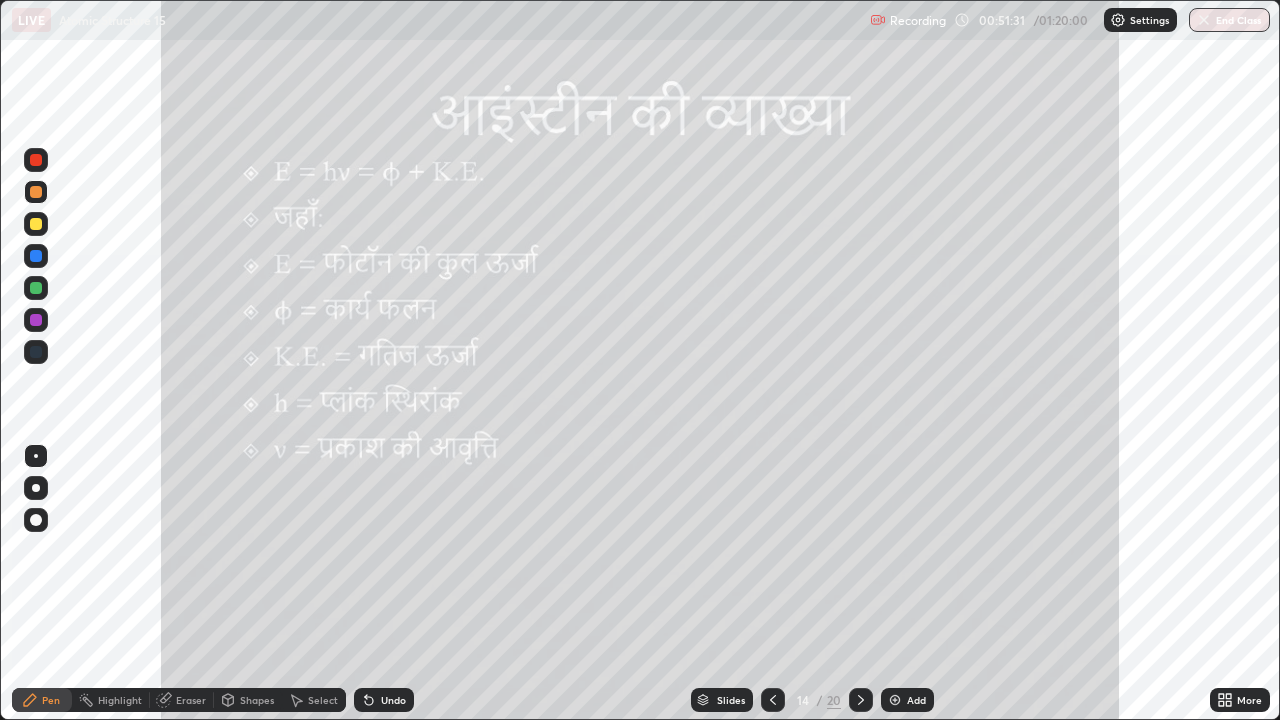 click at bounding box center (36, 224) 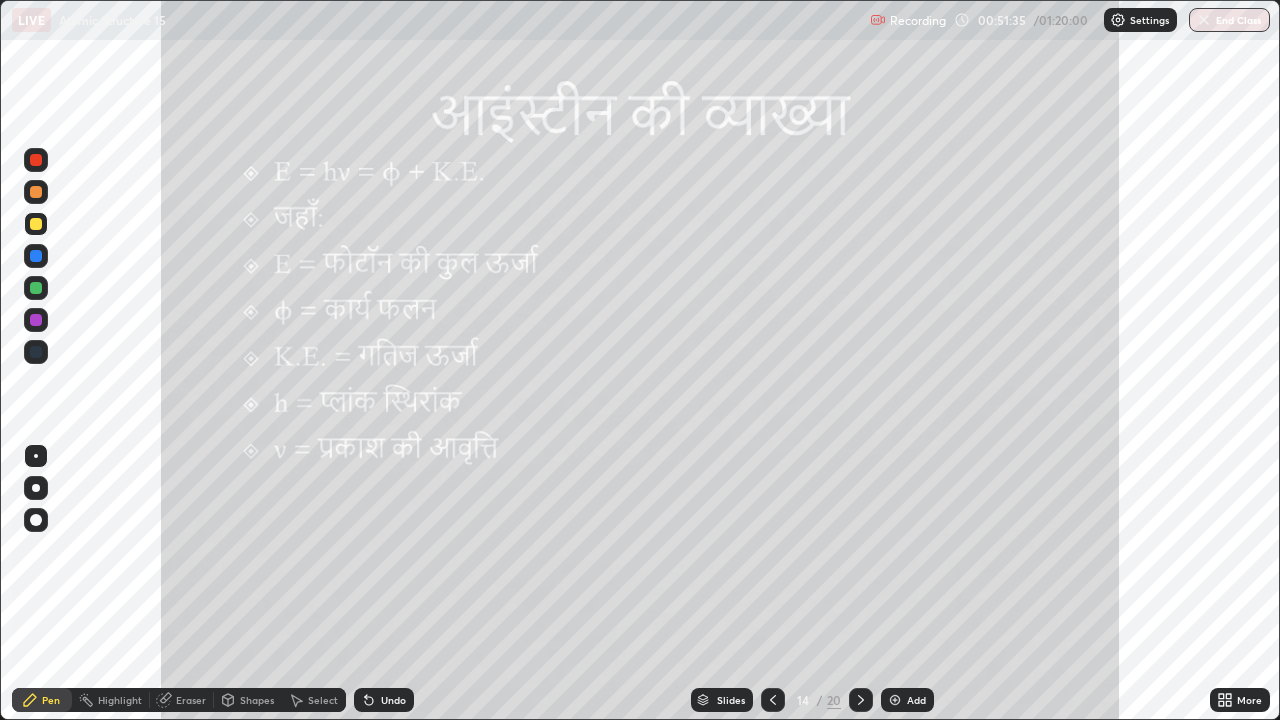 click on "Shapes" at bounding box center [257, 700] 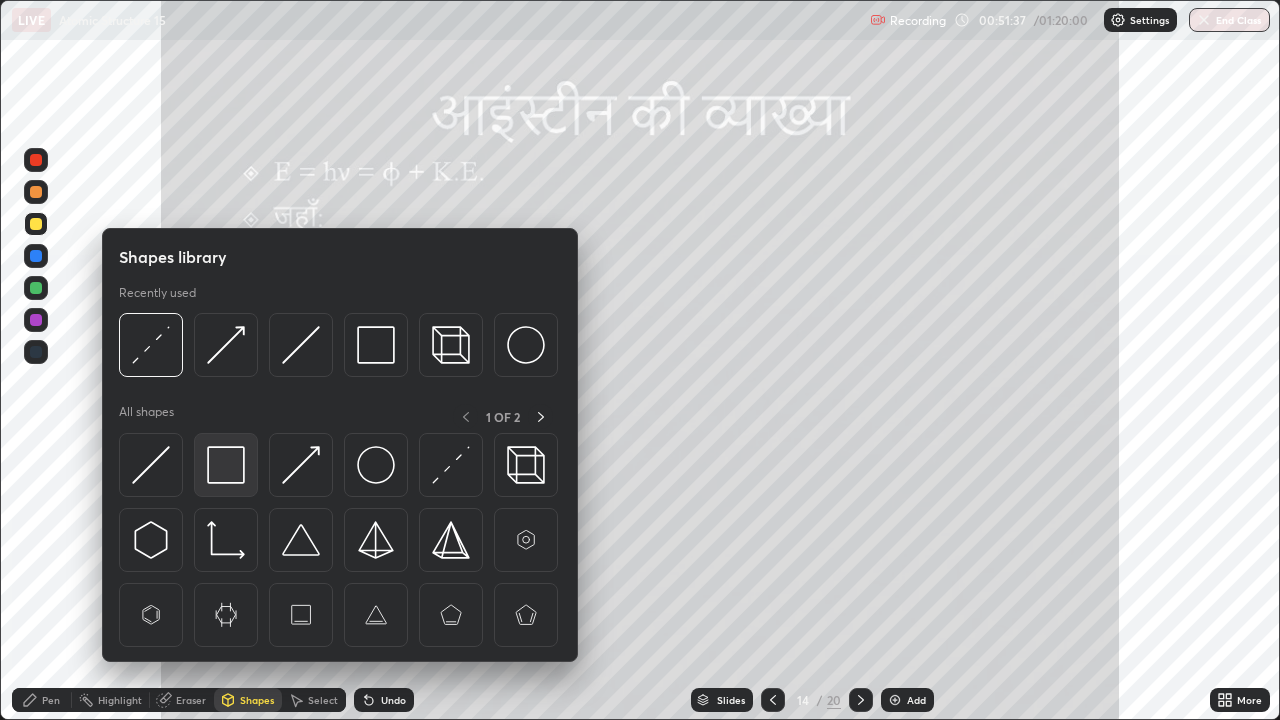 click at bounding box center [226, 465] 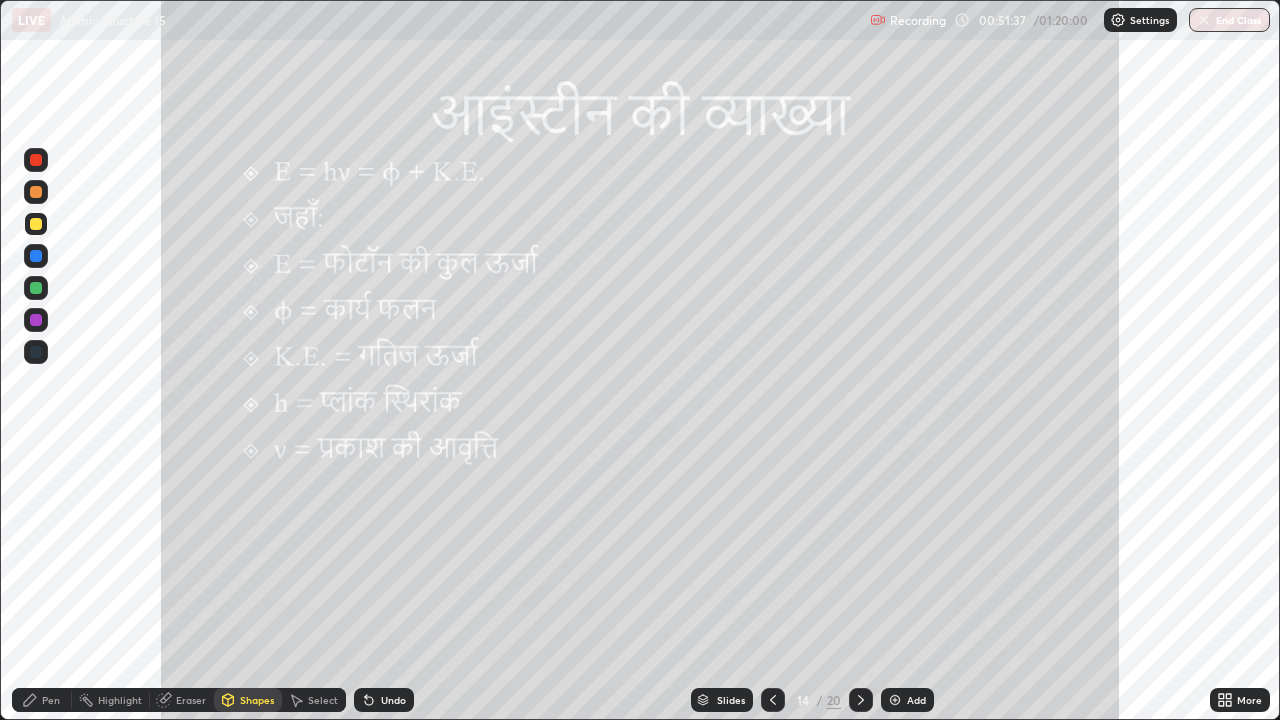 click at bounding box center (36, 256) 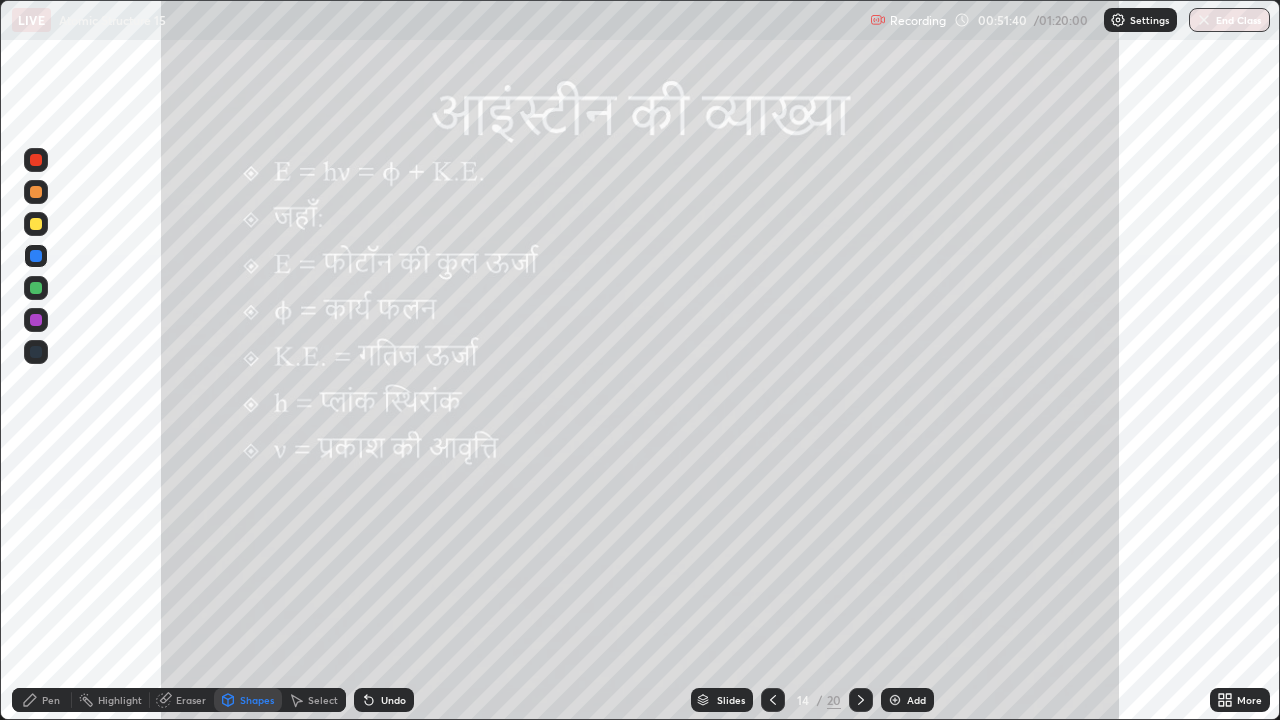 click on "Undo" at bounding box center (393, 700) 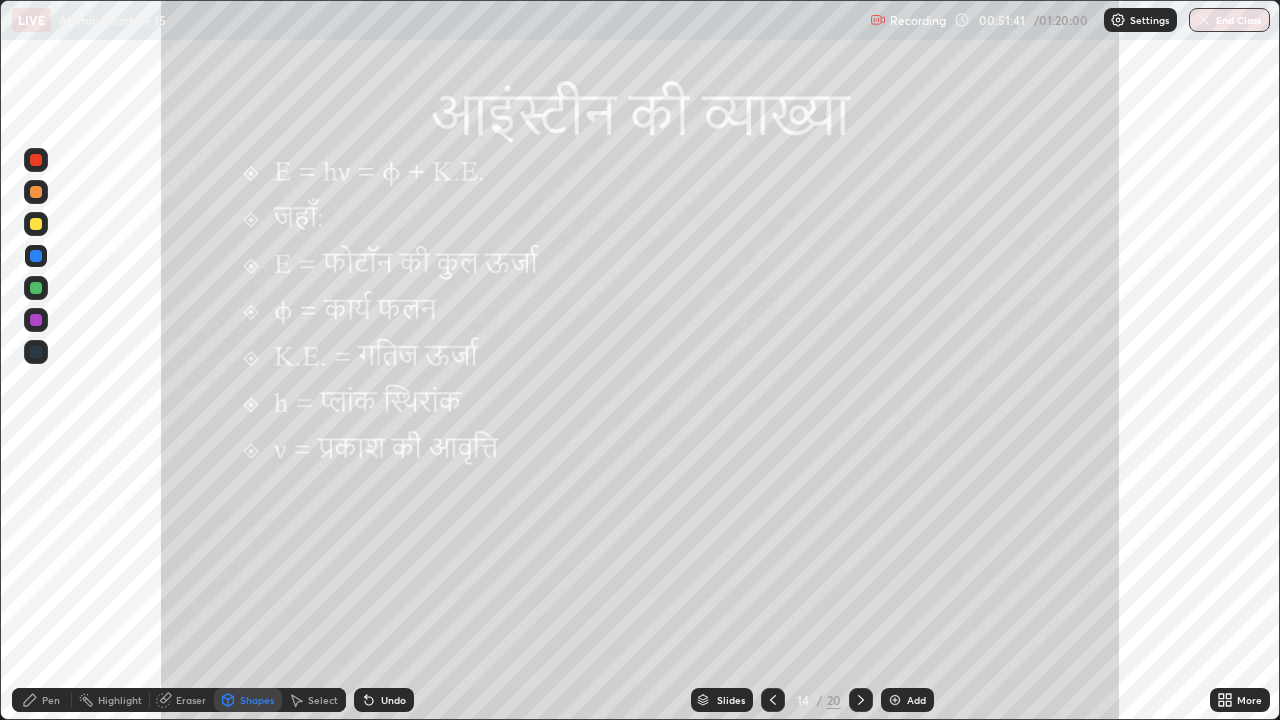click on "Shapes" at bounding box center [257, 700] 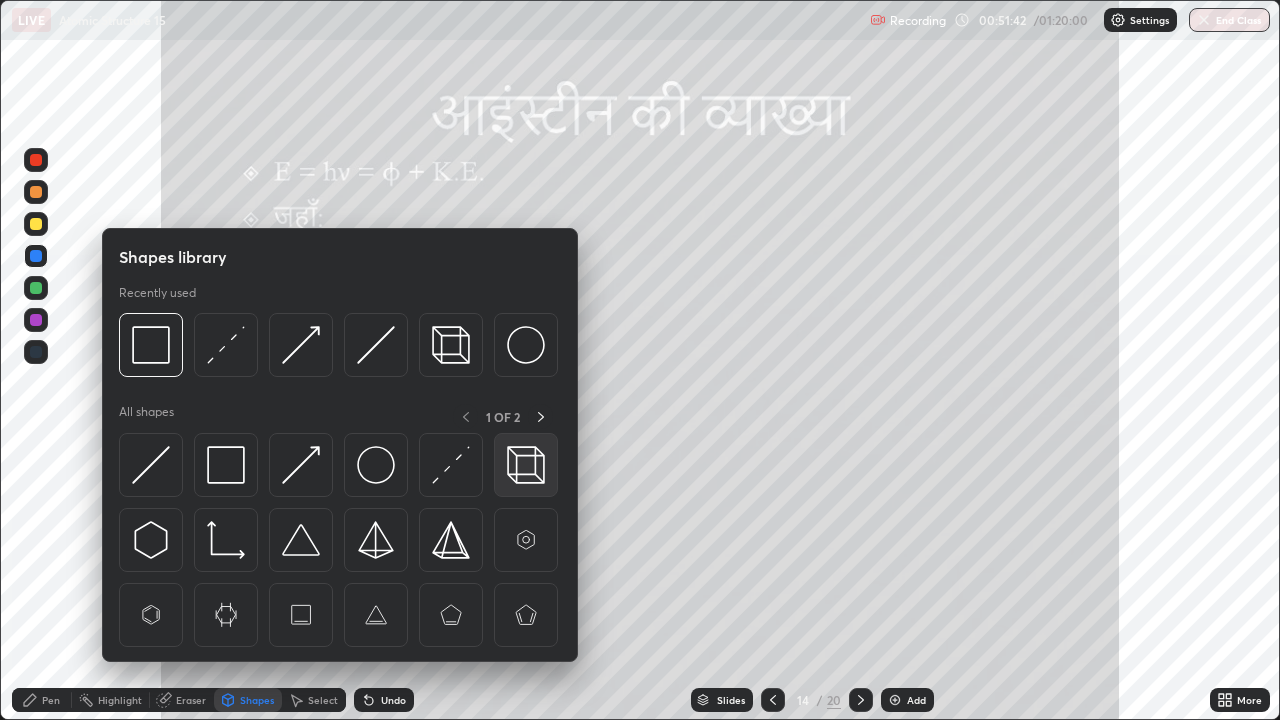 click at bounding box center (526, 465) 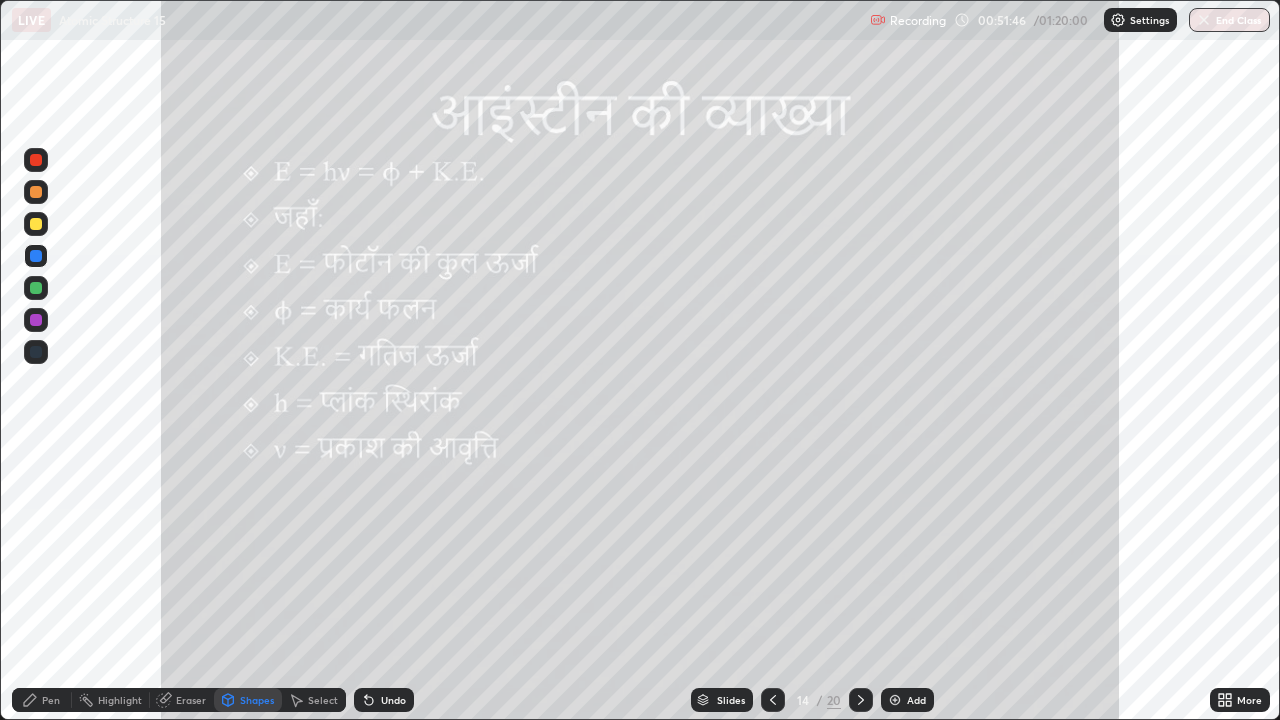click on "Shapes" at bounding box center (257, 700) 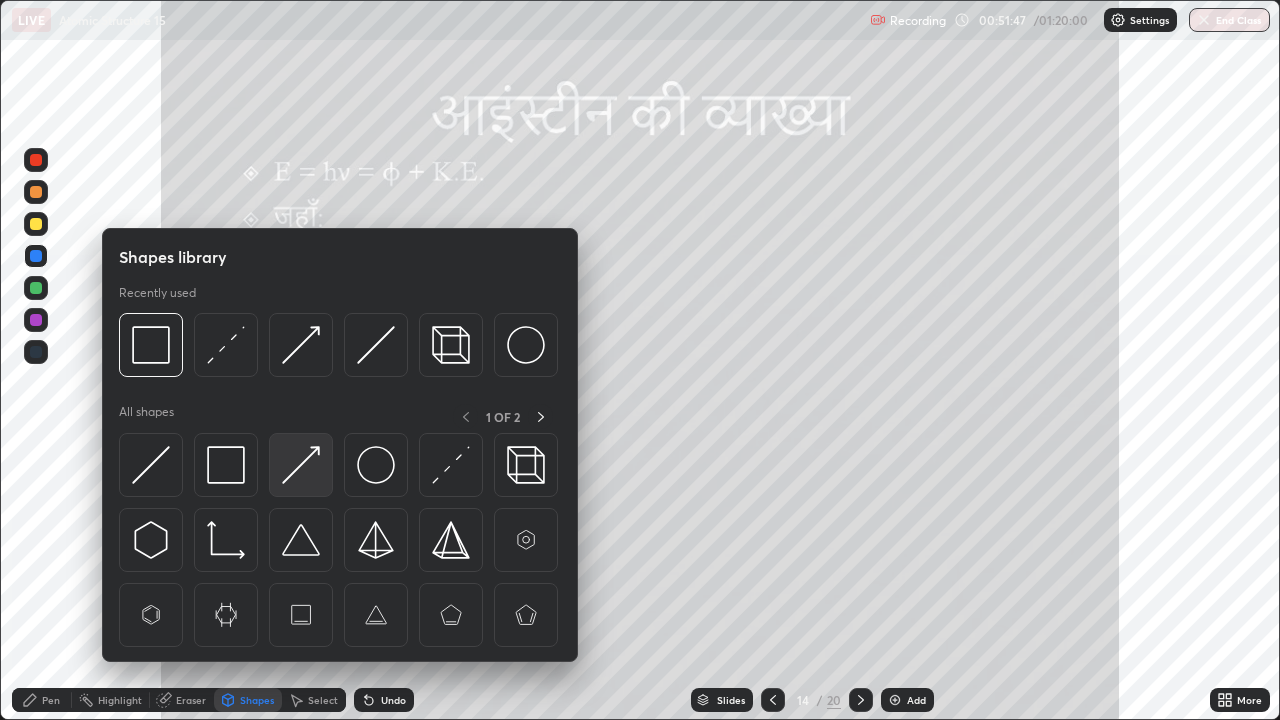 click at bounding box center (301, 465) 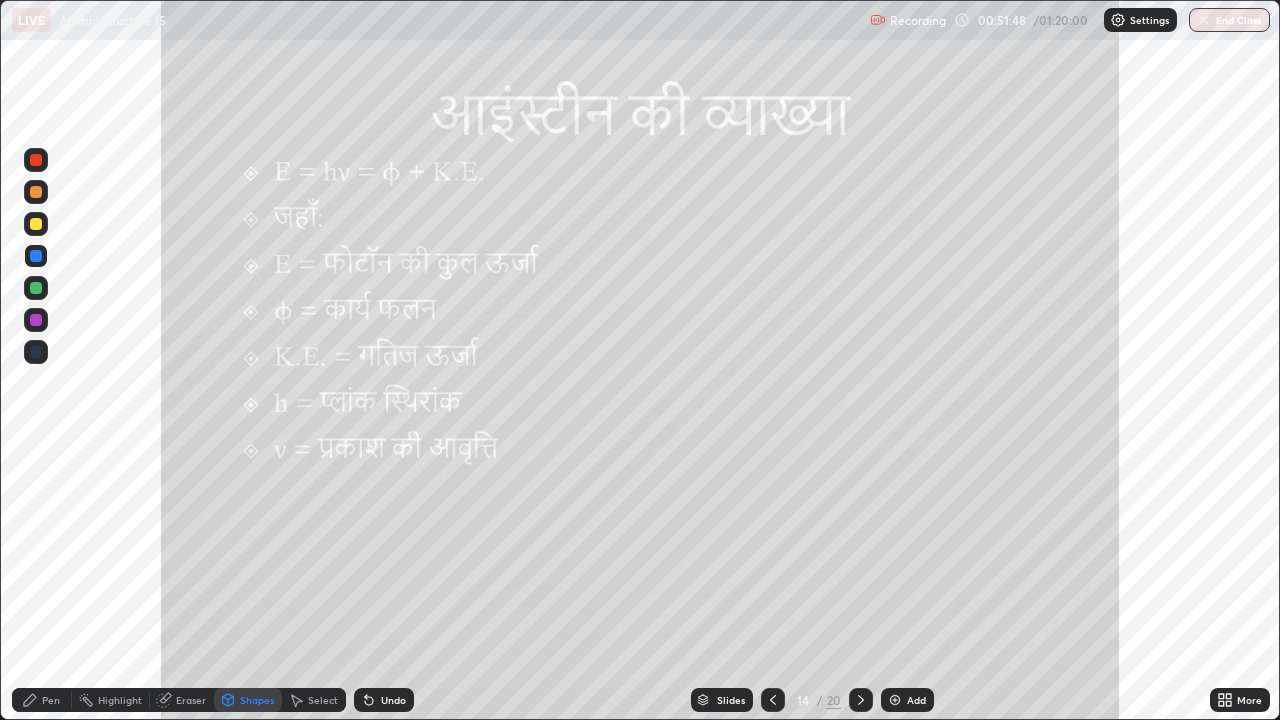 click at bounding box center (36, 288) 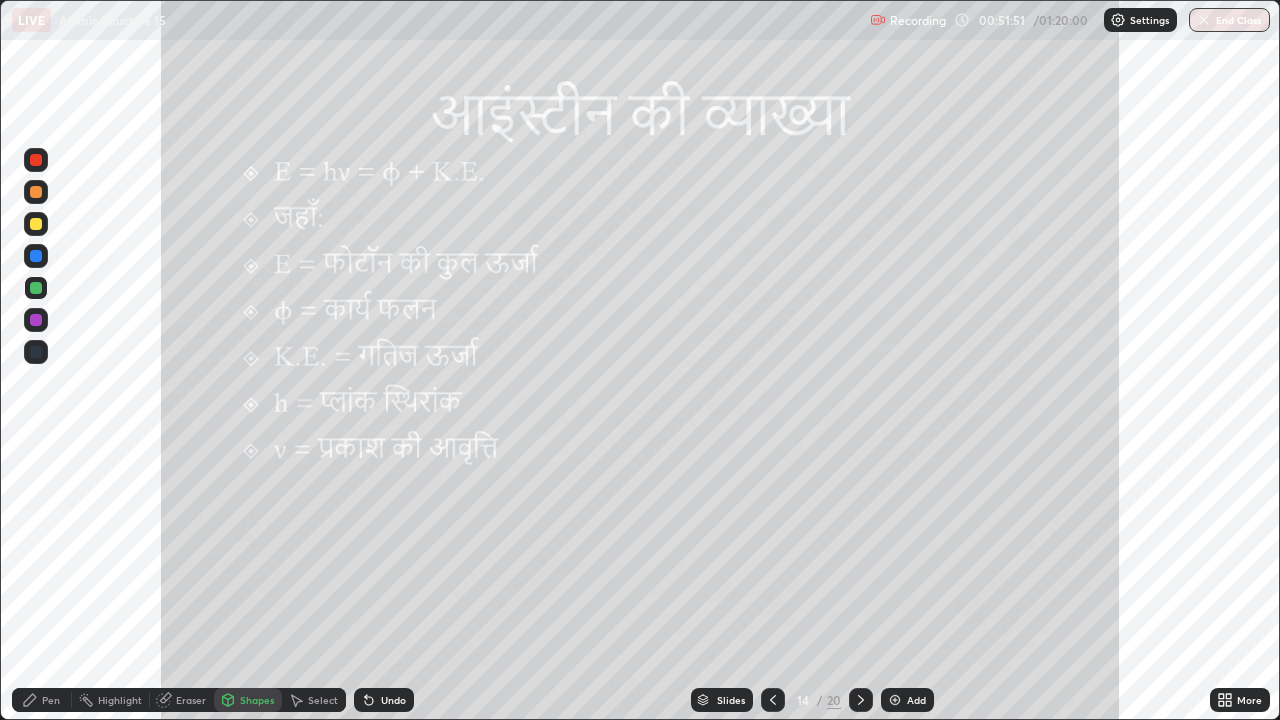 click on "Pen" at bounding box center (51, 700) 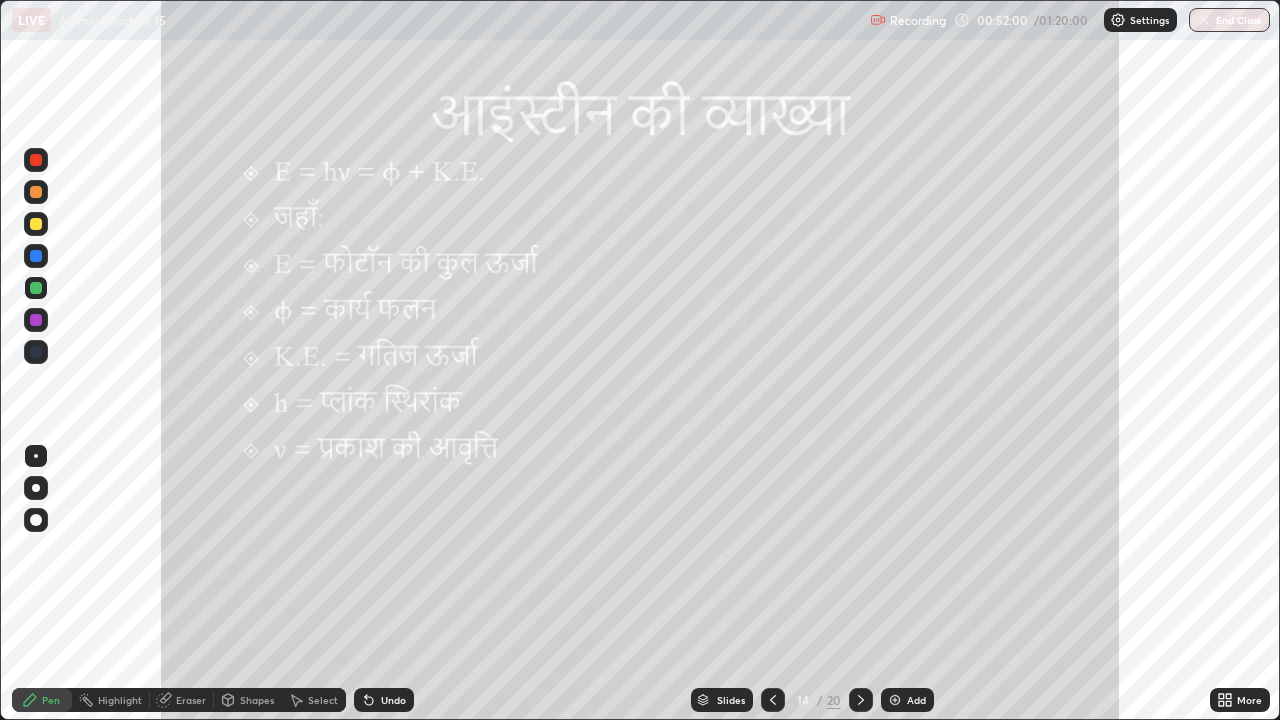 click at bounding box center (36, 192) 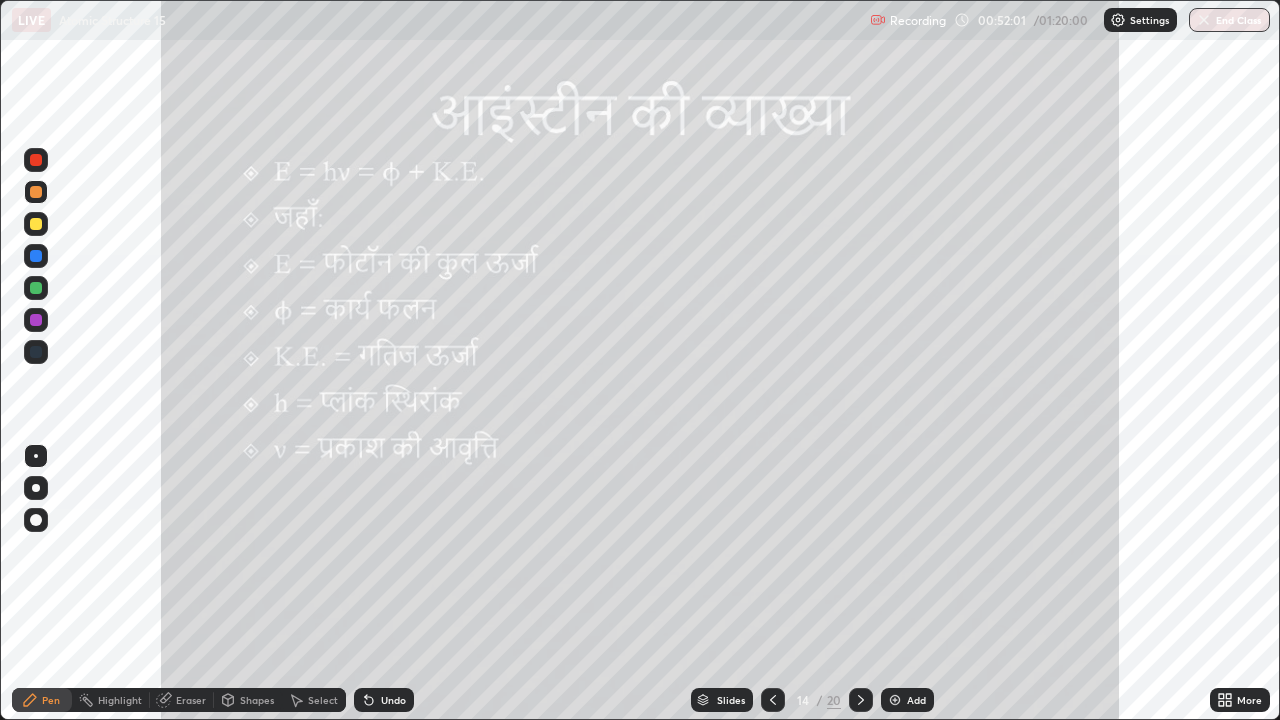 click on "Pen" at bounding box center (42, 700) 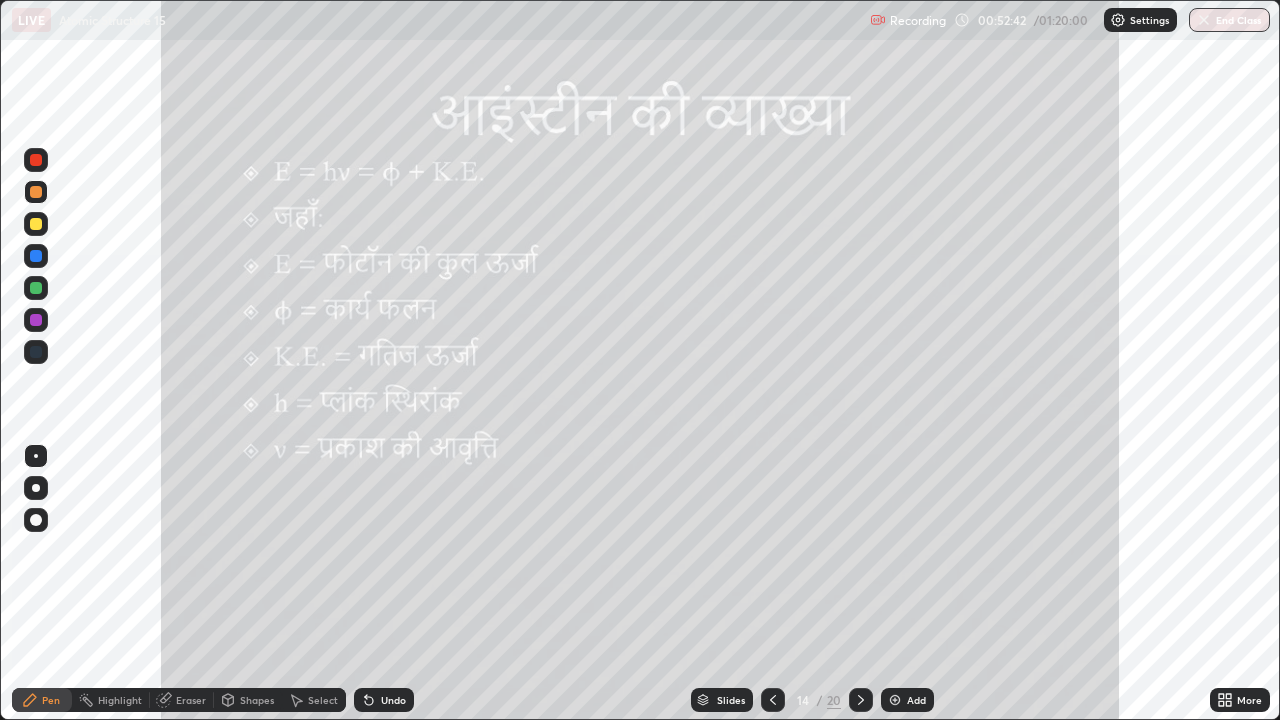 click at bounding box center [36, 224] 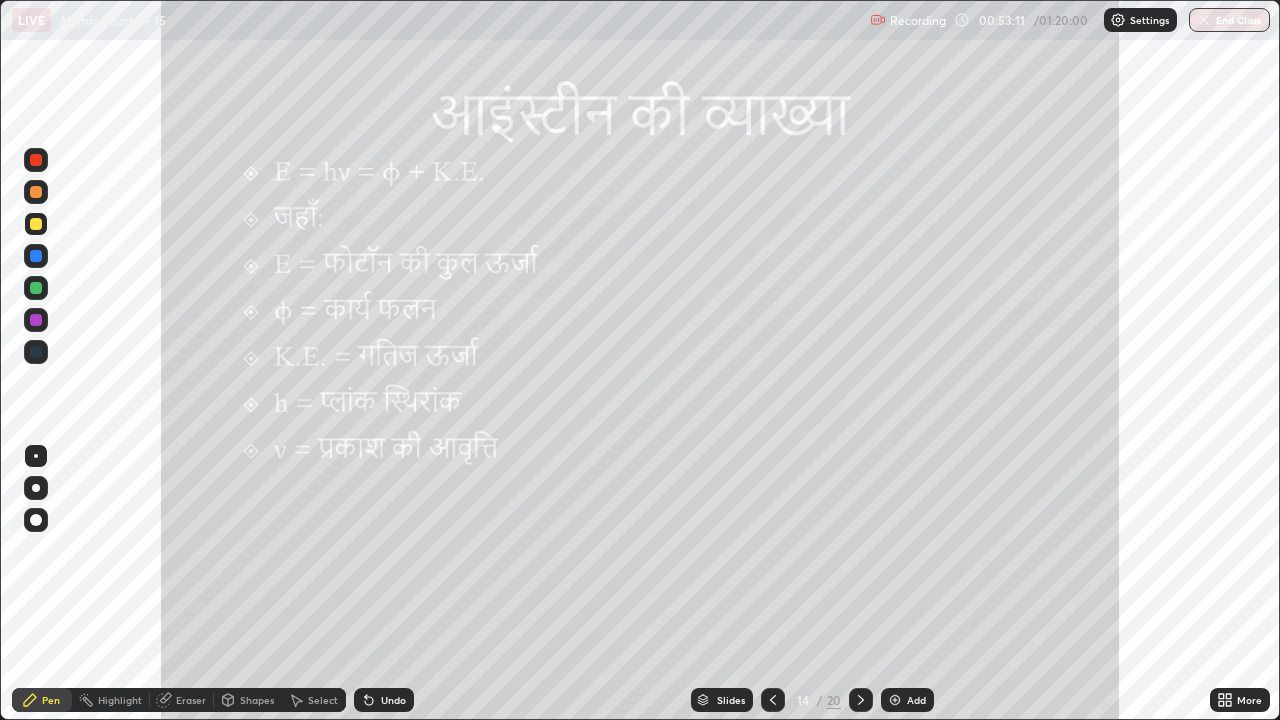 click on "Undo" at bounding box center (393, 700) 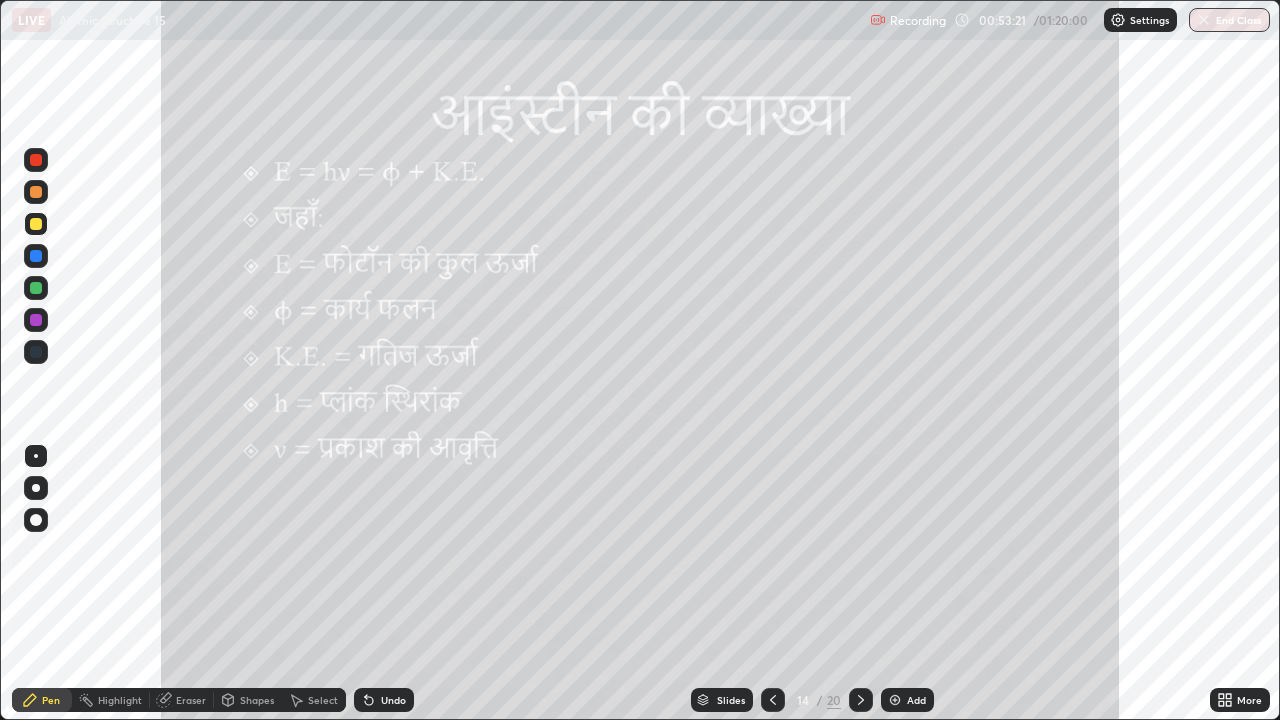 click on "Select" at bounding box center (323, 700) 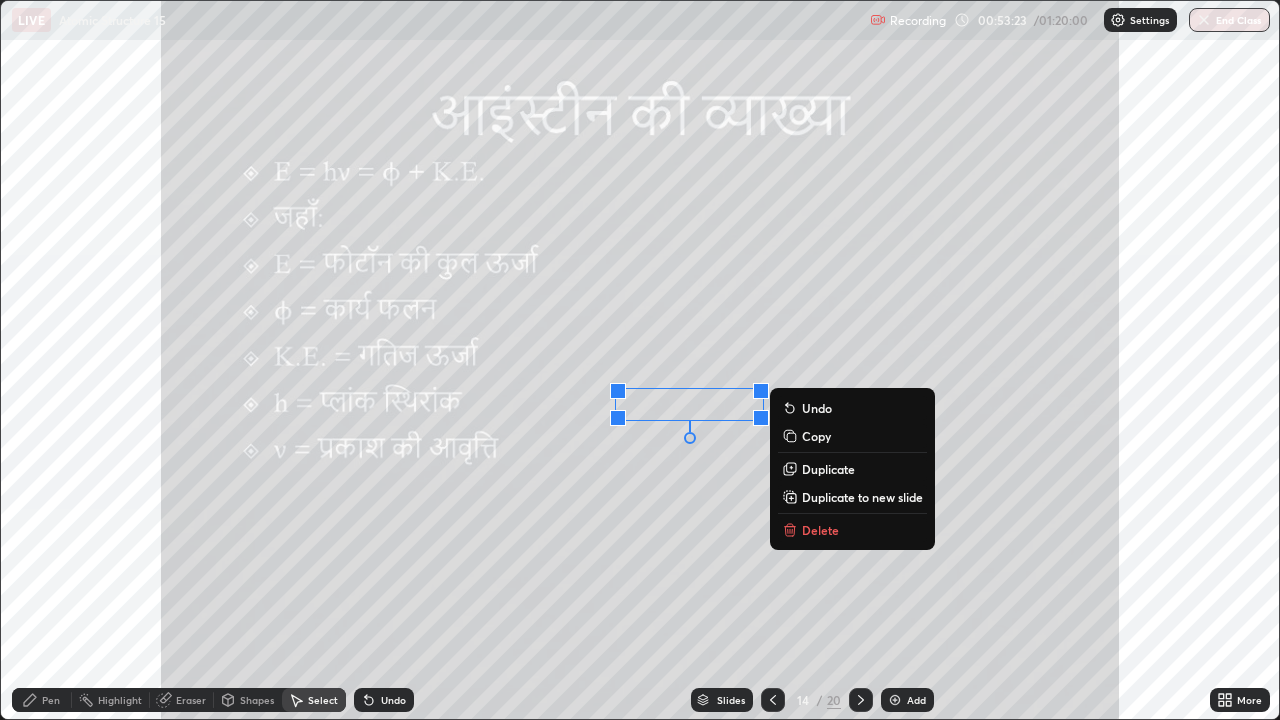 click on "Delete" at bounding box center [820, 530] 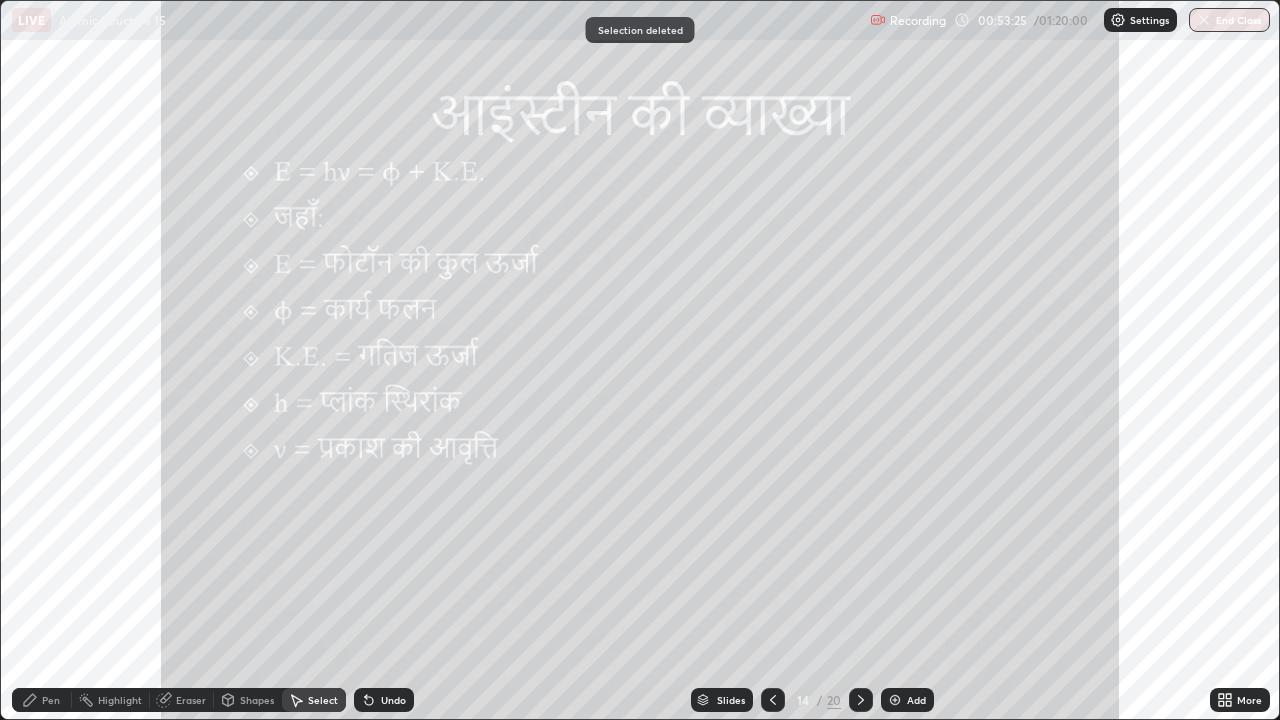 click on "Pen" at bounding box center (42, 700) 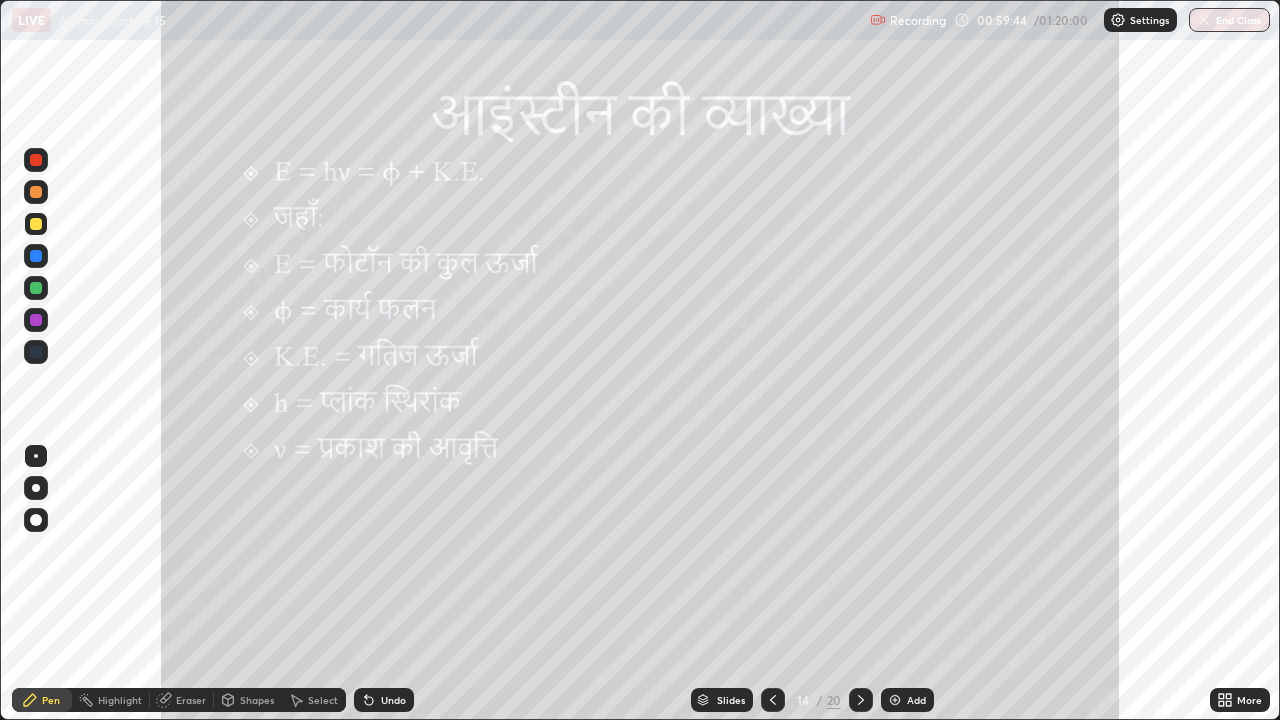click 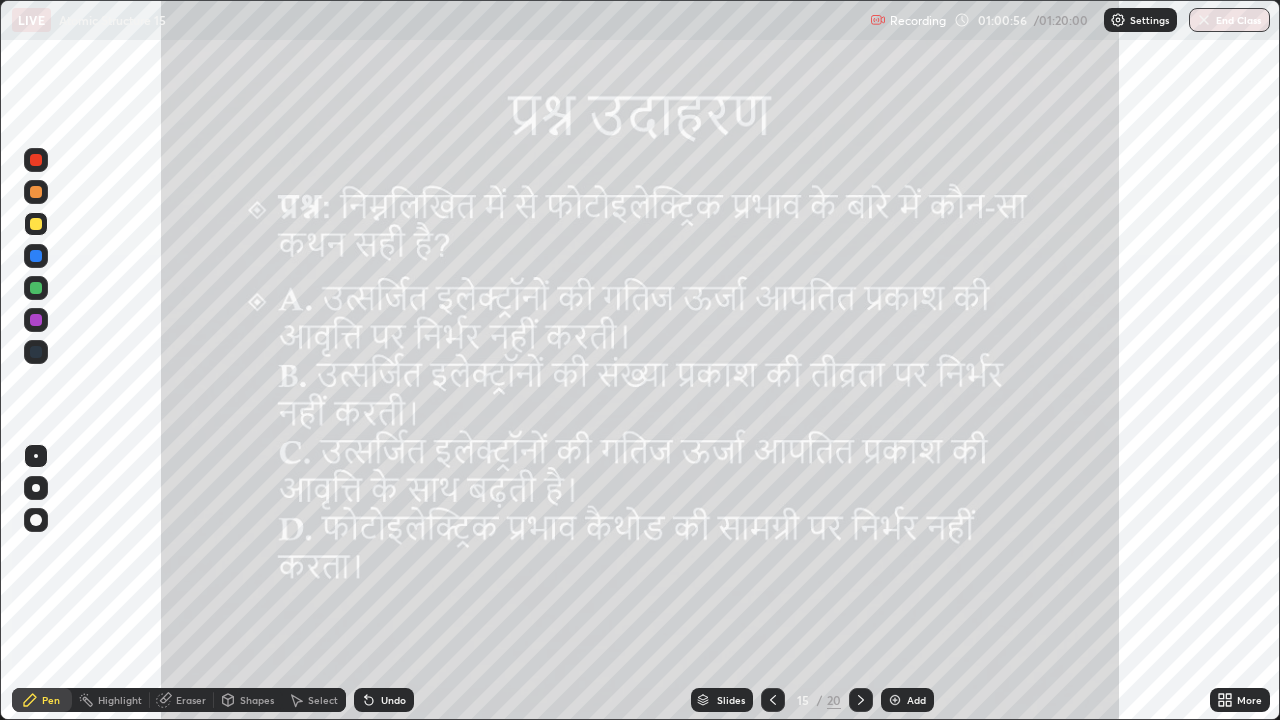 click on "15" at bounding box center (803, 700) 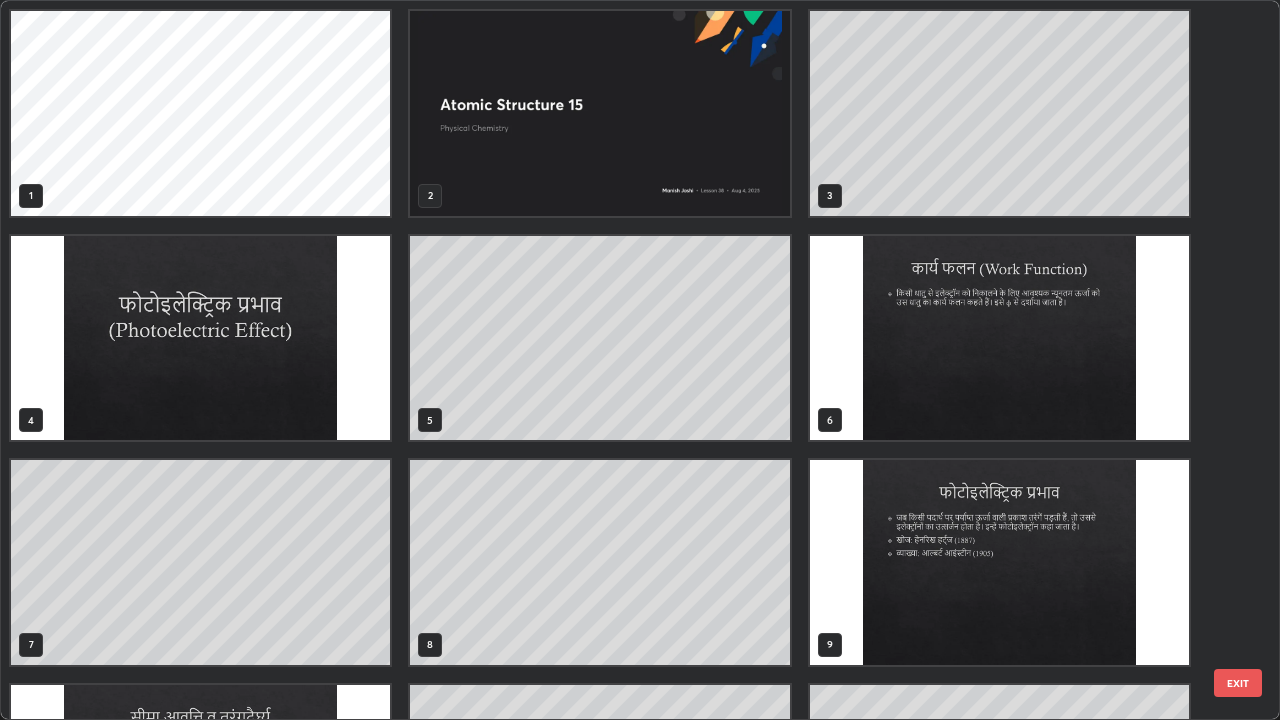 scroll, scrollTop: 405, scrollLeft: 0, axis: vertical 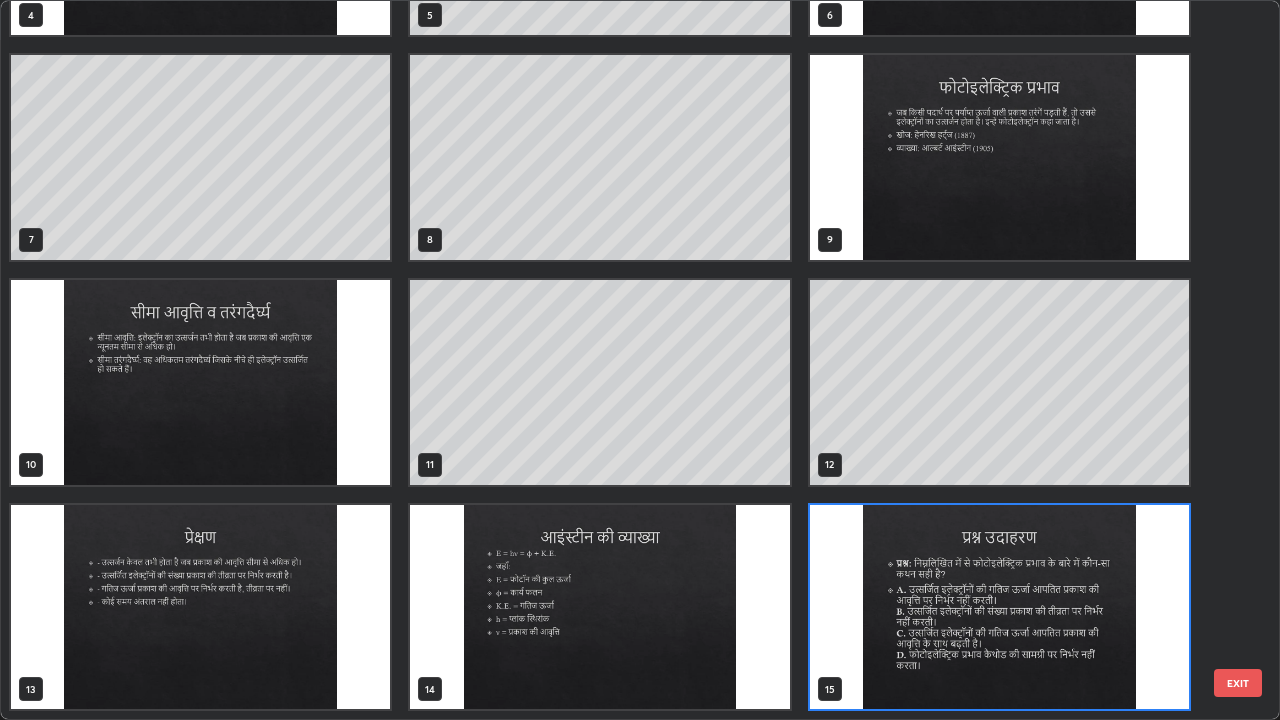 click at bounding box center (599, 607) 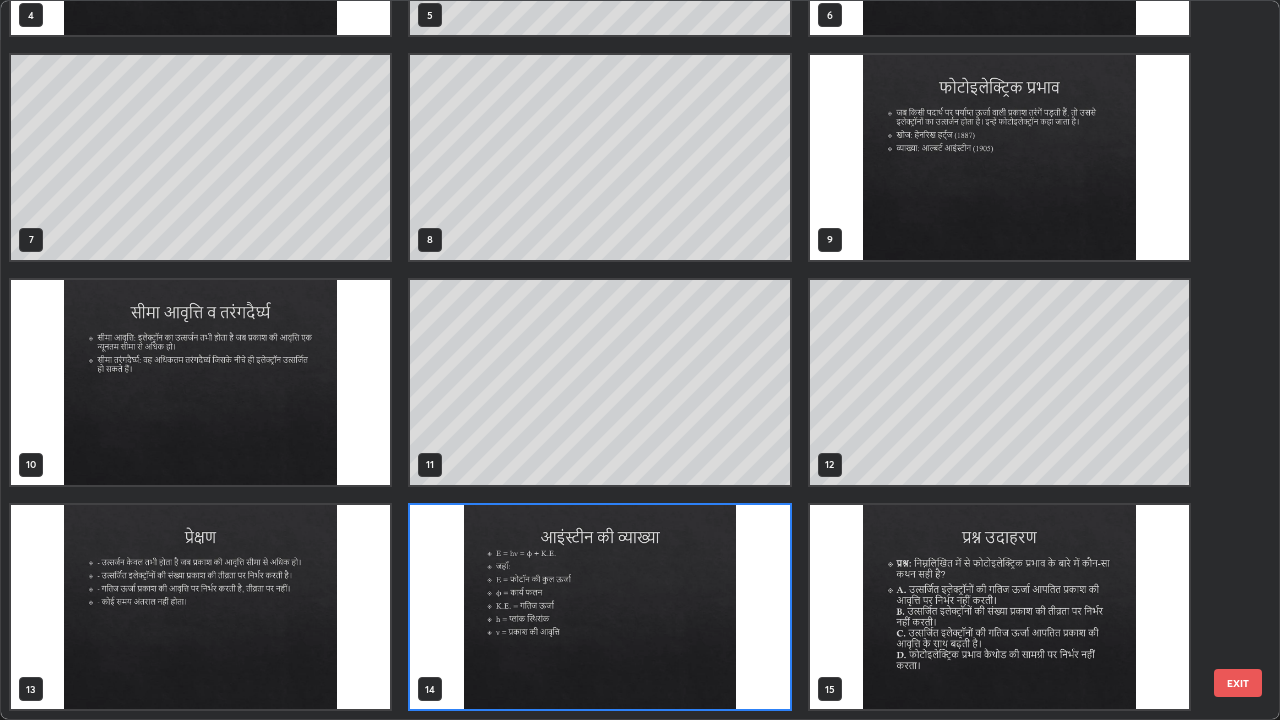 click at bounding box center (599, 607) 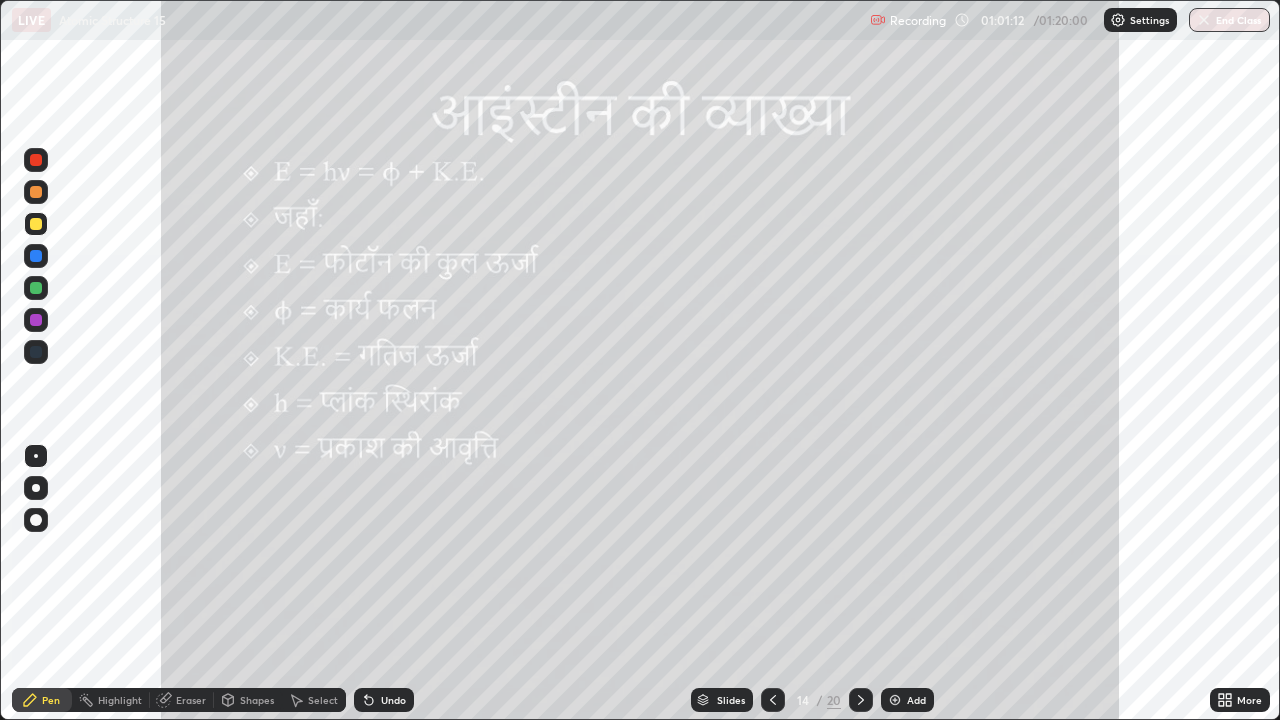 click 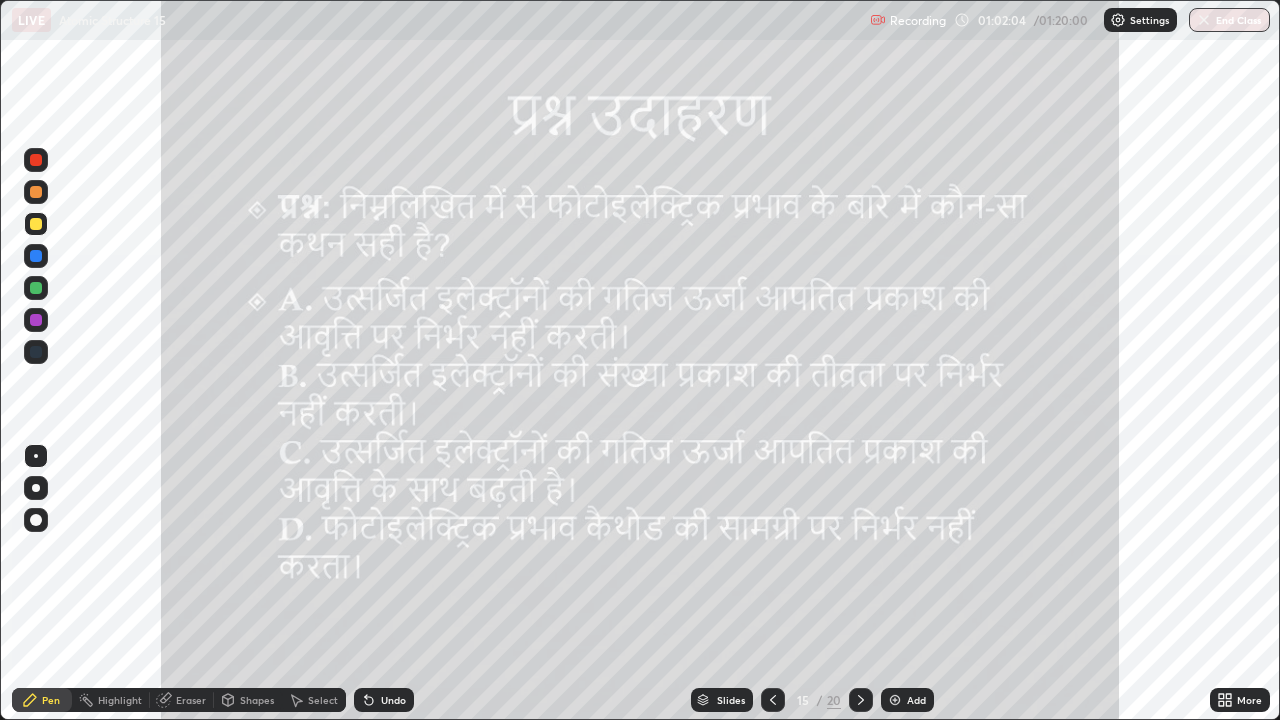 click 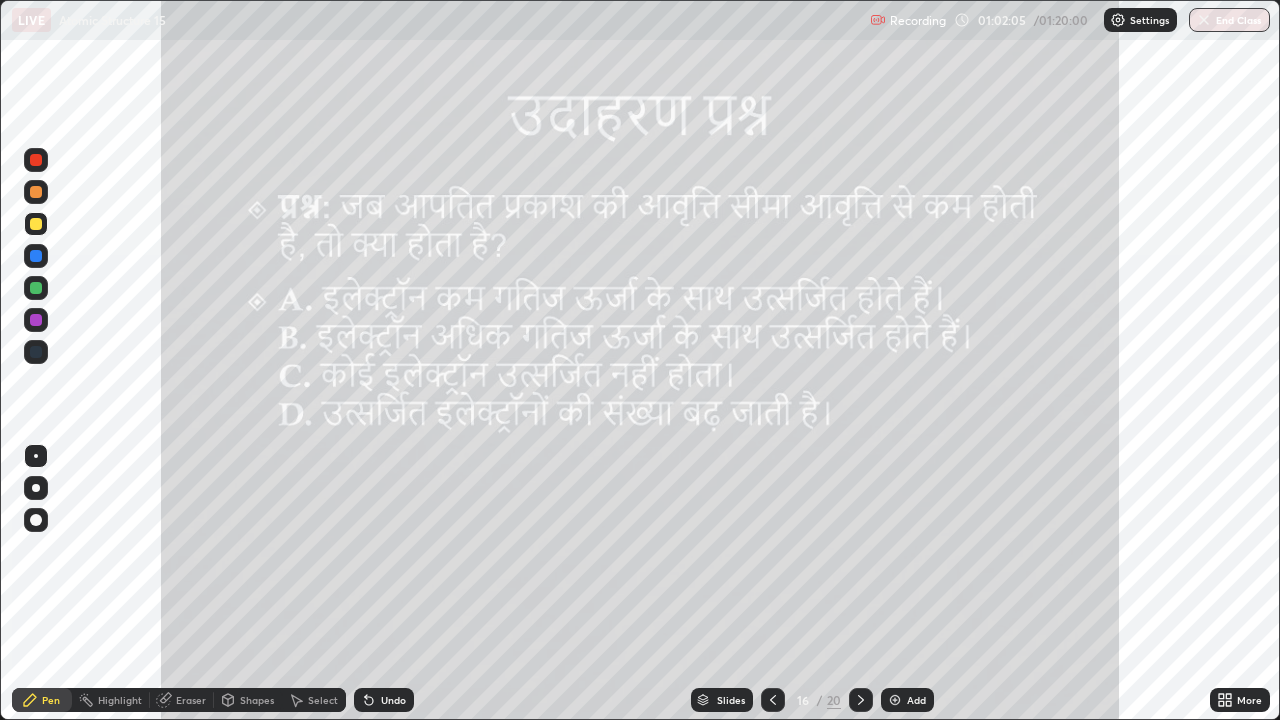 click 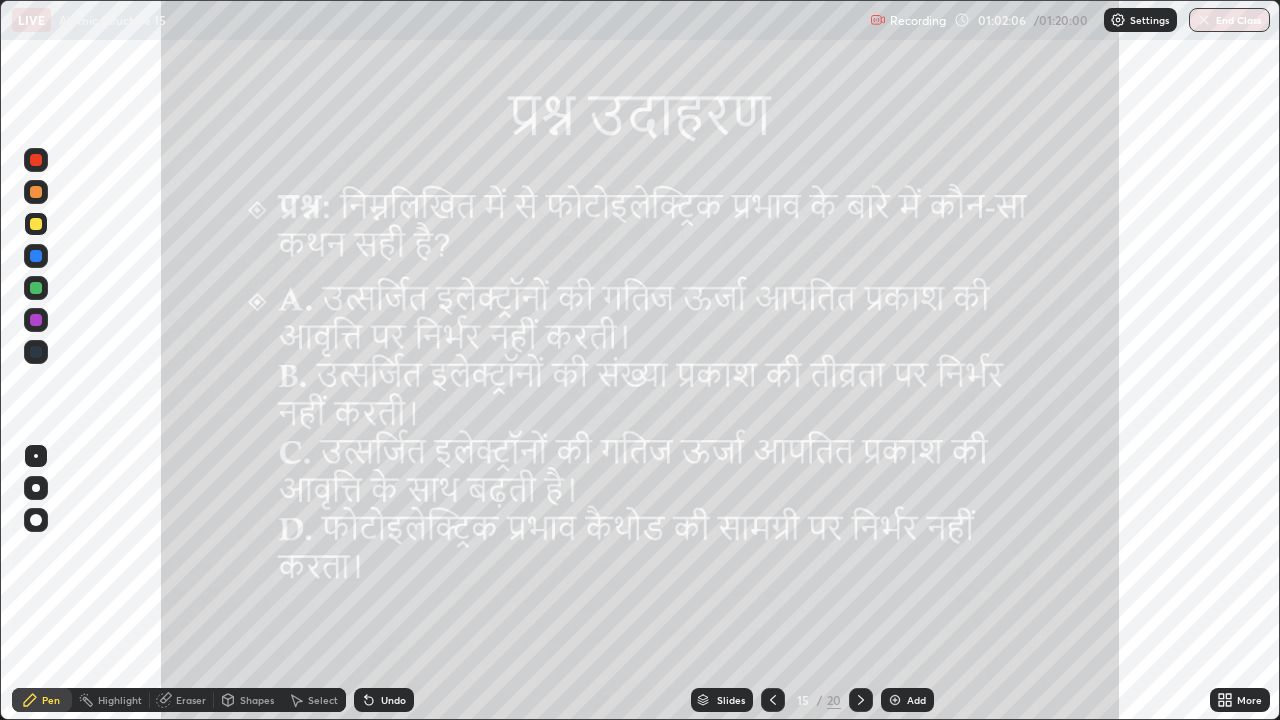 click 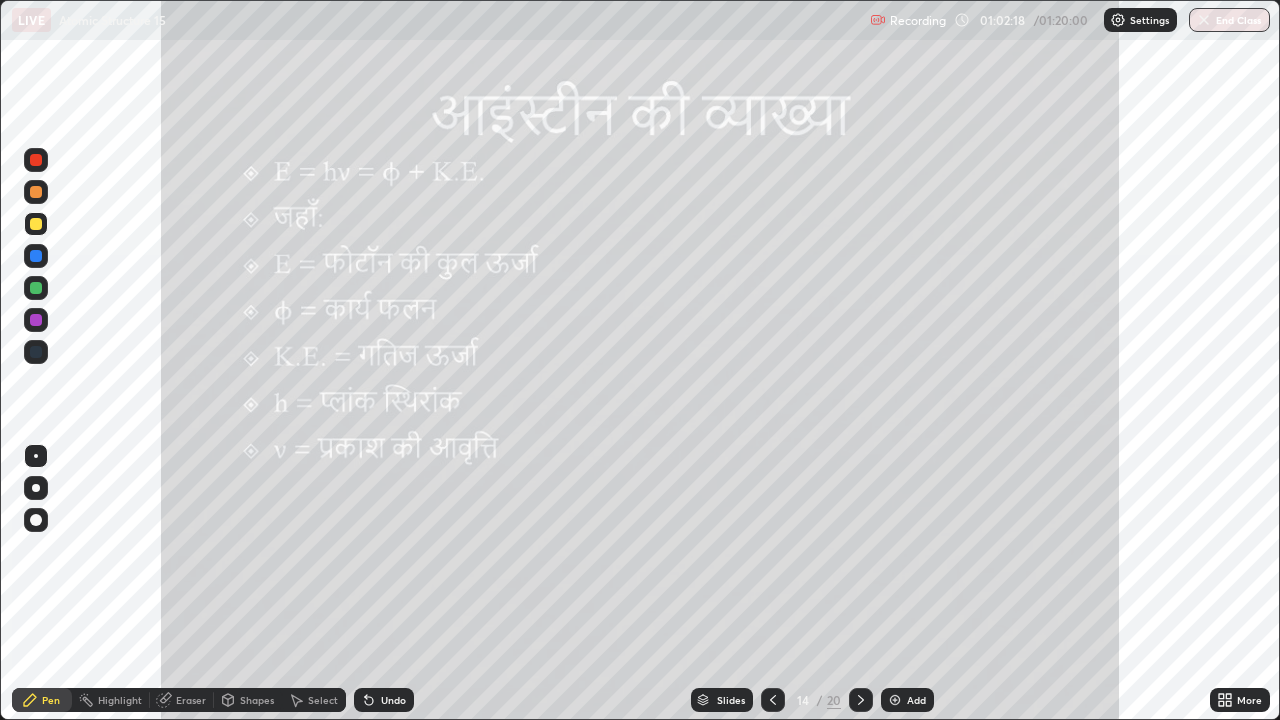 click 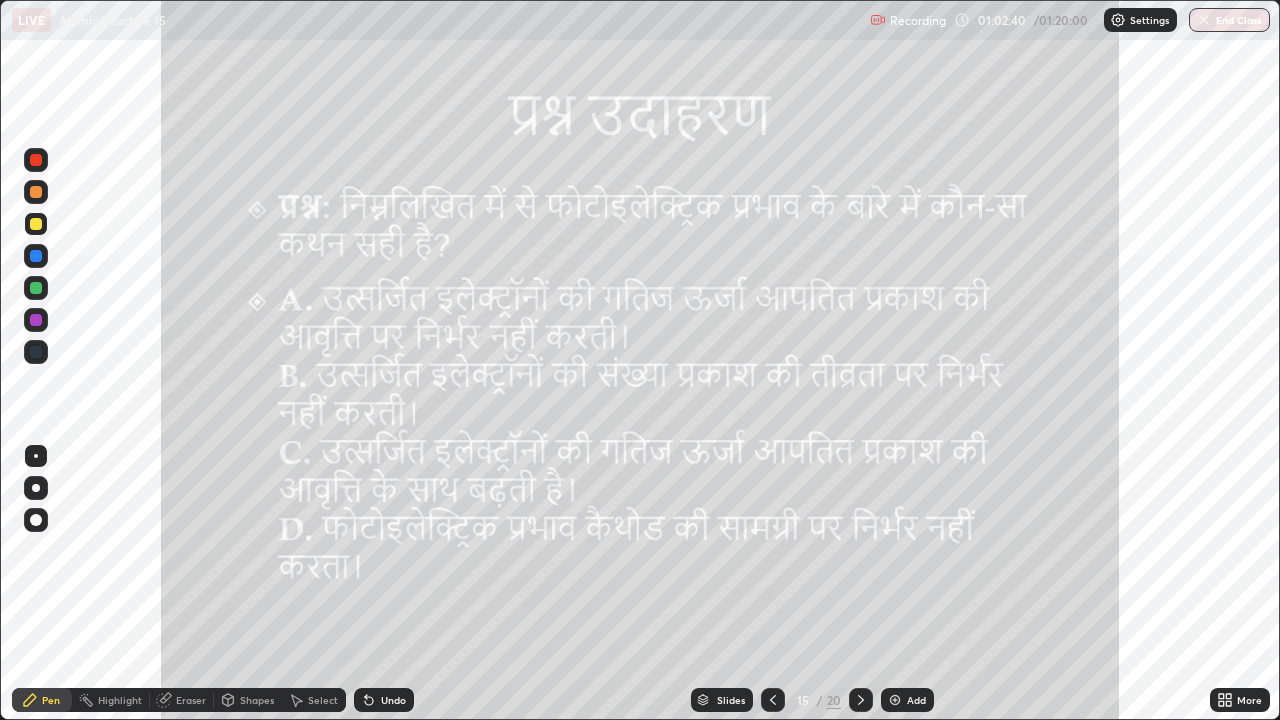 click 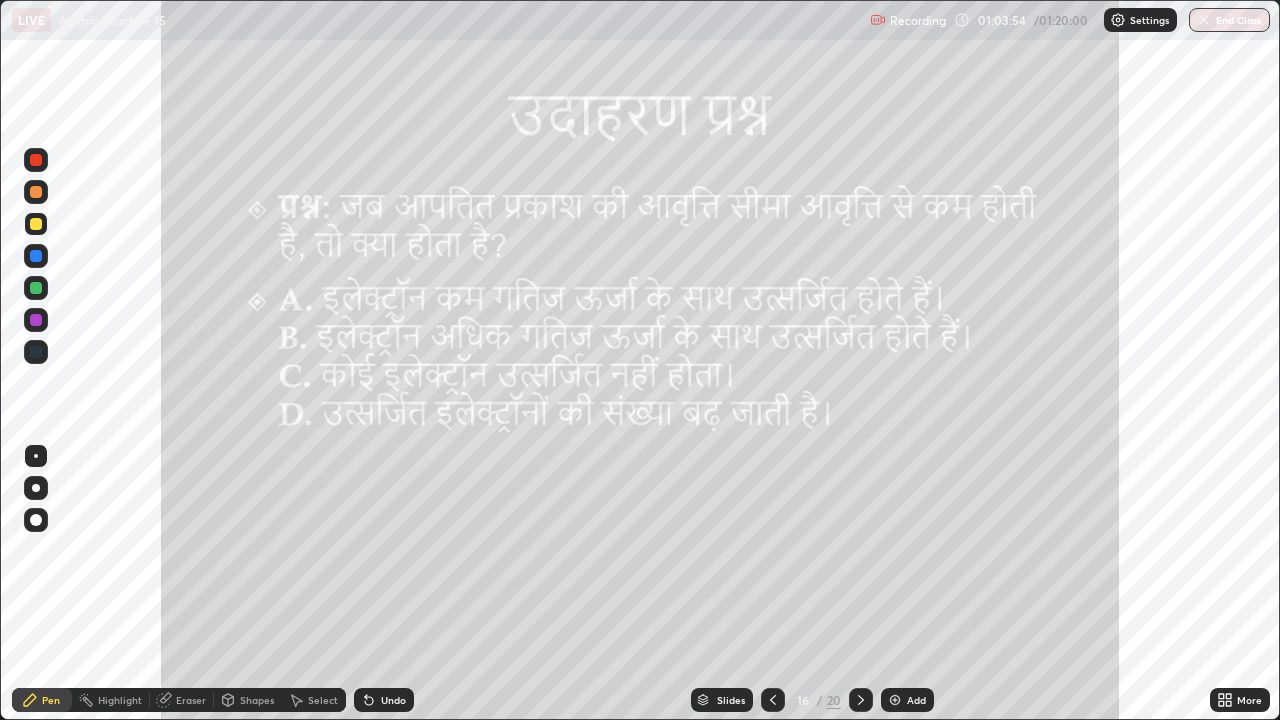click 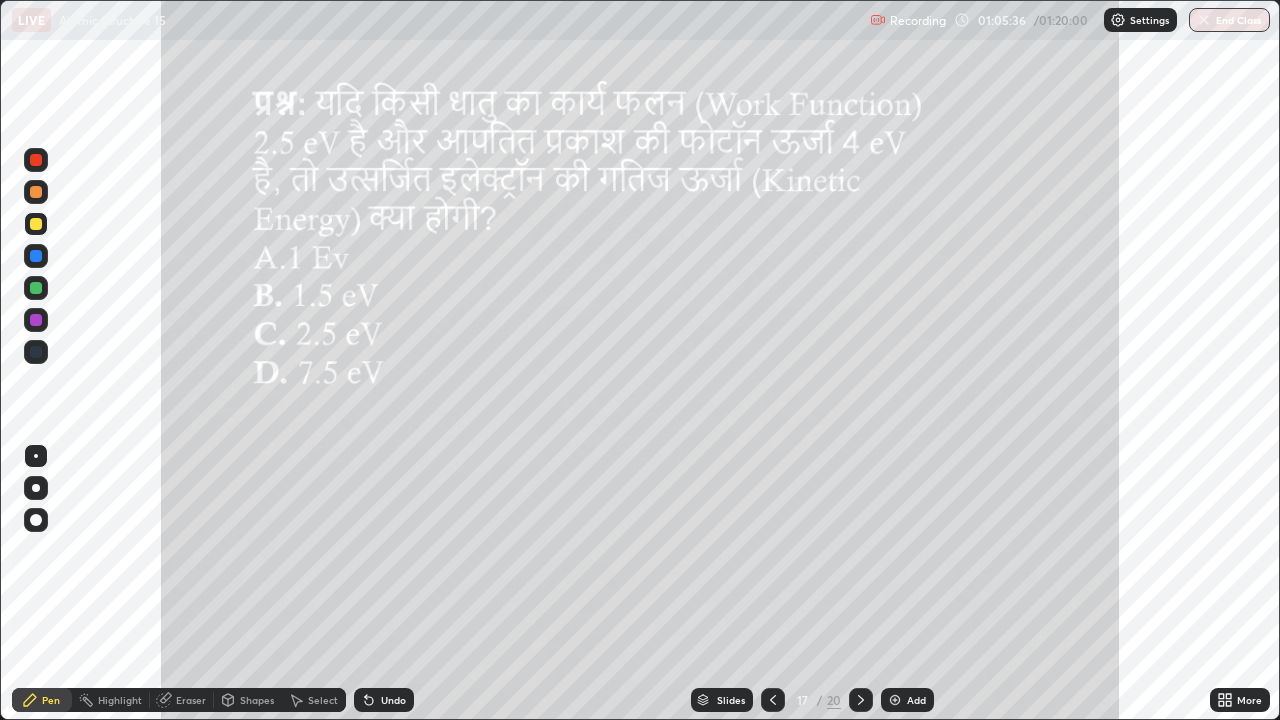 click at bounding box center (36, 224) 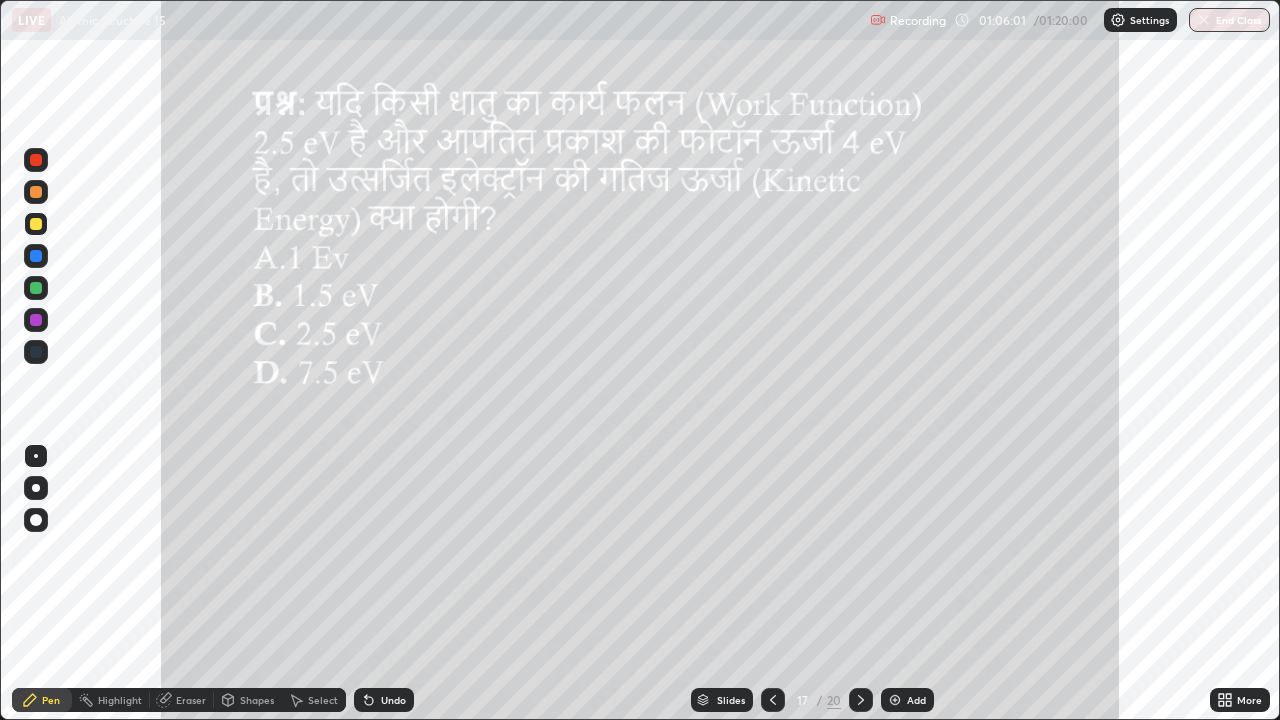 click 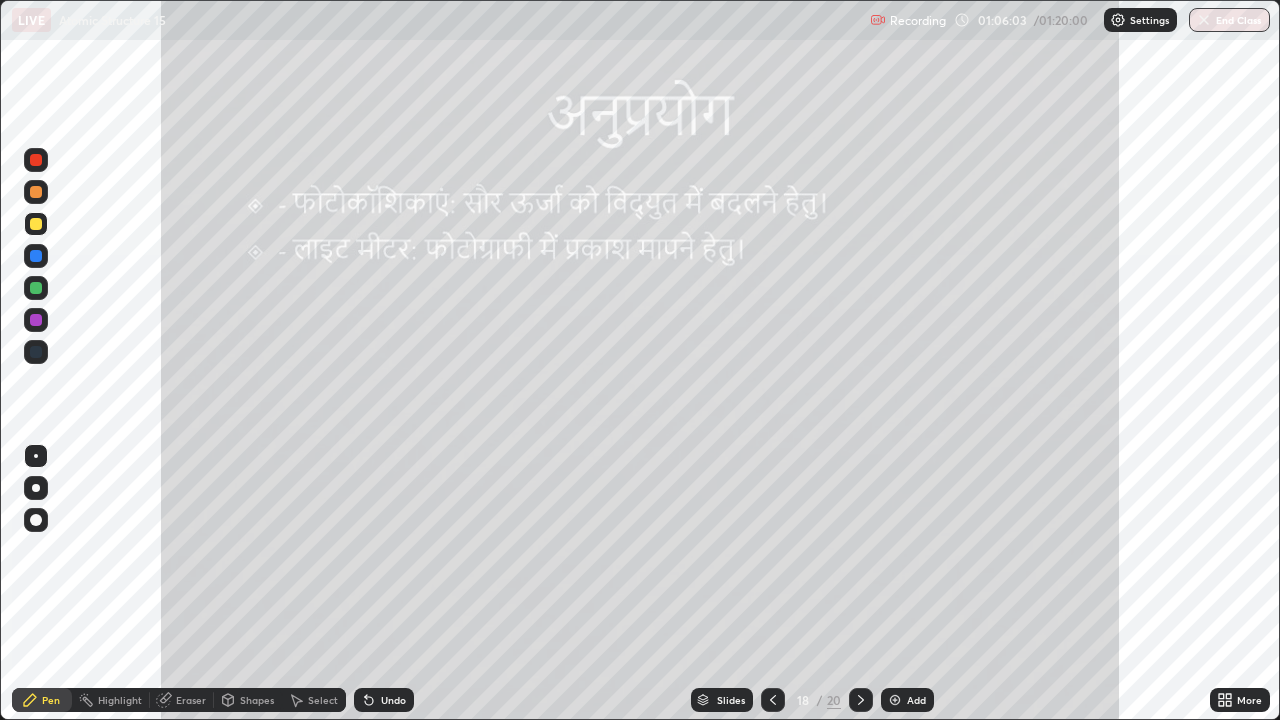 click at bounding box center [773, 700] 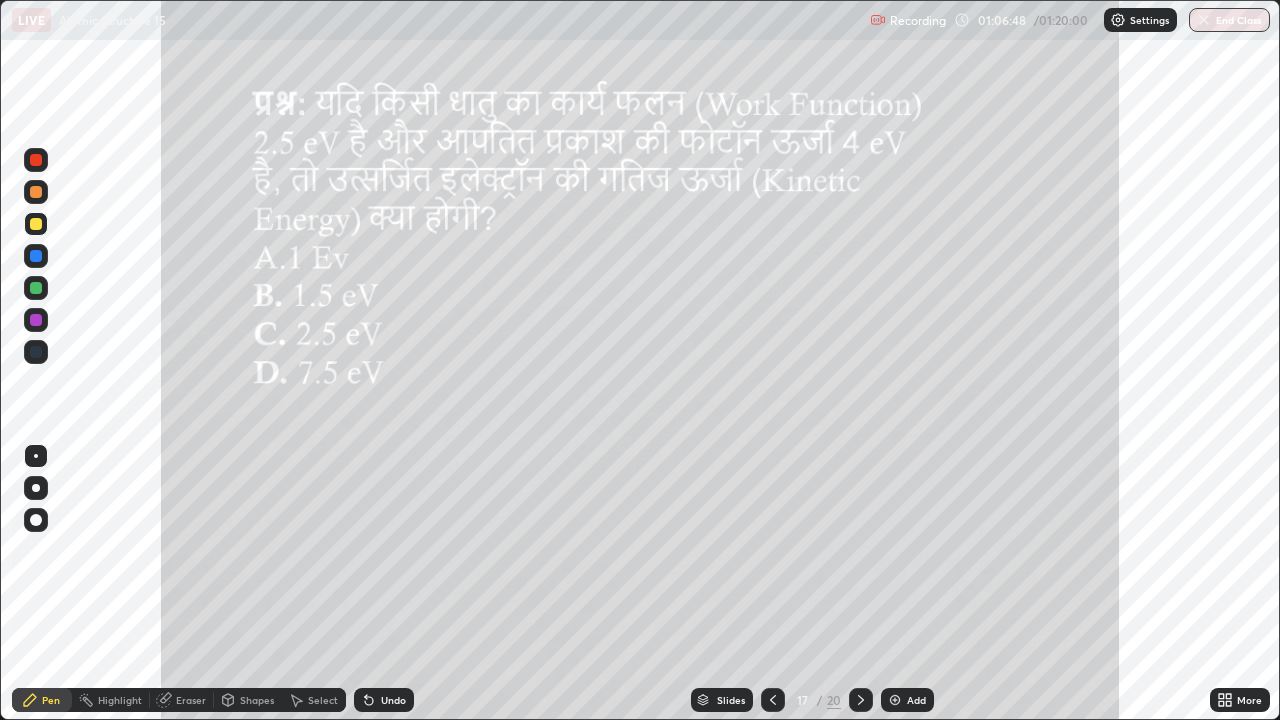 click at bounding box center [861, 700] 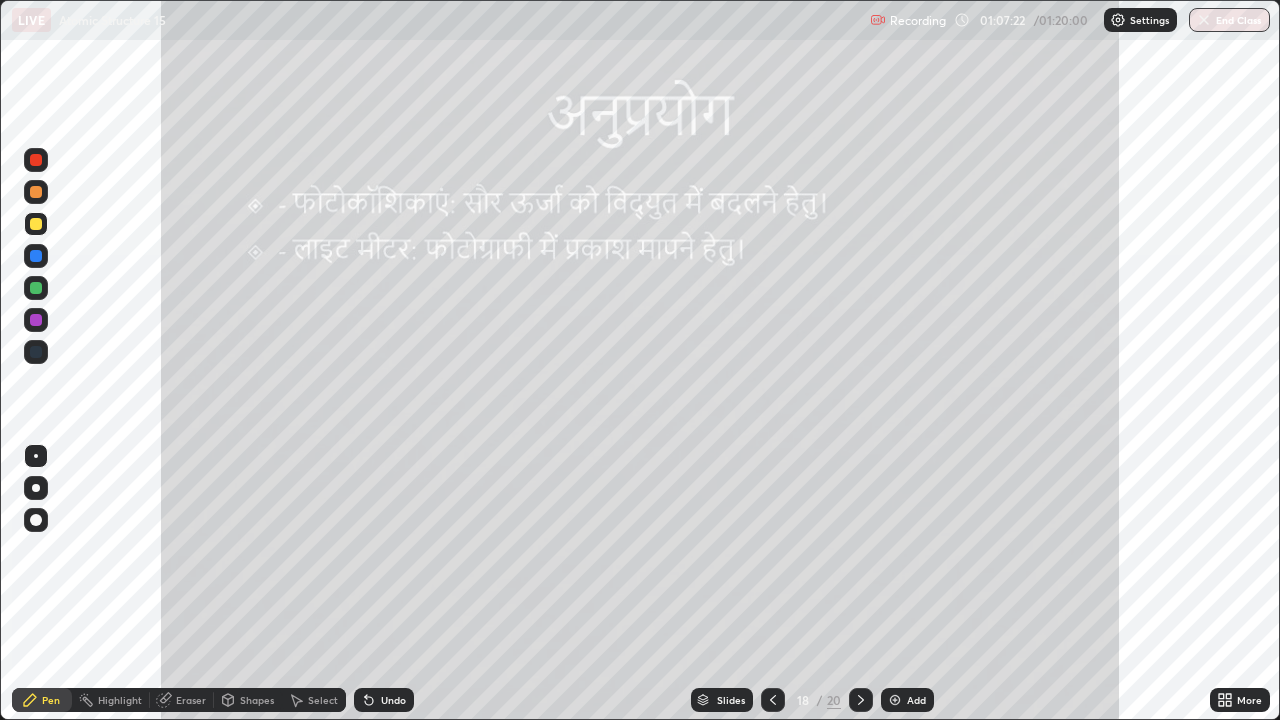 click on "Slides" at bounding box center [731, 700] 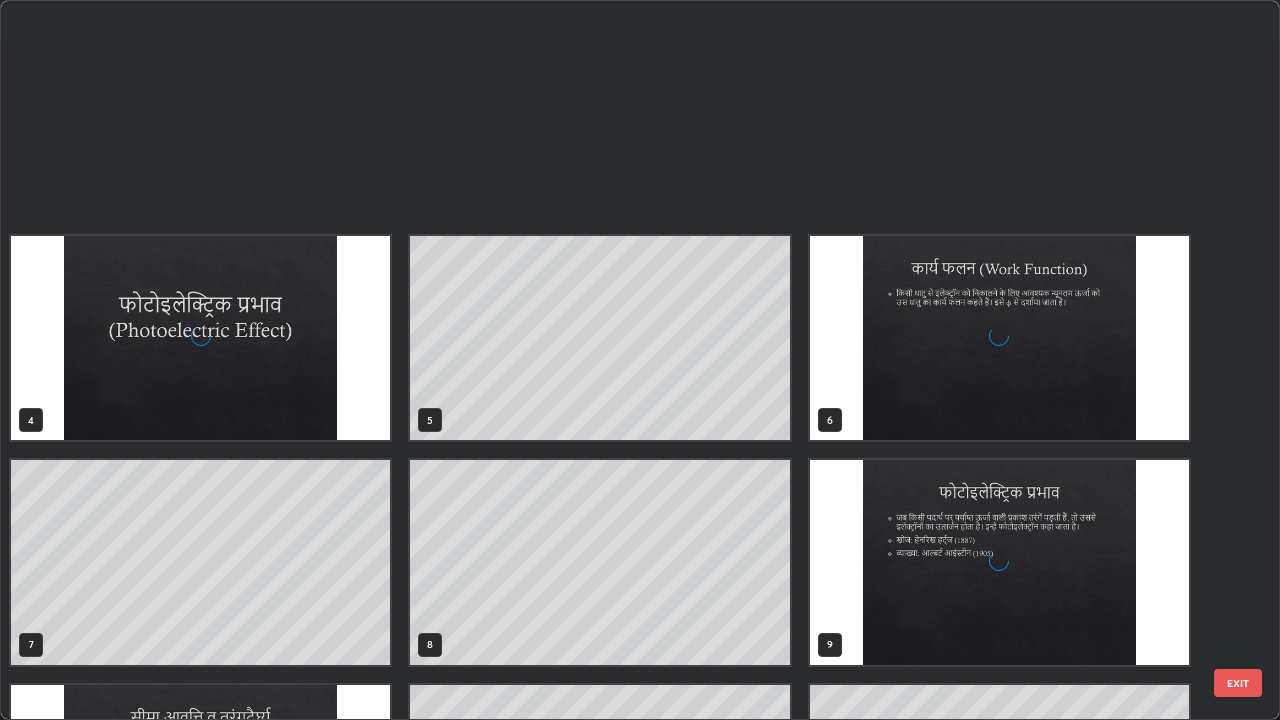 scroll, scrollTop: 629, scrollLeft: 0, axis: vertical 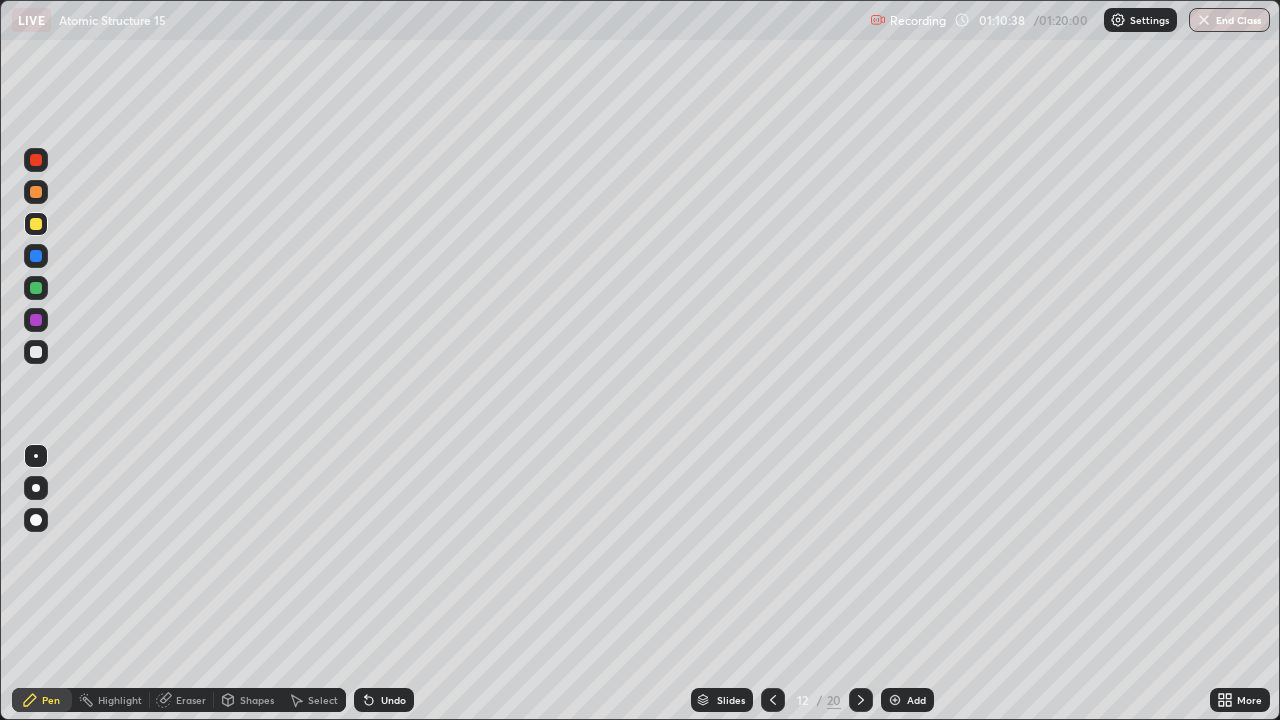 click 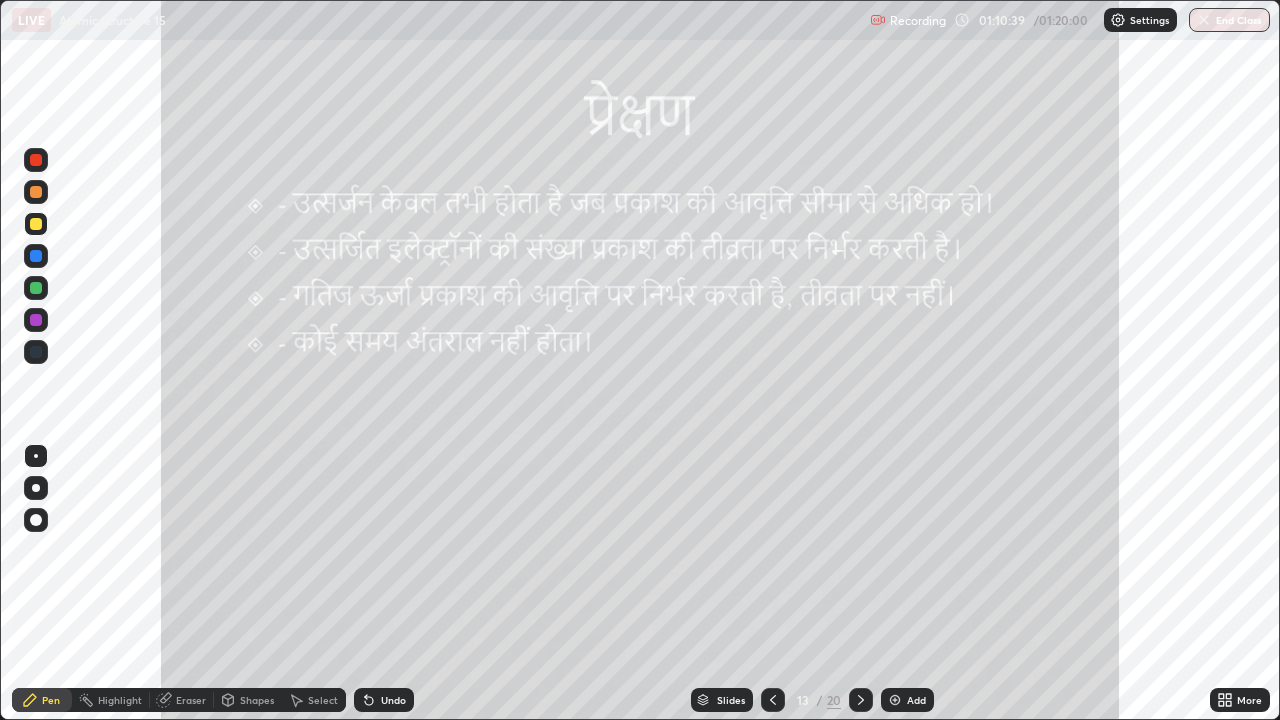 click 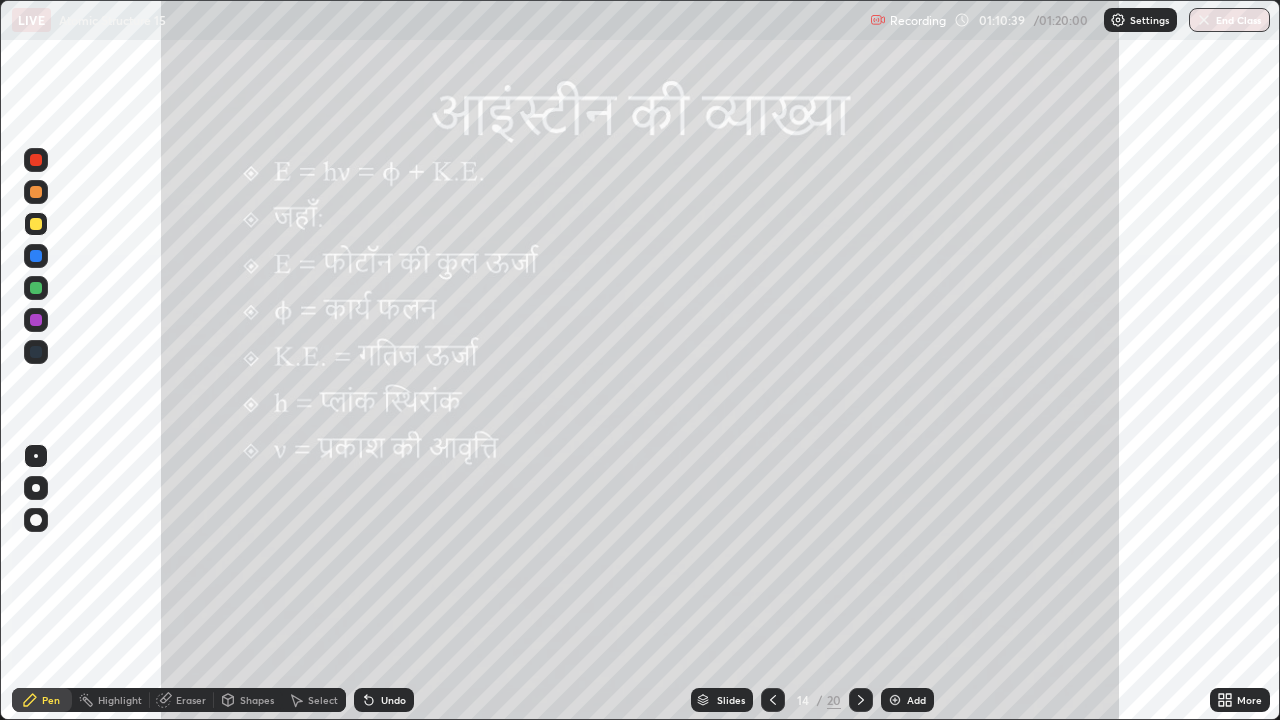 click 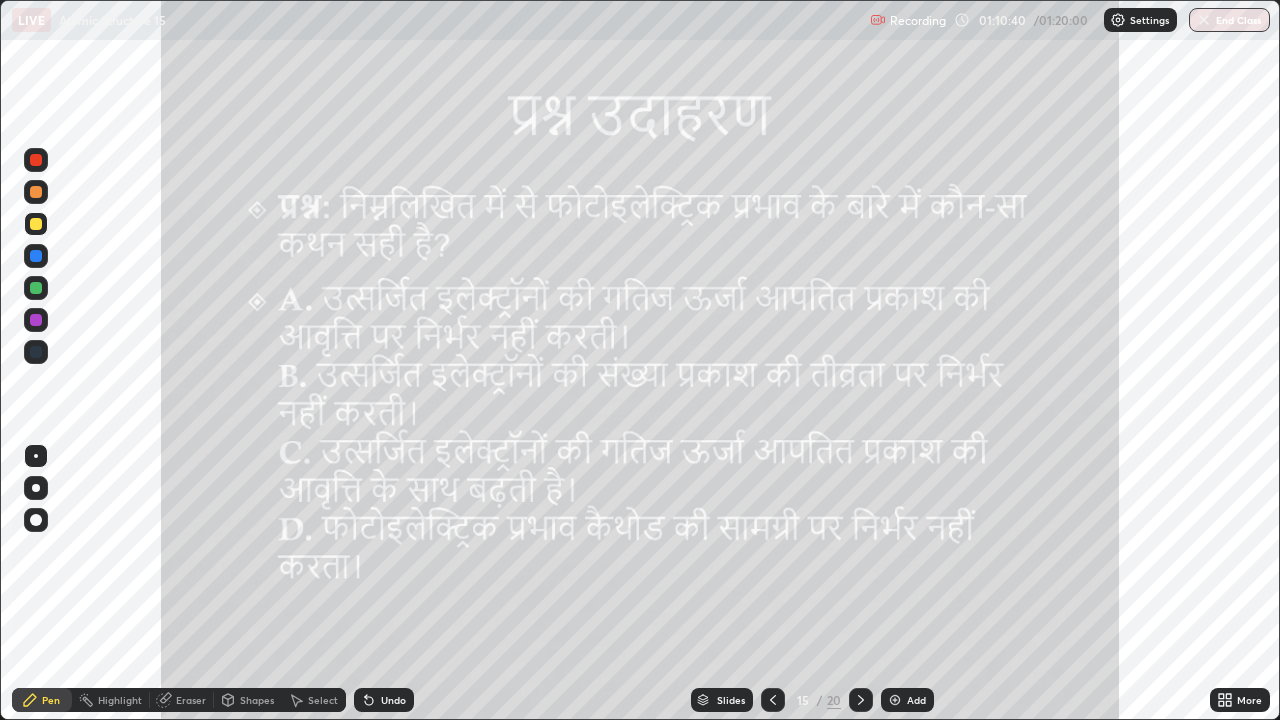 click 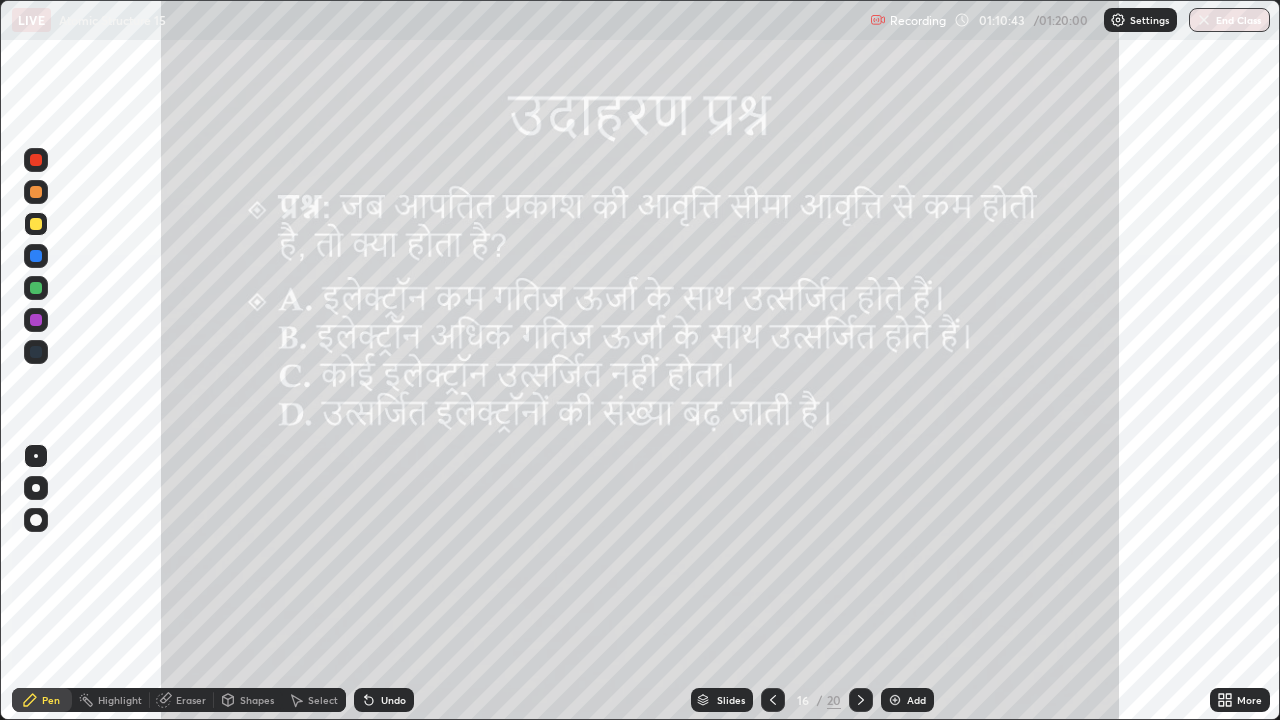 click 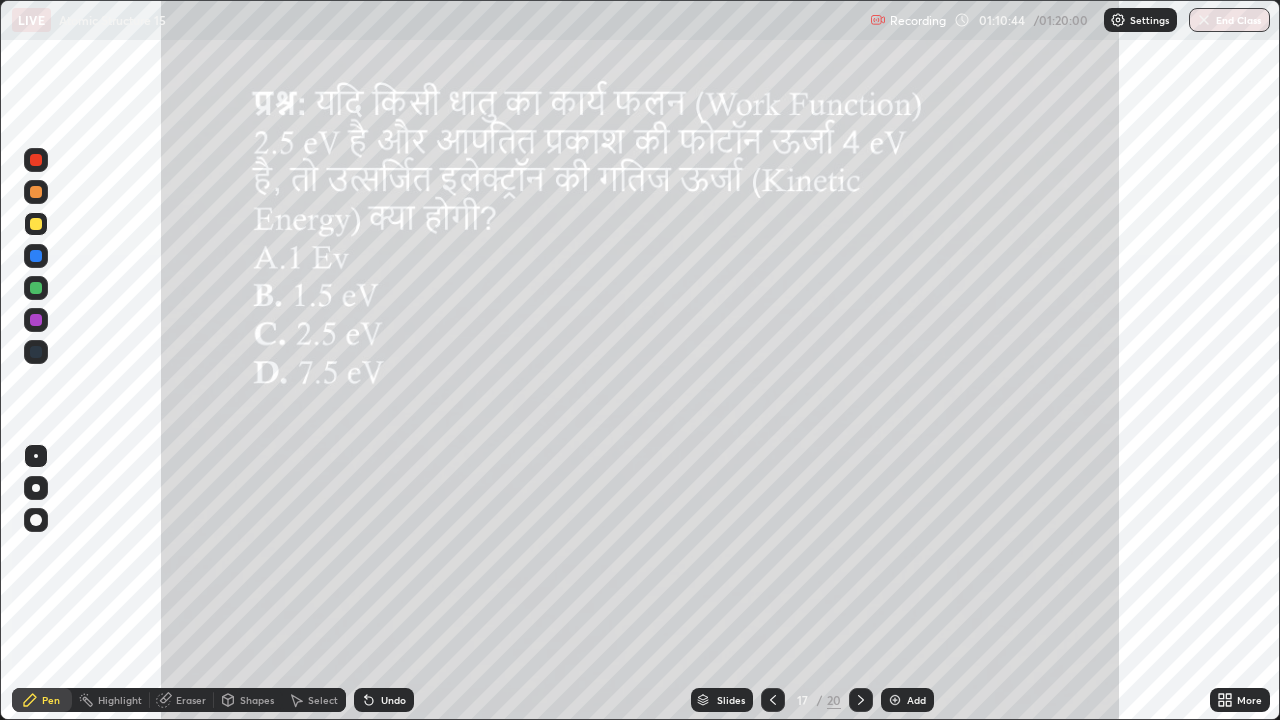 click 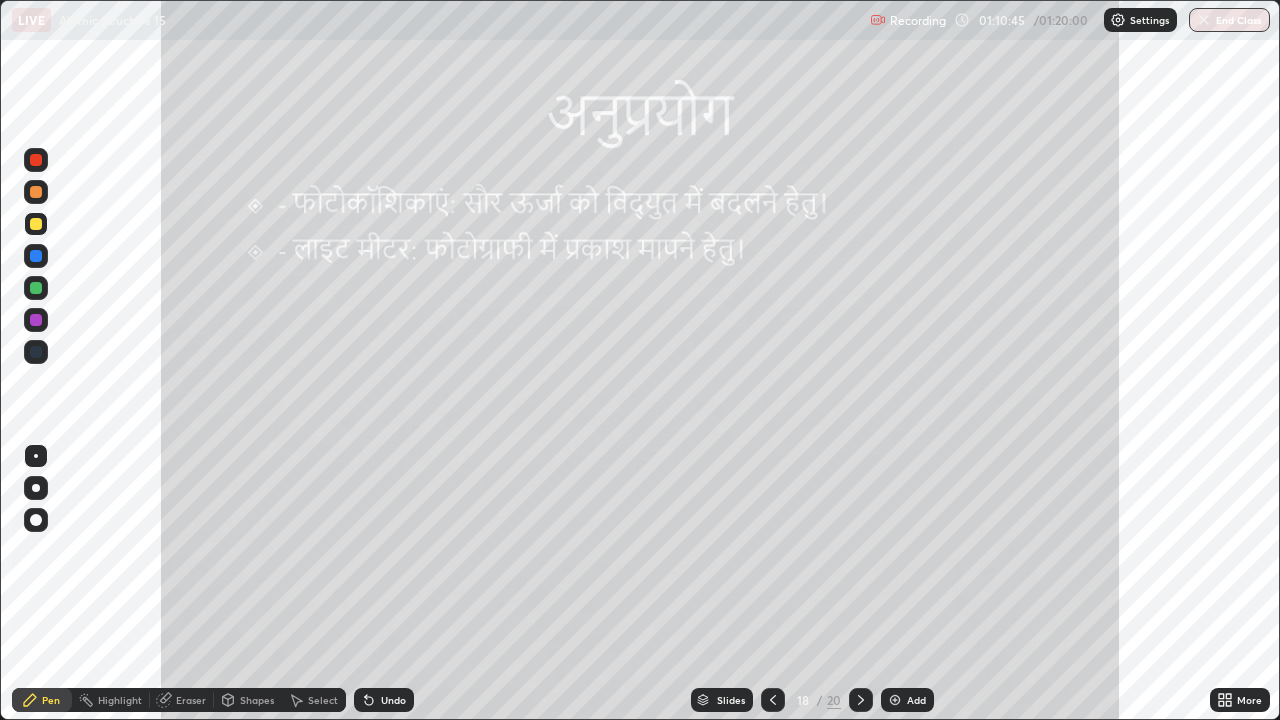 click at bounding box center [861, 700] 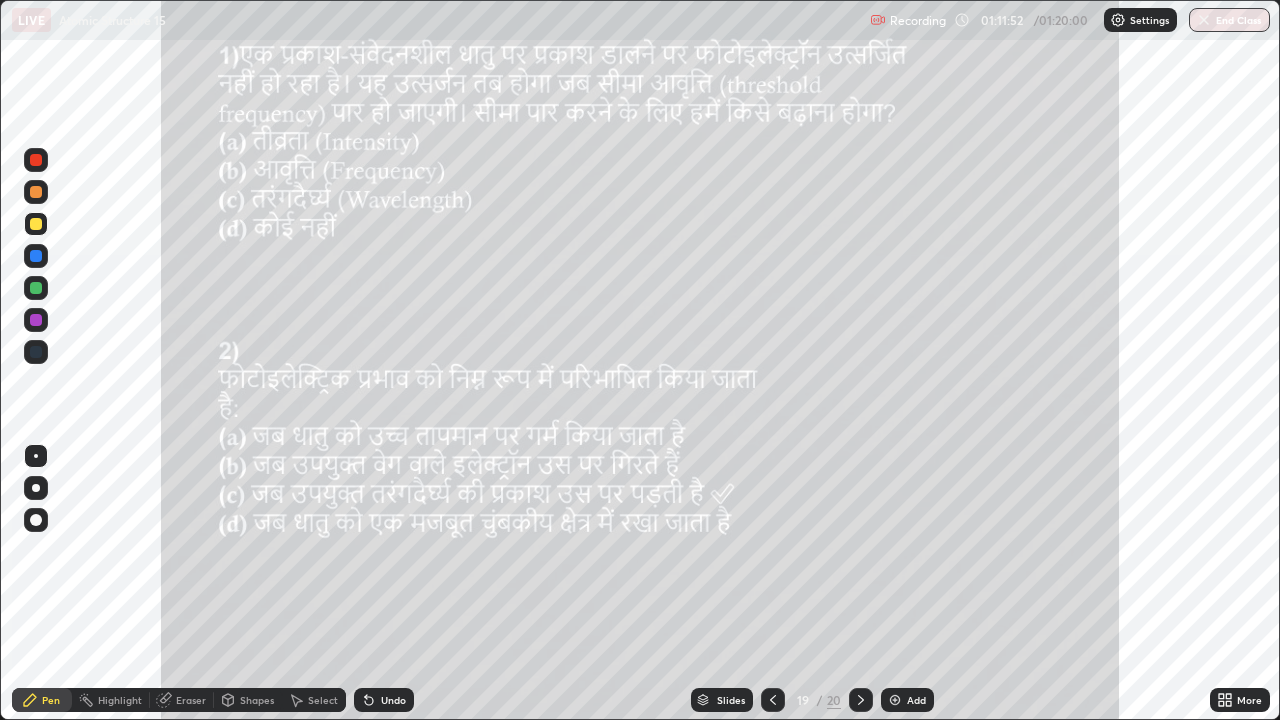 click on "Slides" at bounding box center (731, 700) 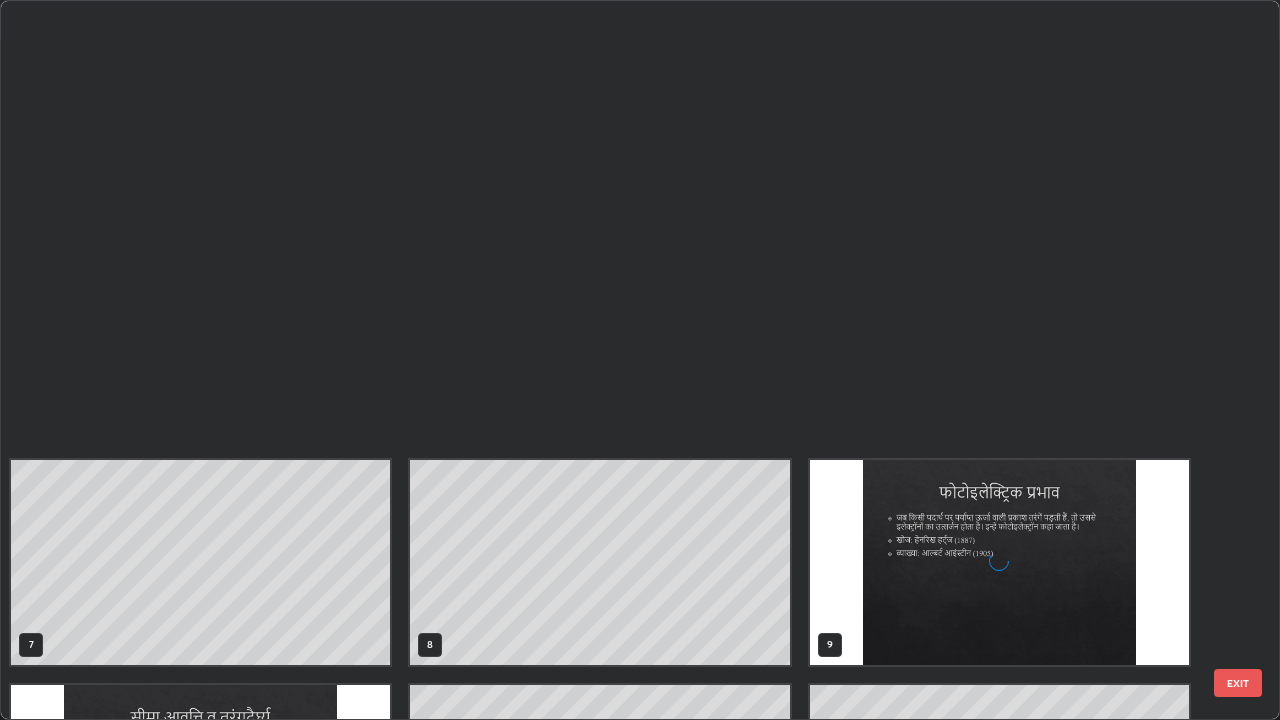 scroll, scrollTop: 854, scrollLeft: 0, axis: vertical 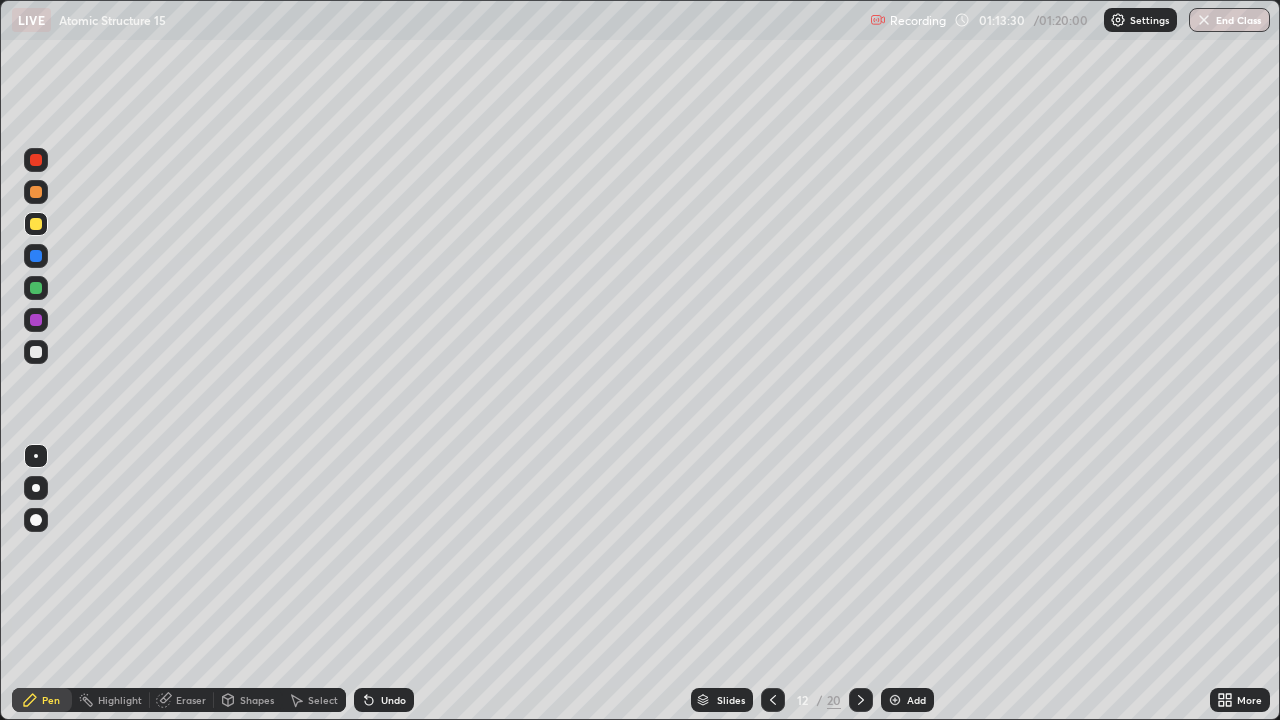 click on "End Class" at bounding box center [1229, 20] 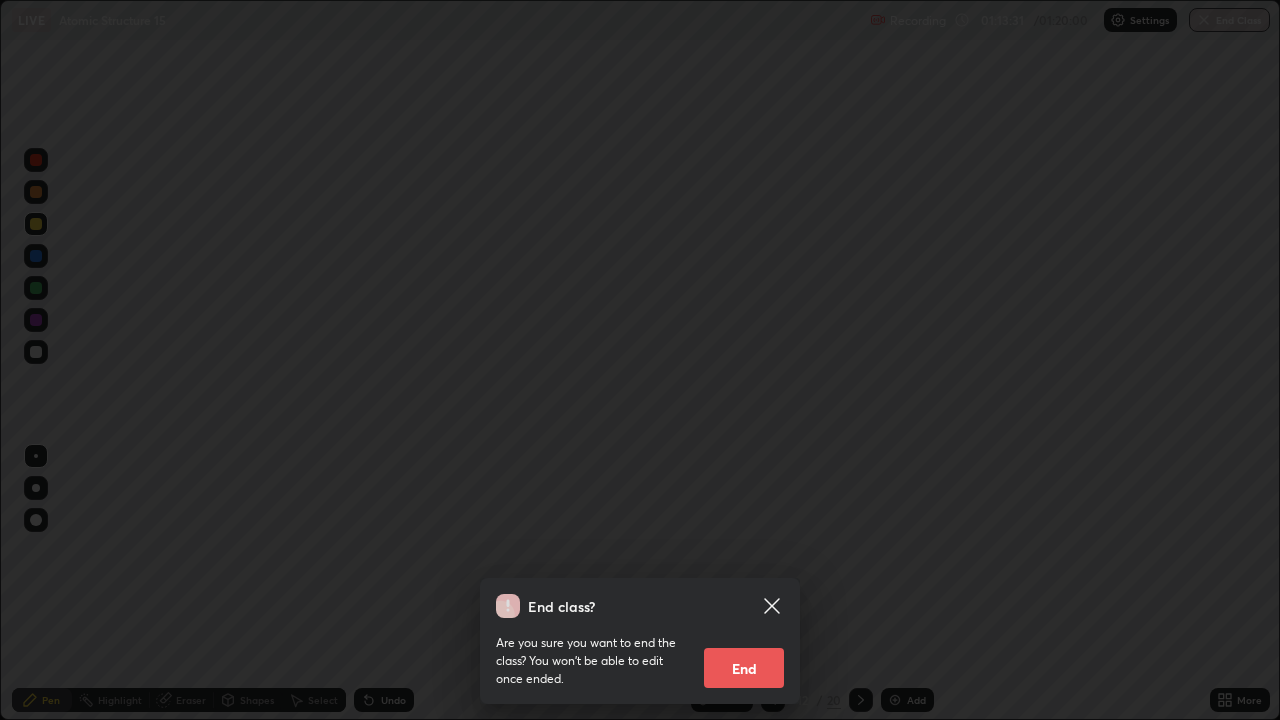click on "End class? Are you sure you want to end the class? You won’t be able to edit once ended. End" at bounding box center (640, 360) 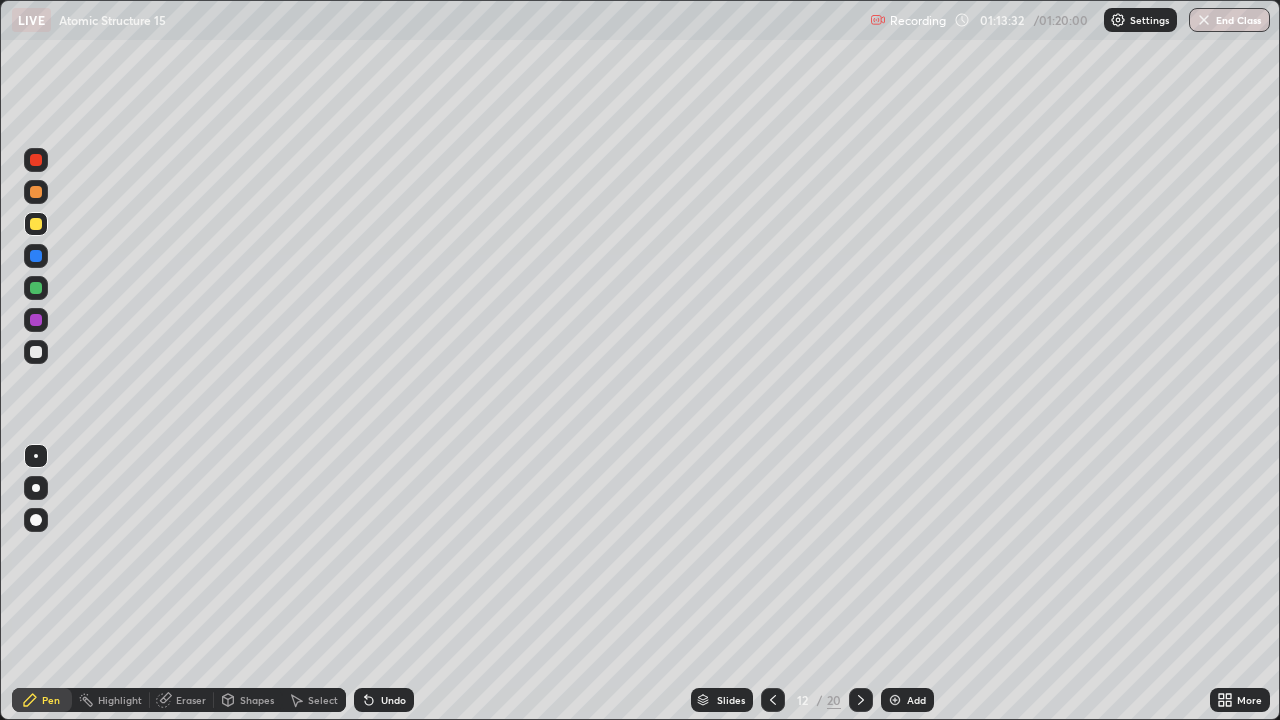 click on "End Class" at bounding box center (1229, 20) 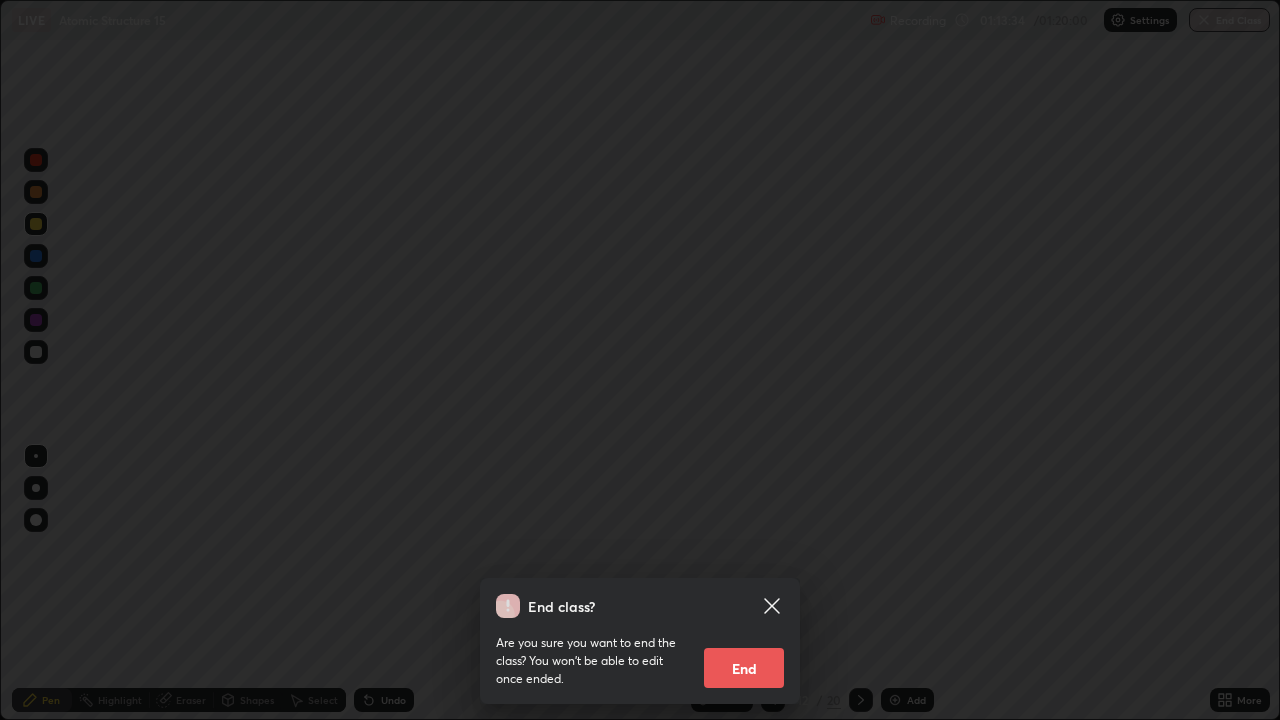 click on "End" at bounding box center (744, 668) 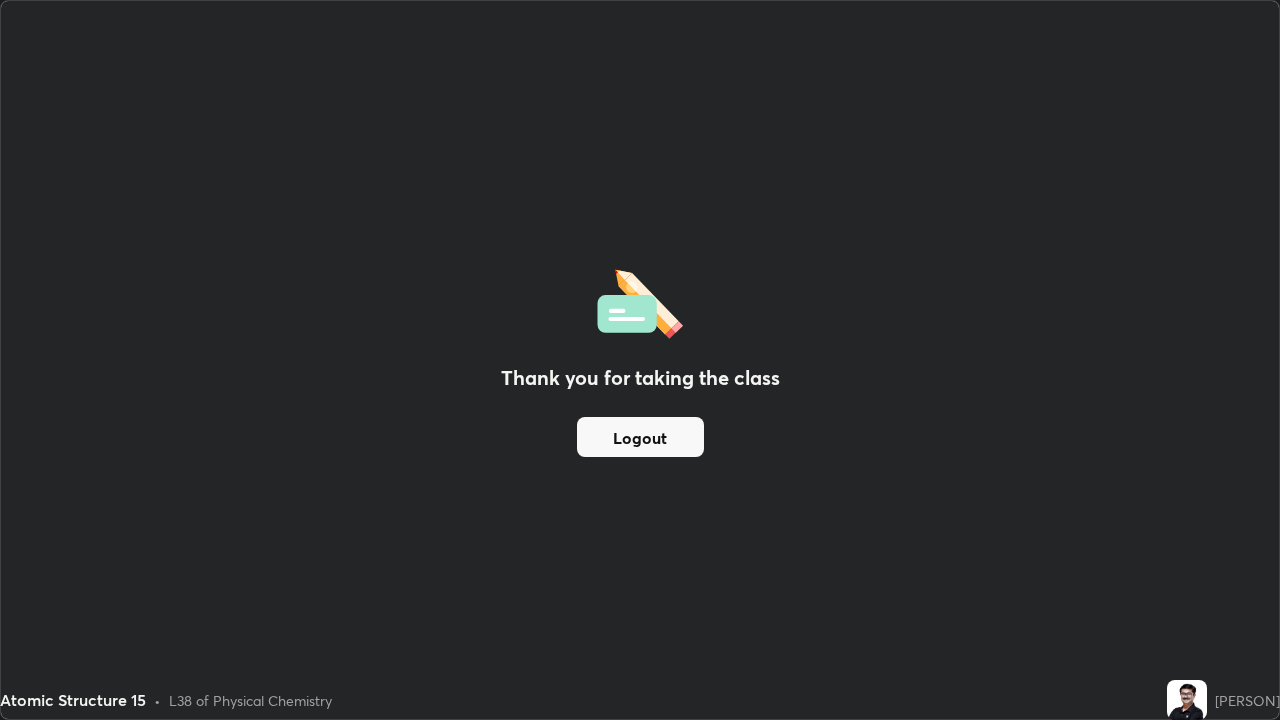 click on "Logout" at bounding box center [640, 437] 